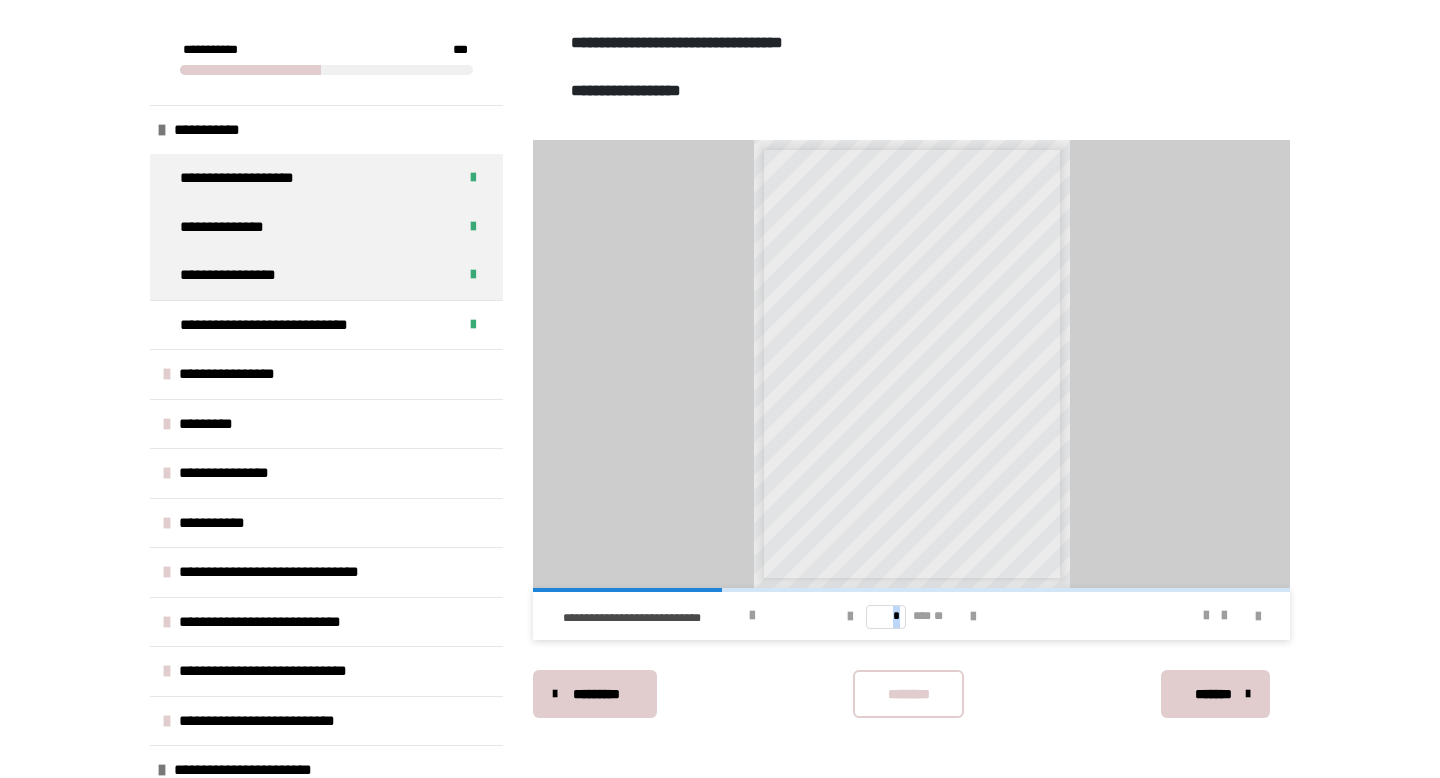 scroll, scrollTop: 0, scrollLeft: 0, axis: both 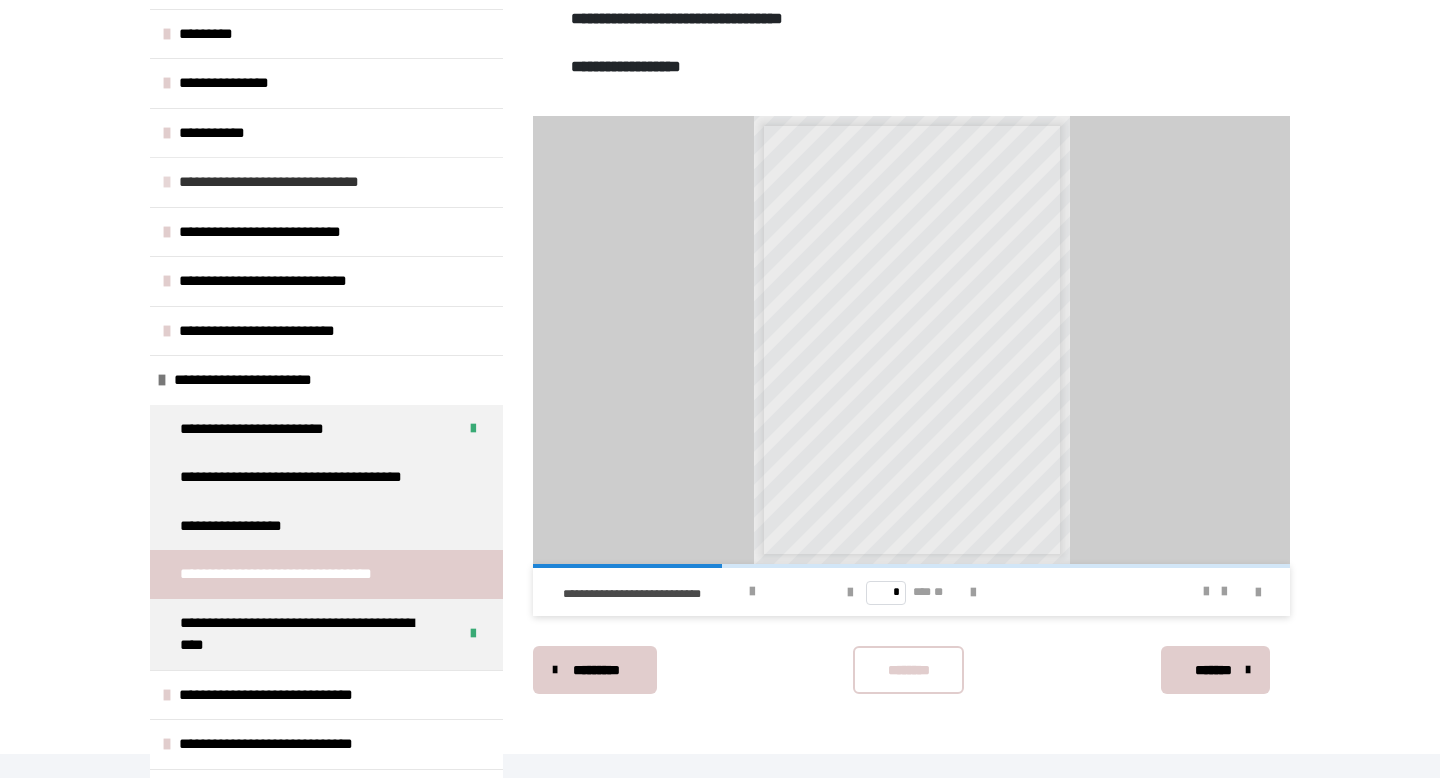 click on "**********" at bounding box center [288, 182] 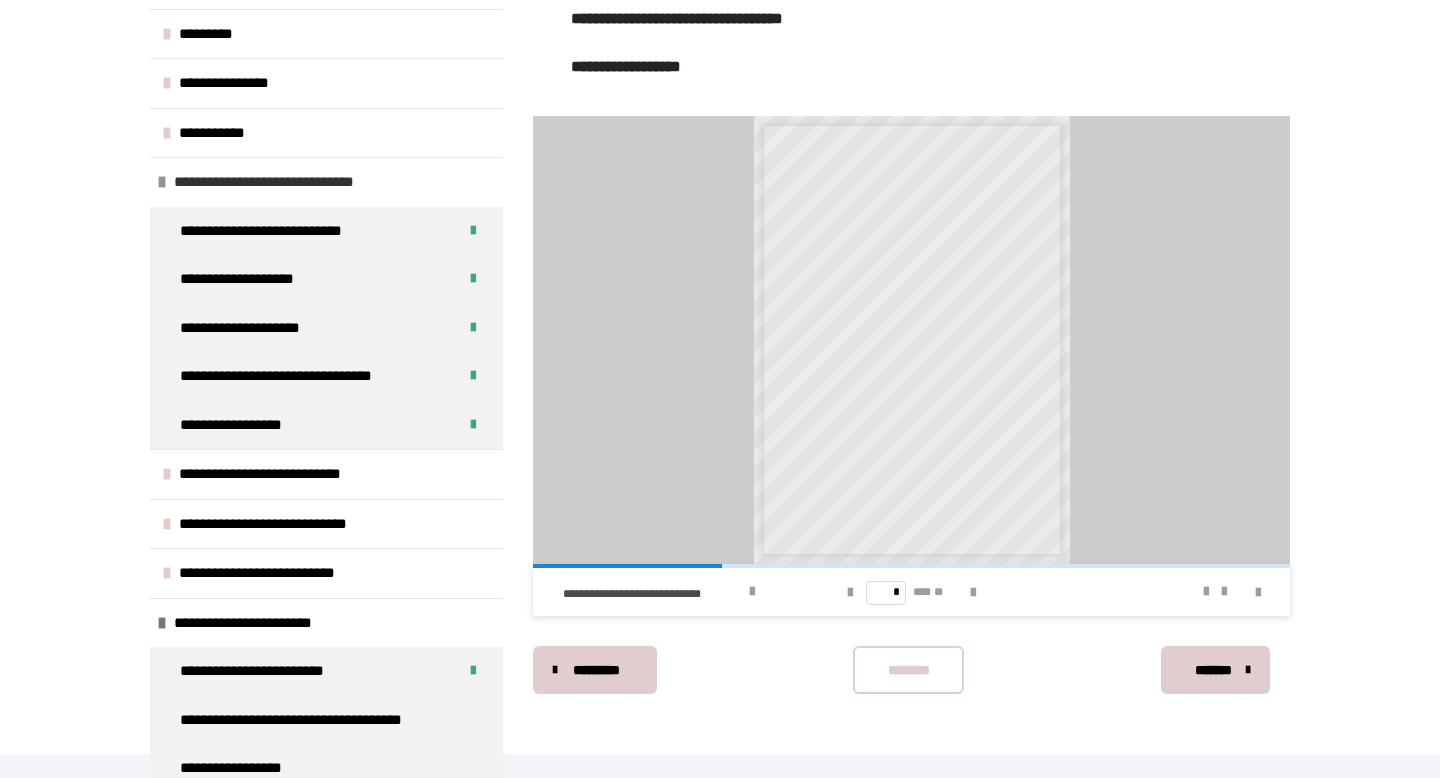 click on "**********" at bounding box center [283, 182] 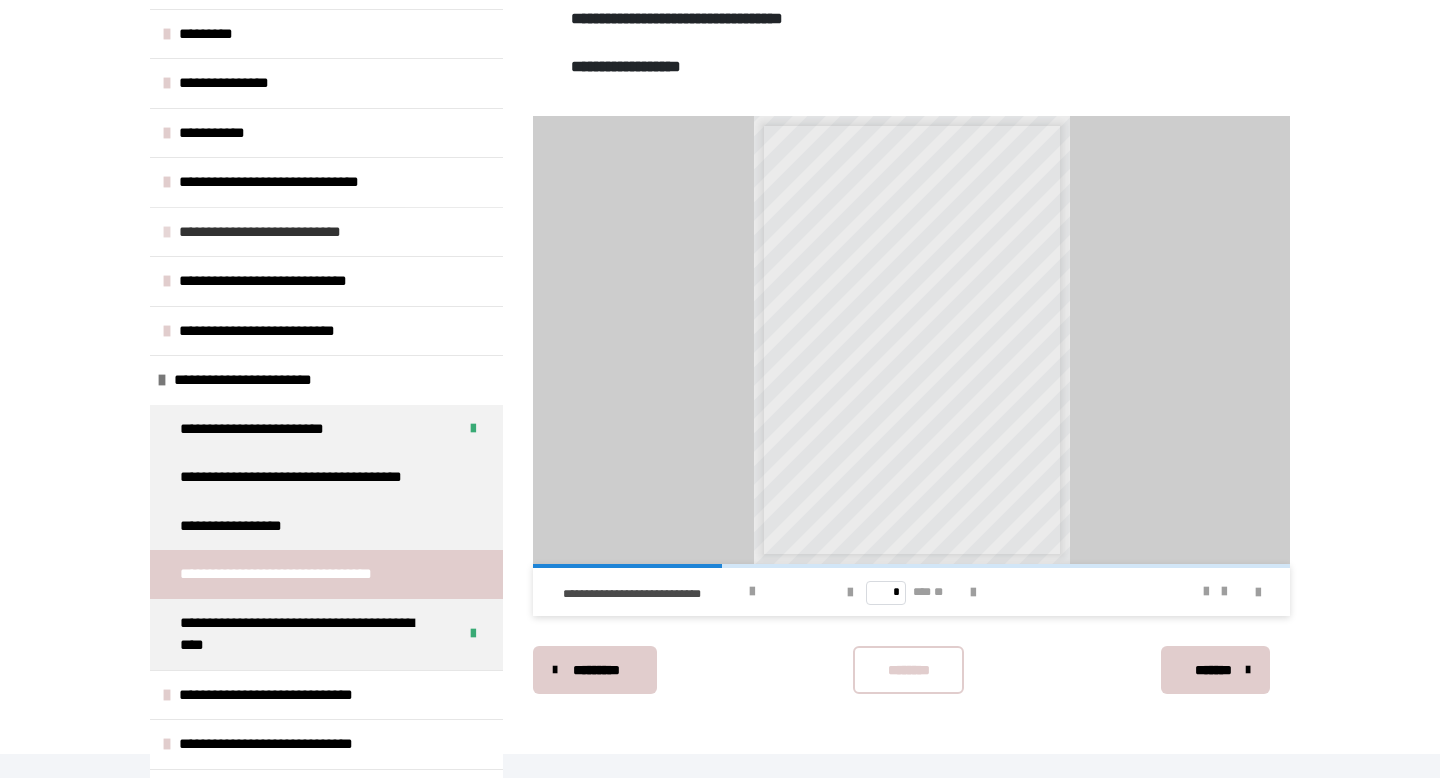 click on "**********" at bounding box center [277, 232] 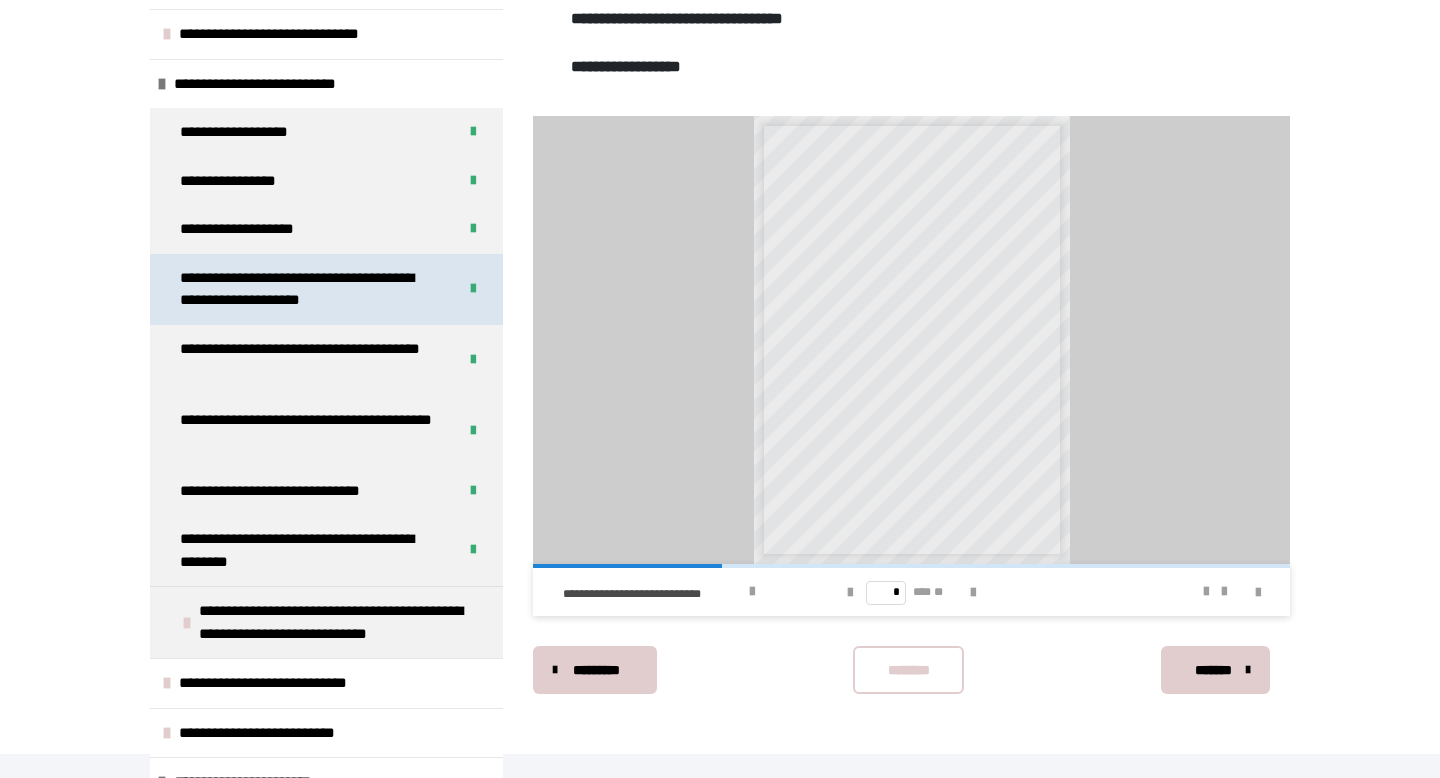 scroll, scrollTop: 540, scrollLeft: 0, axis: vertical 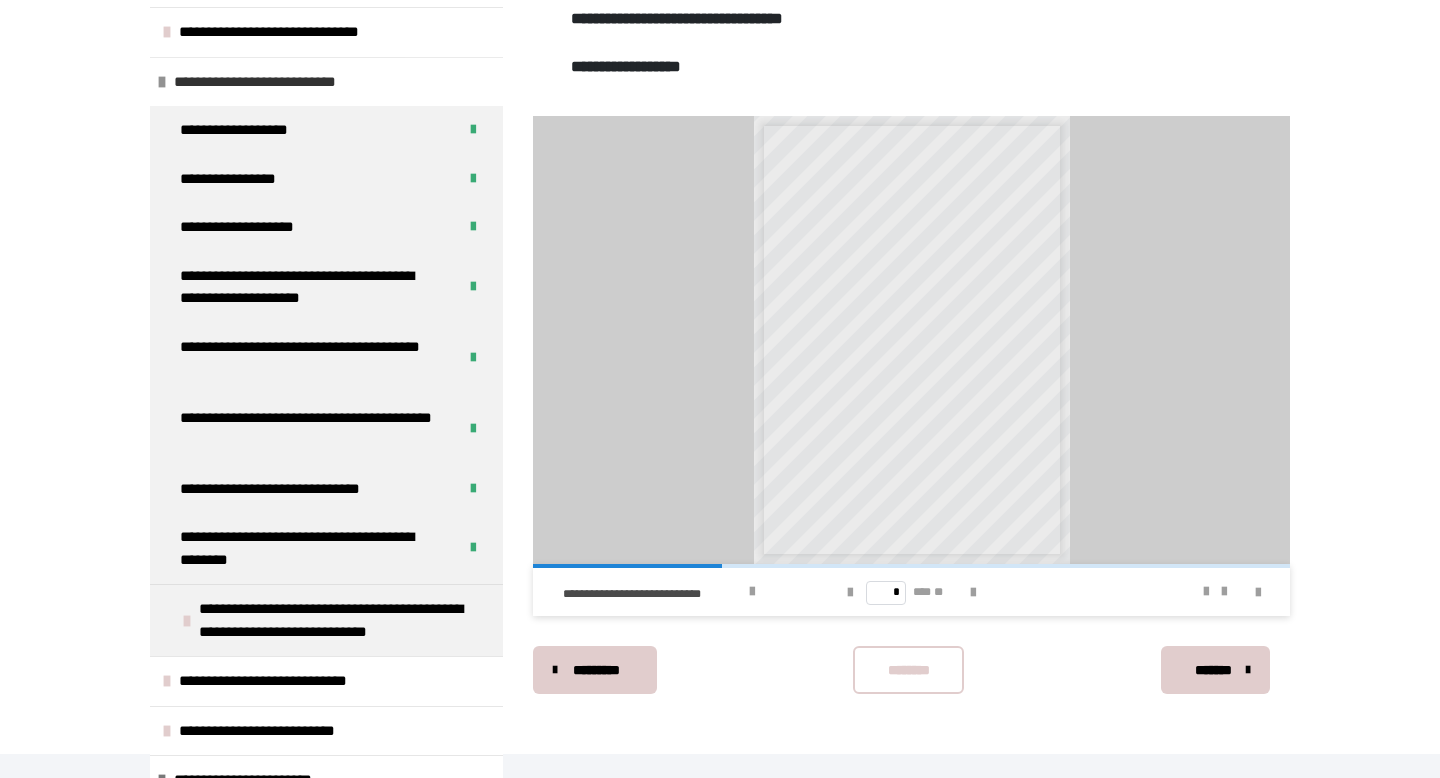 click on "**********" at bounding box center (272, 82) 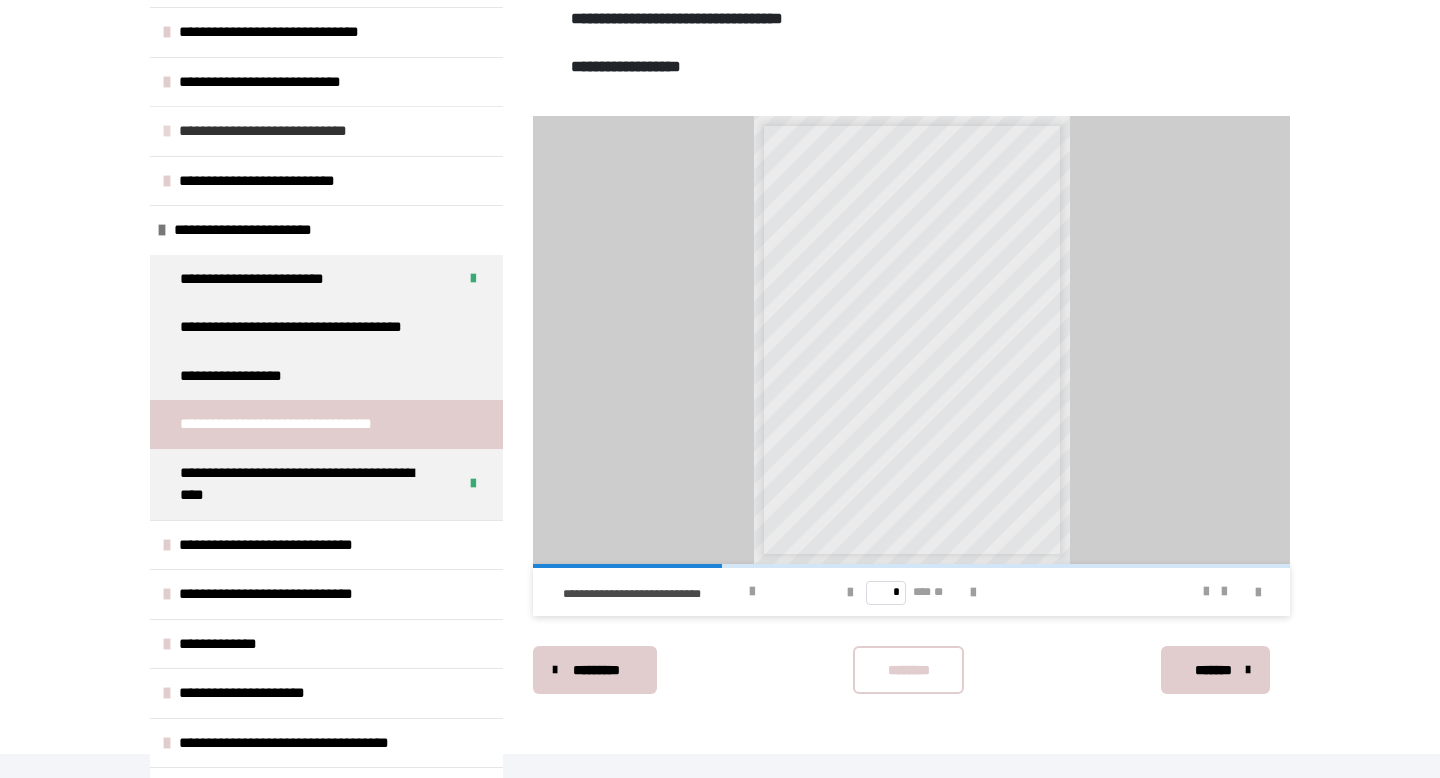 click on "**********" at bounding box center (286, 131) 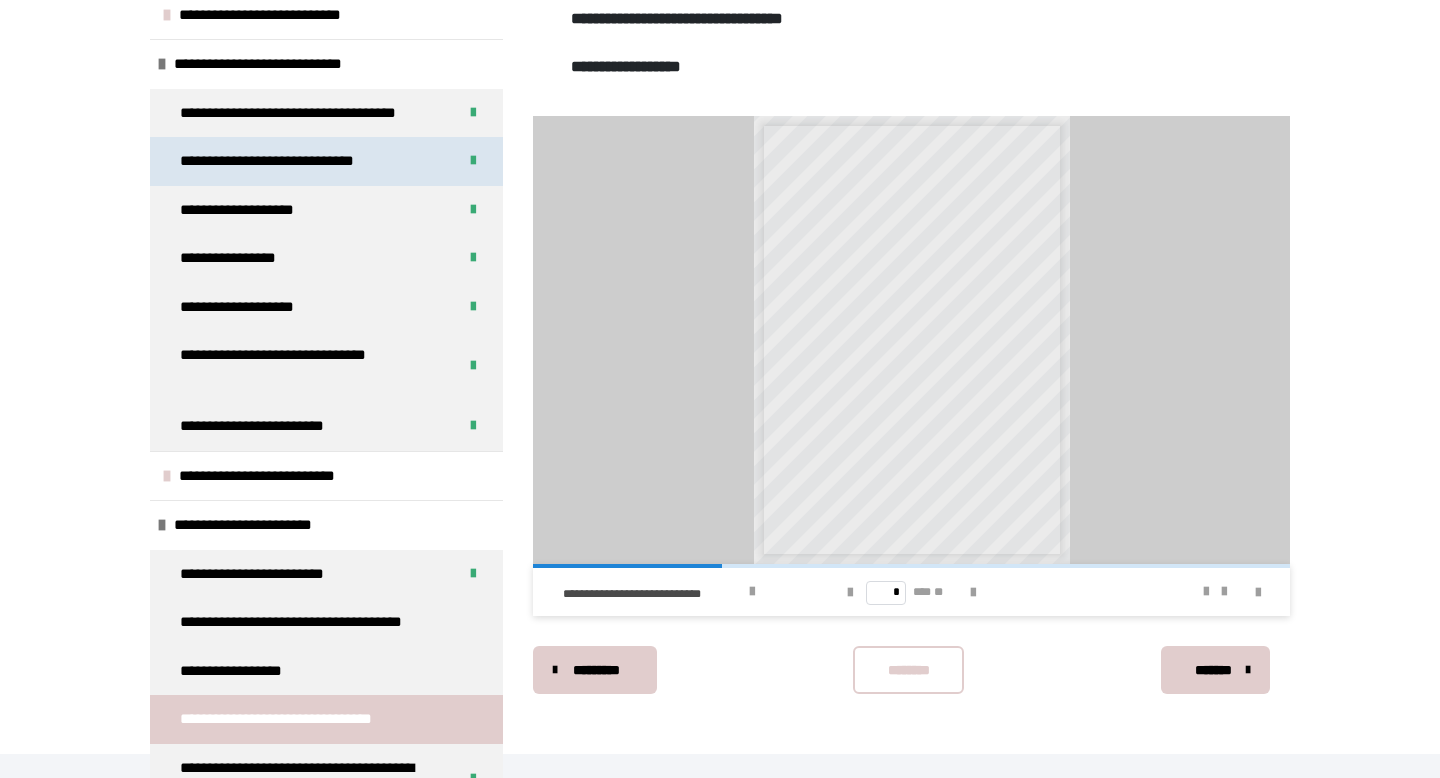 scroll, scrollTop: 589, scrollLeft: 0, axis: vertical 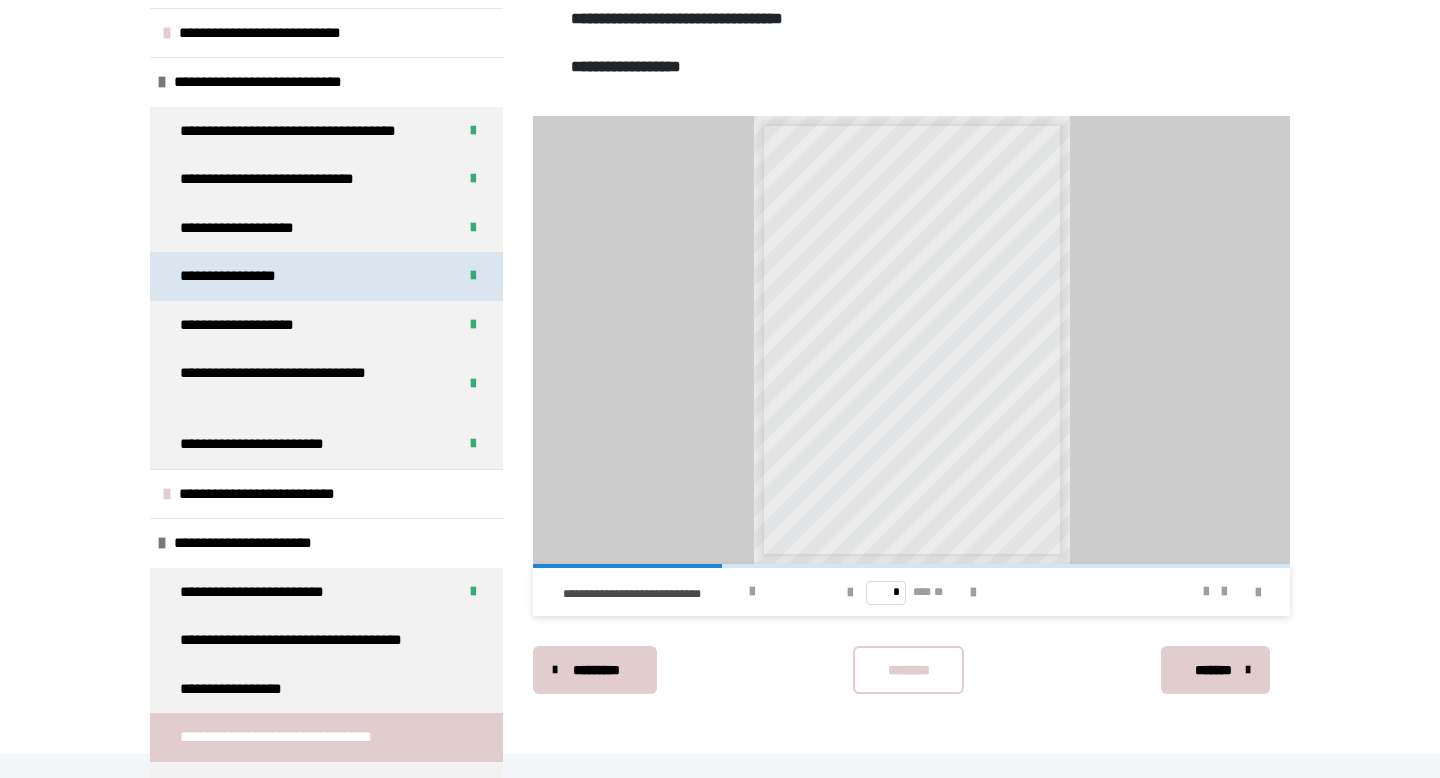 click on "**********" at bounding box center [326, 276] 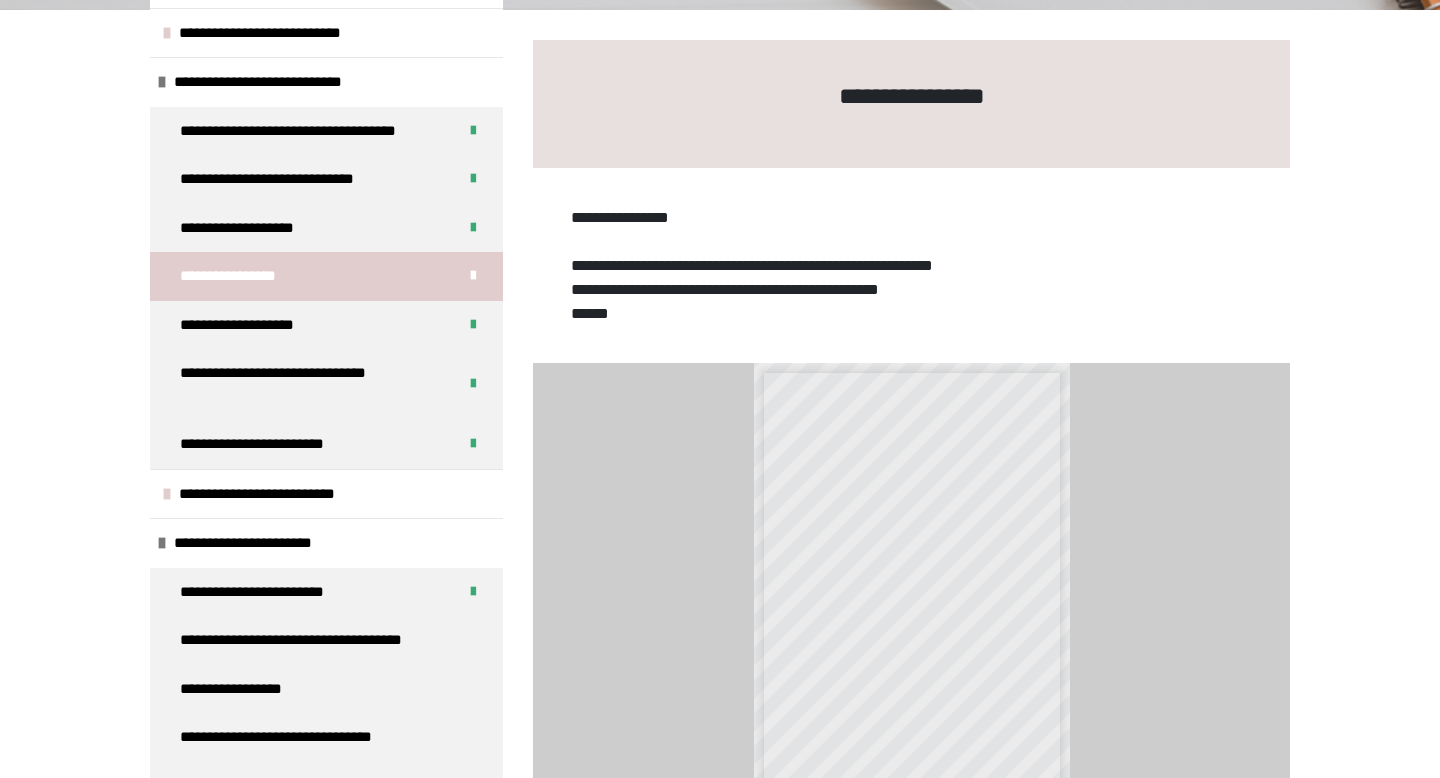 scroll, scrollTop: 493, scrollLeft: 0, axis: vertical 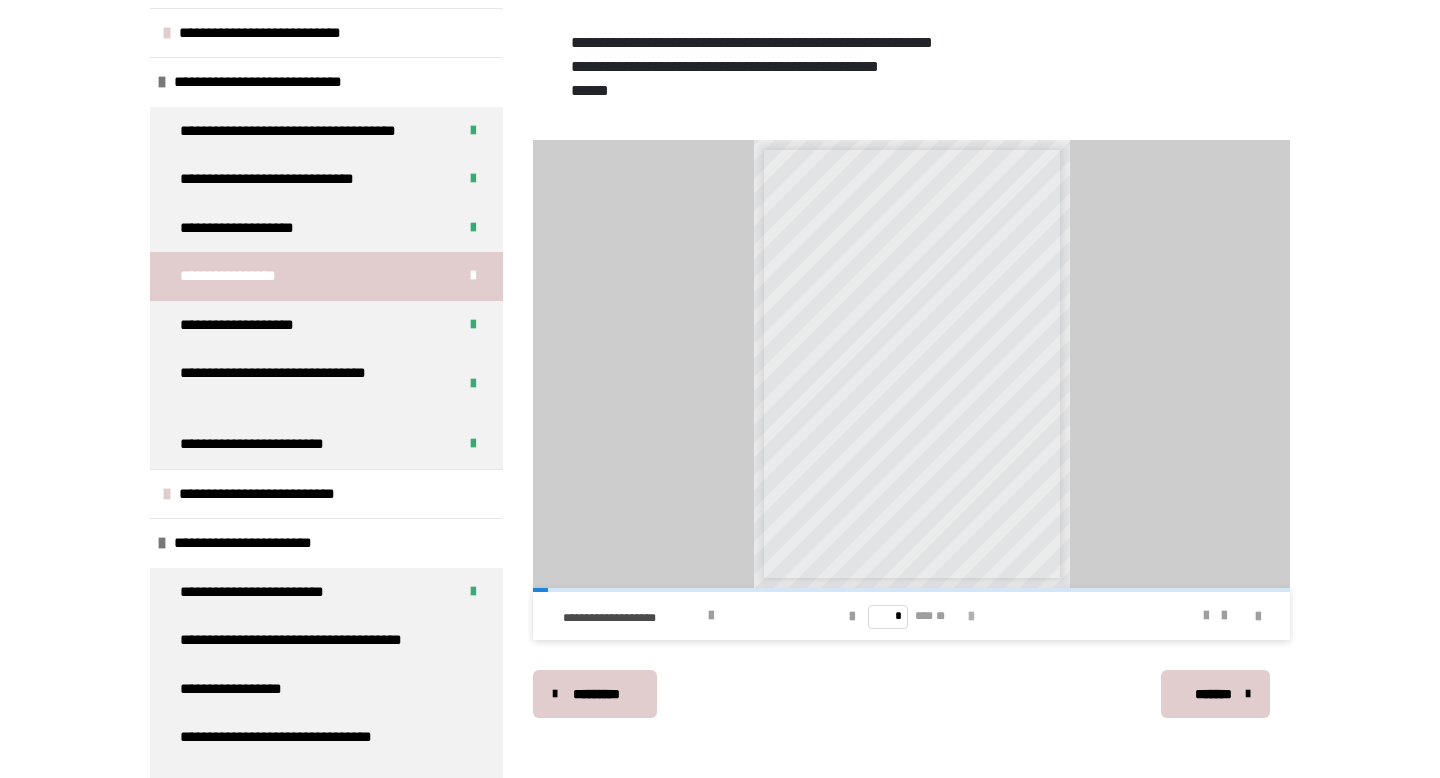 click at bounding box center (971, 617) 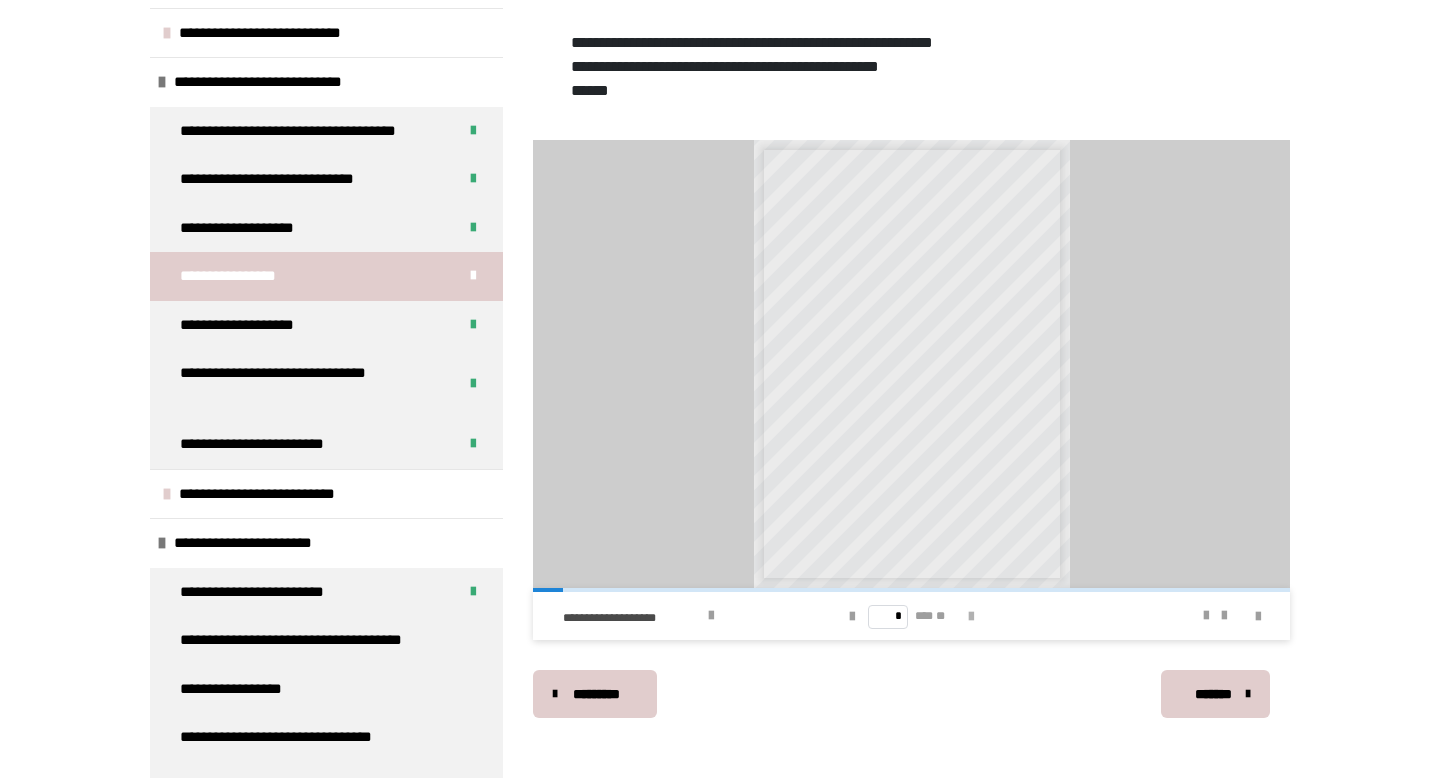 click at bounding box center (971, 617) 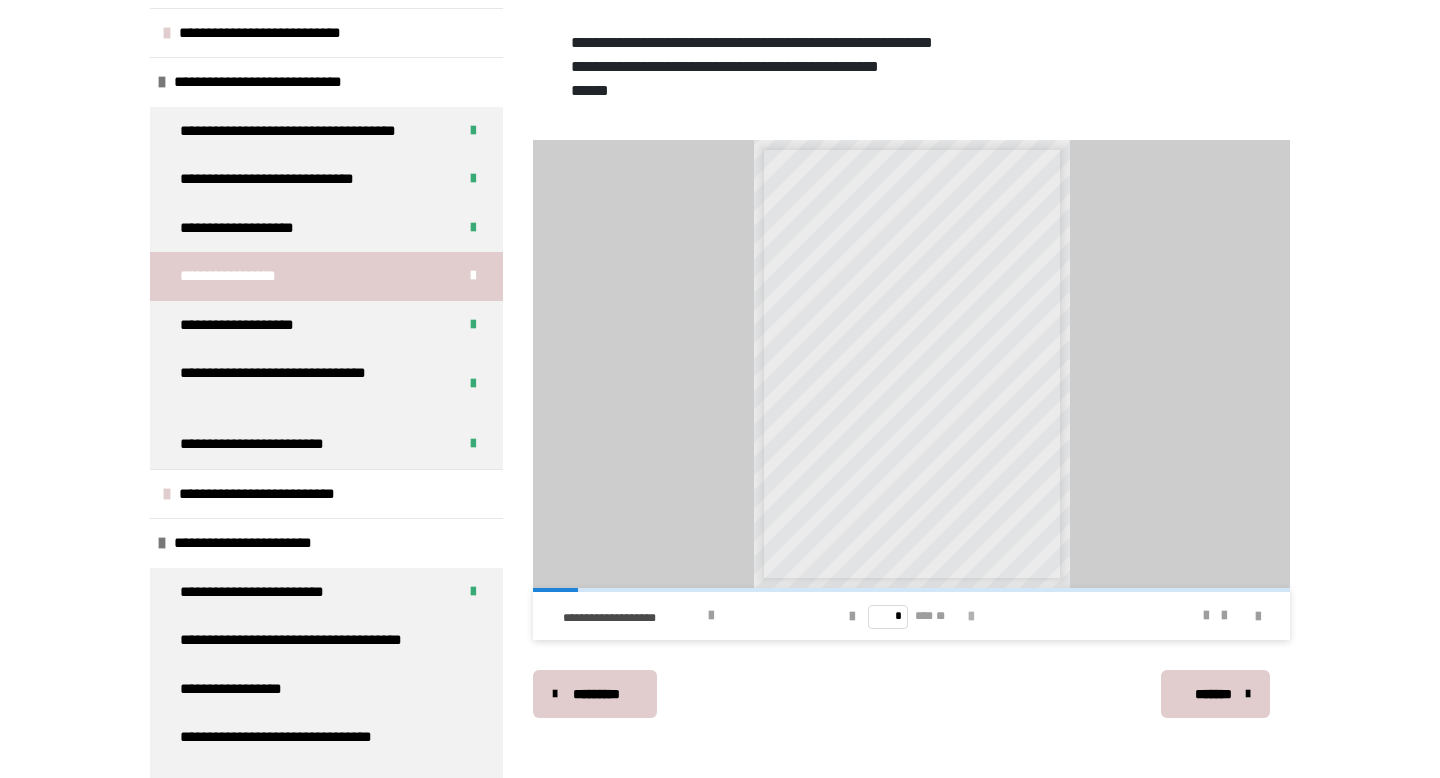 click at bounding box center (971, 617) 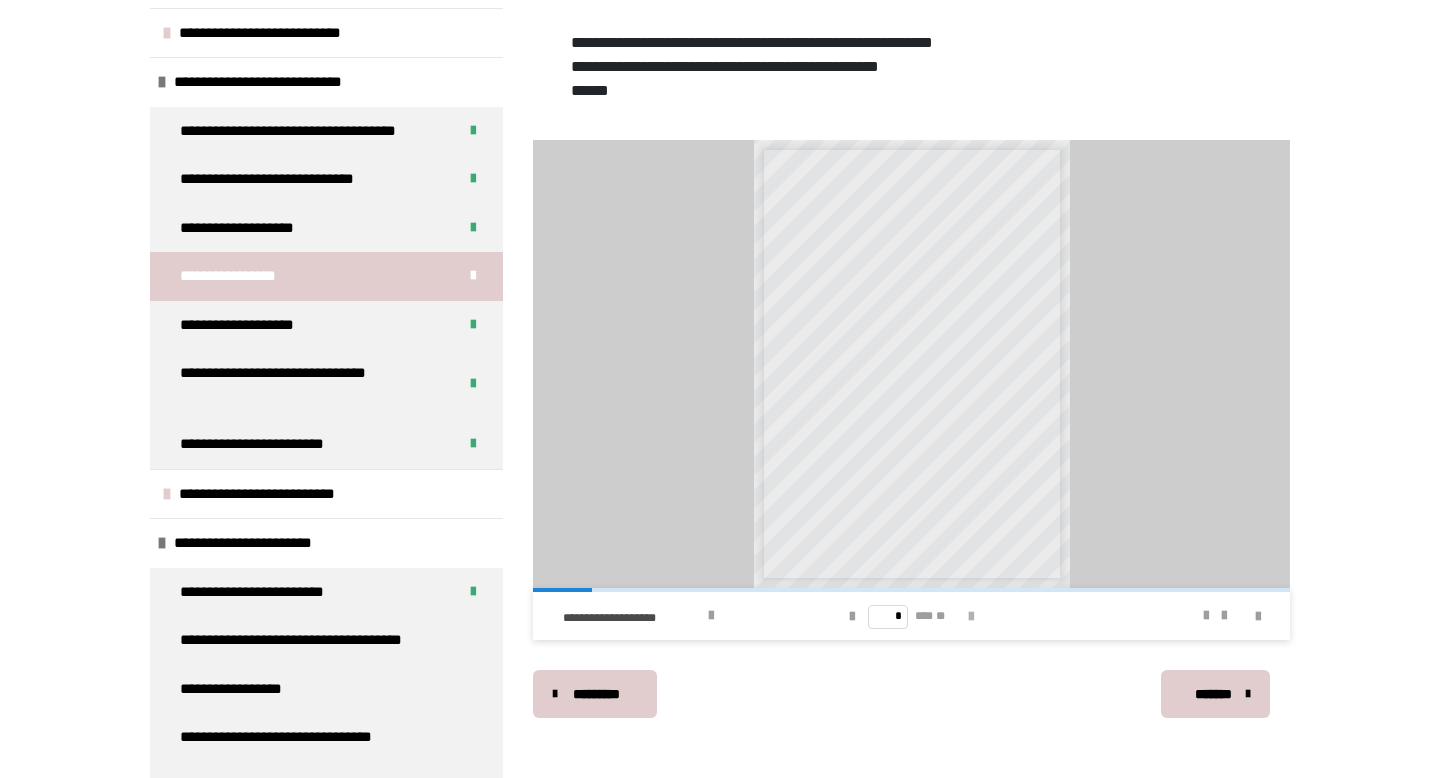click at bounding box center (971, 617) 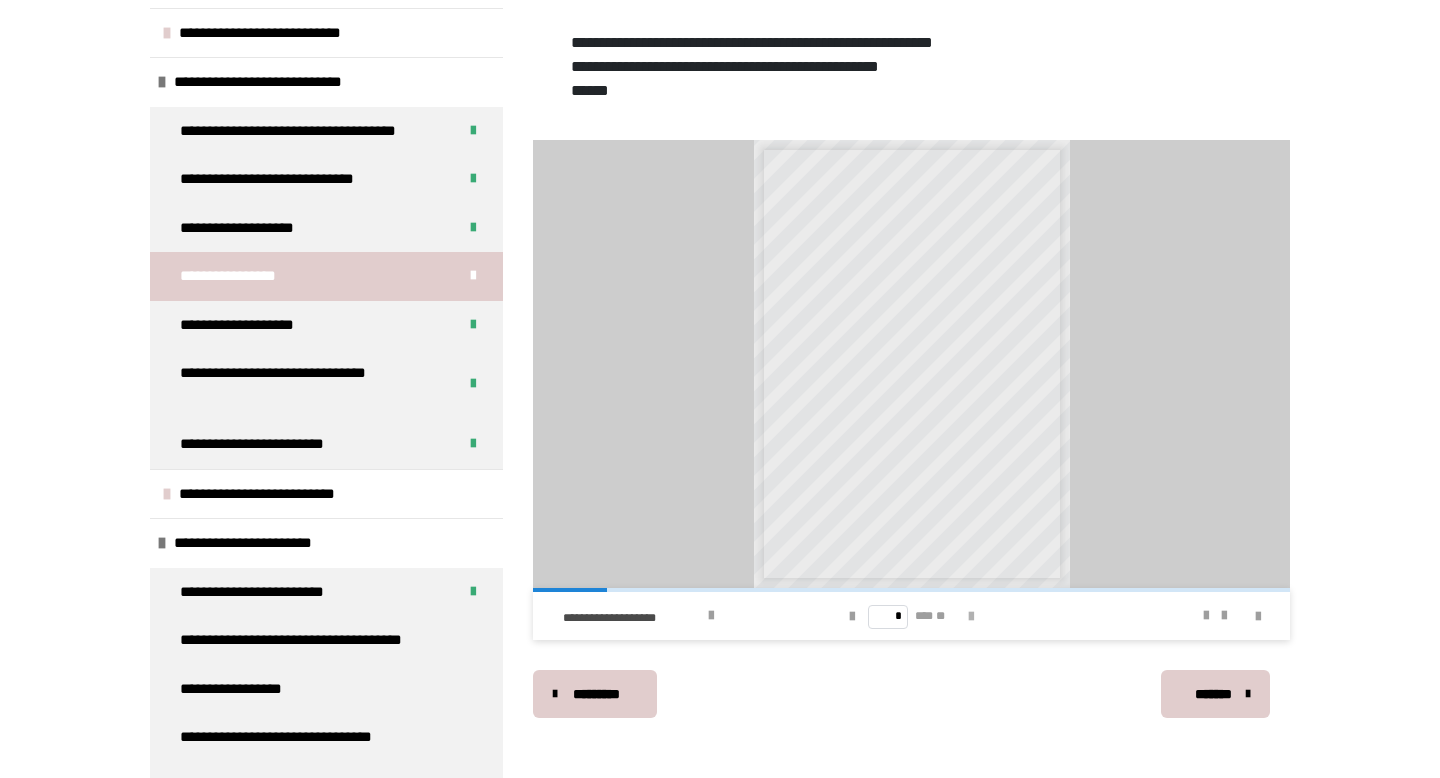click at bounding box center (971, 617) 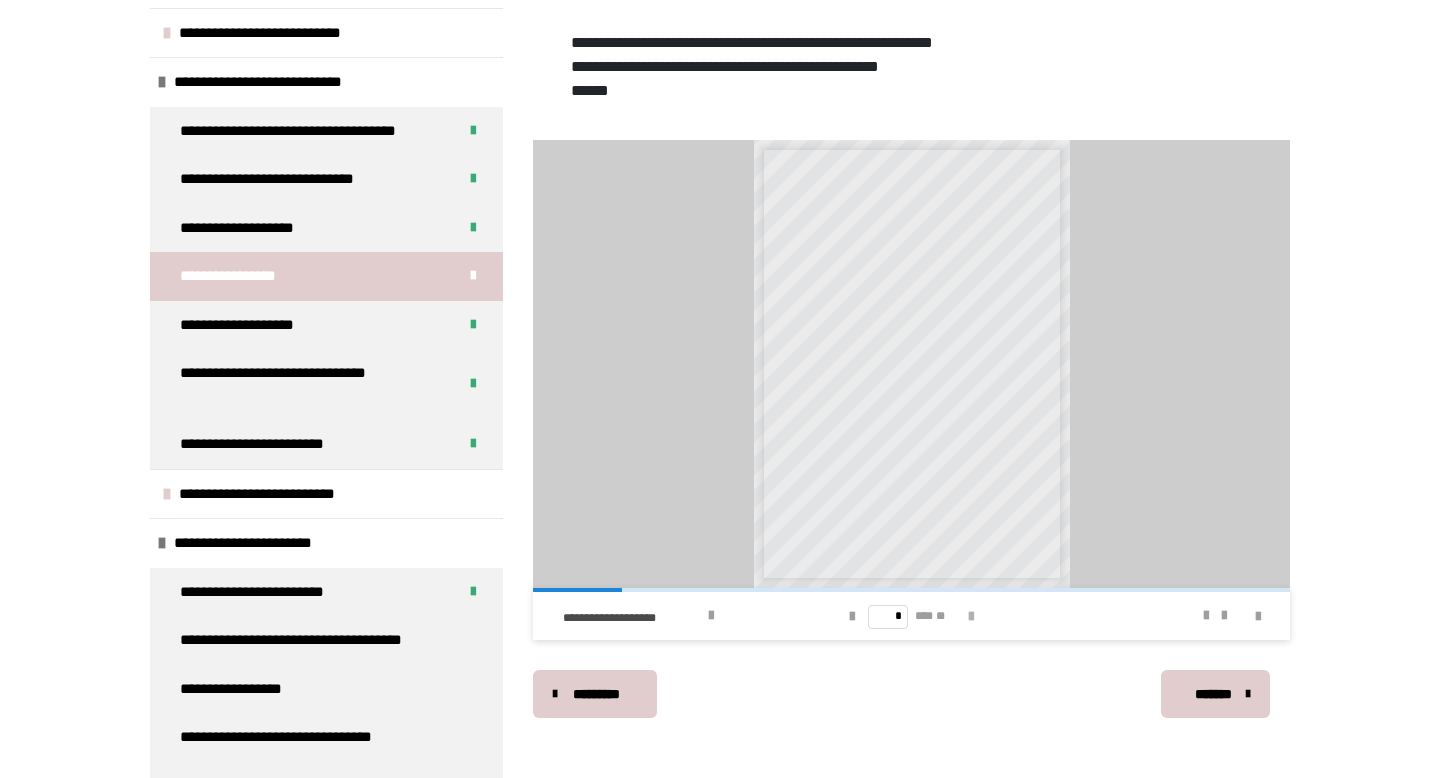 click at bounding box center [971, 617] 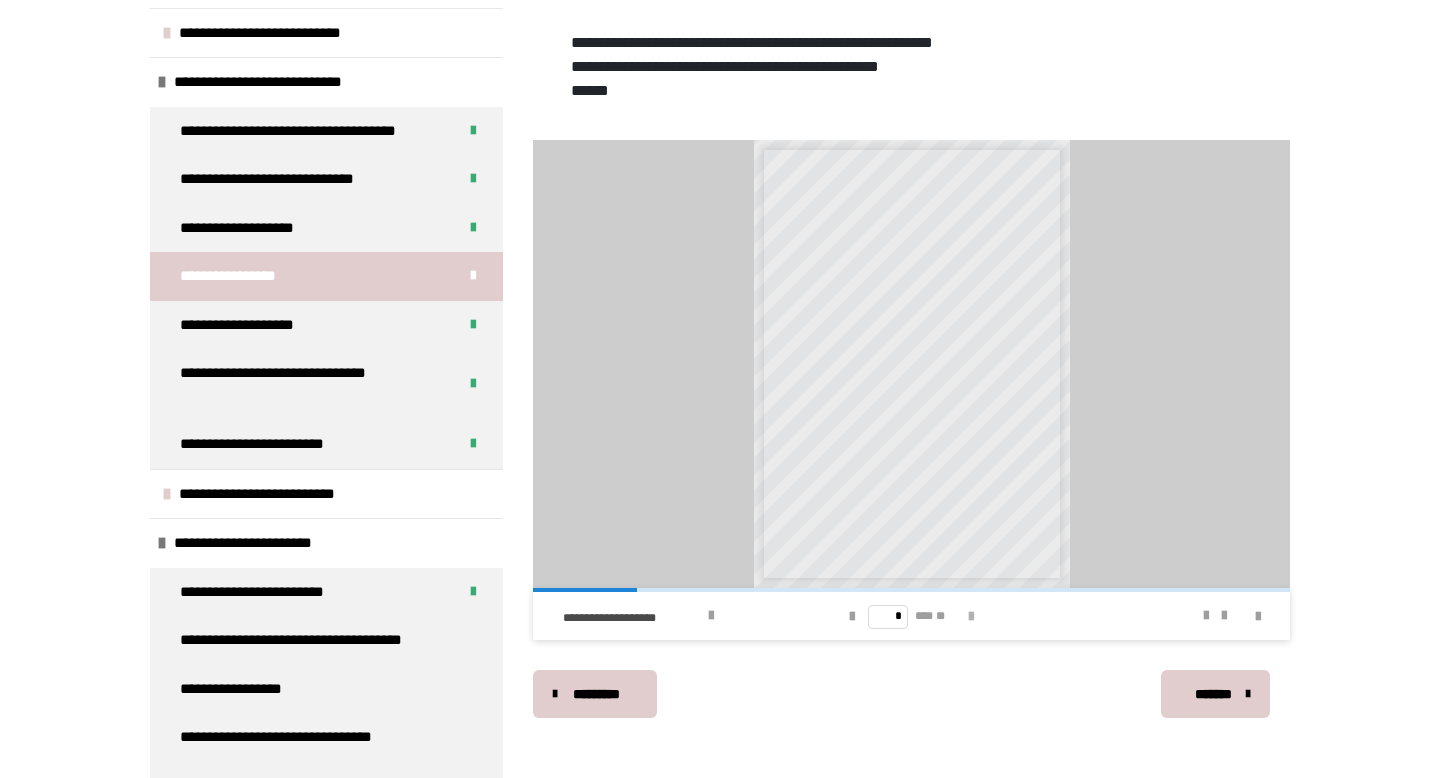 click at bounding box center [971, 617] 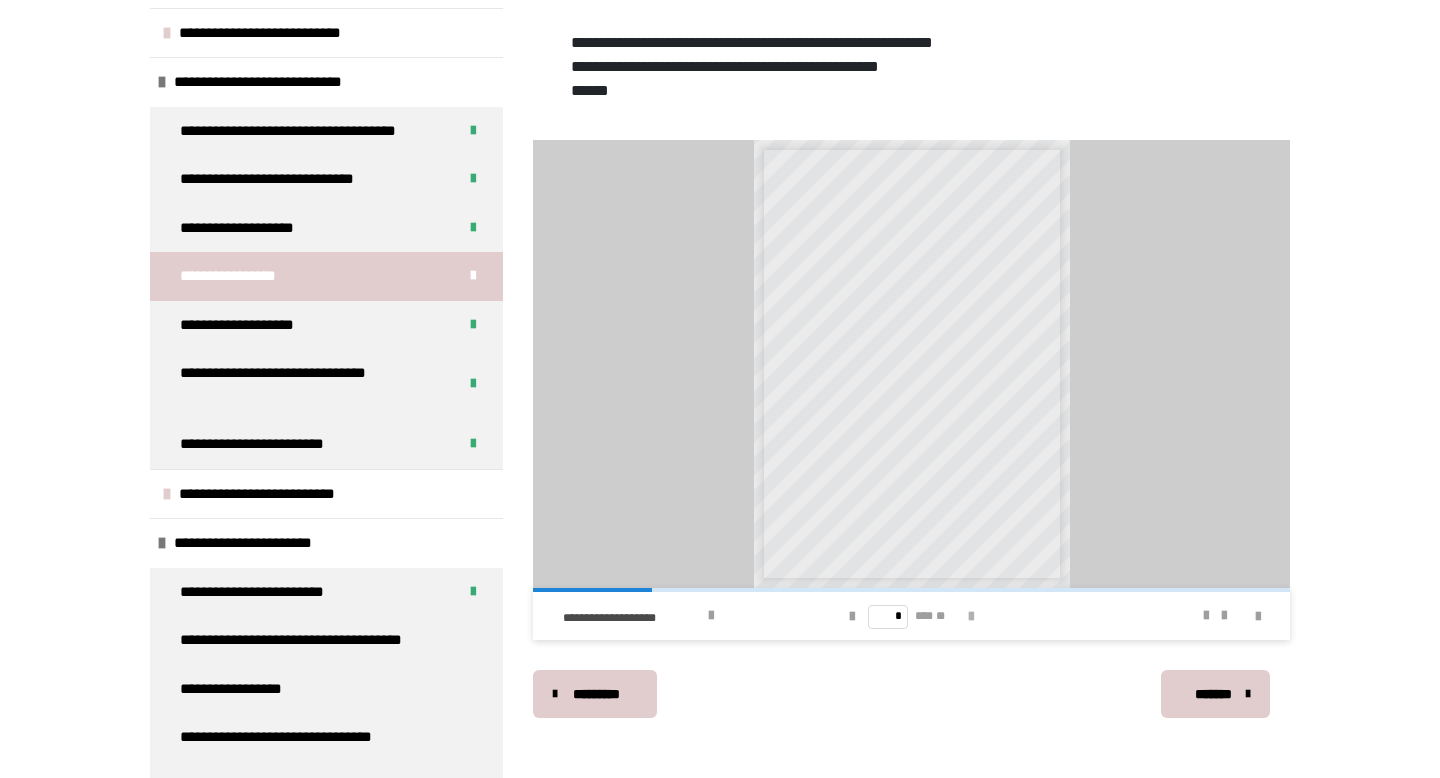 click at bounding box center (971, 617) 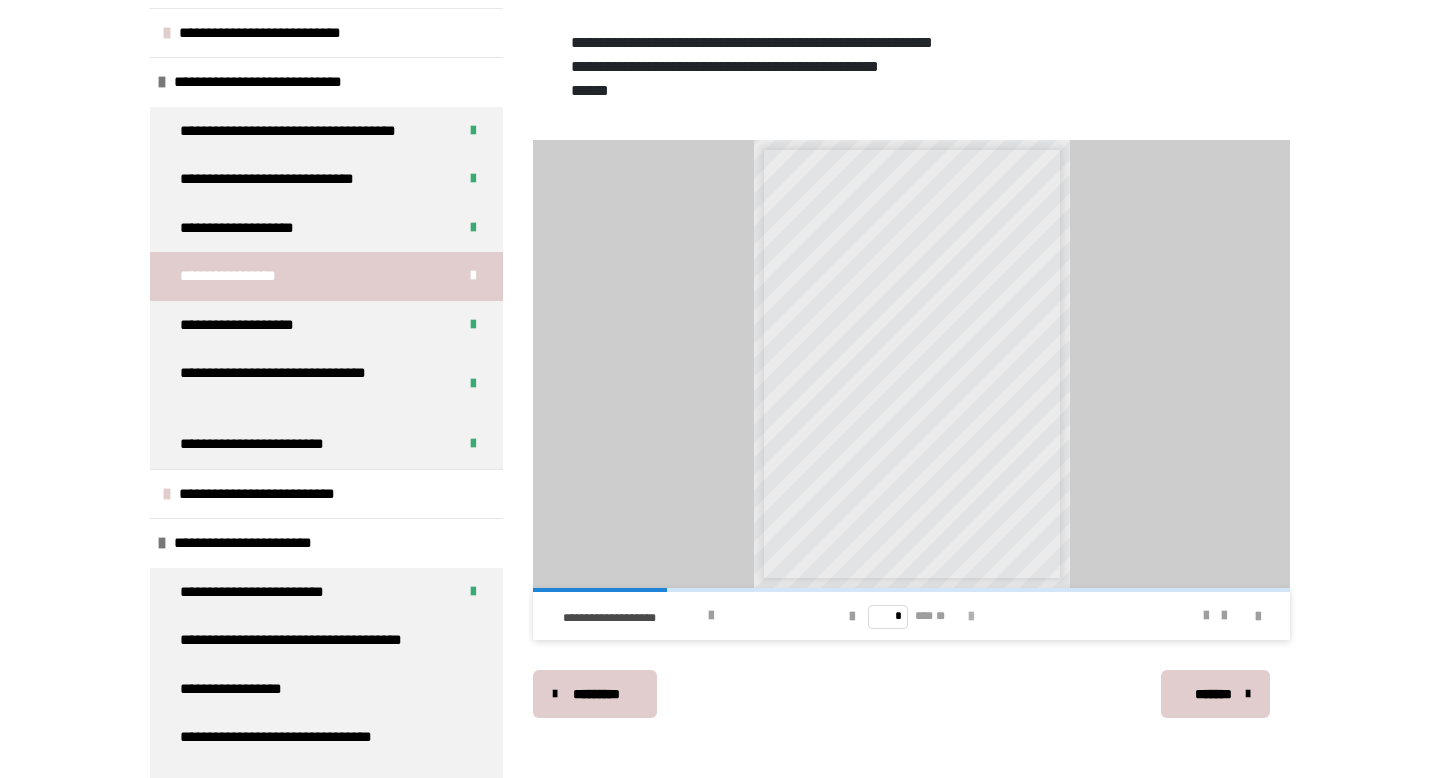 click at bounding box center (971, 617) 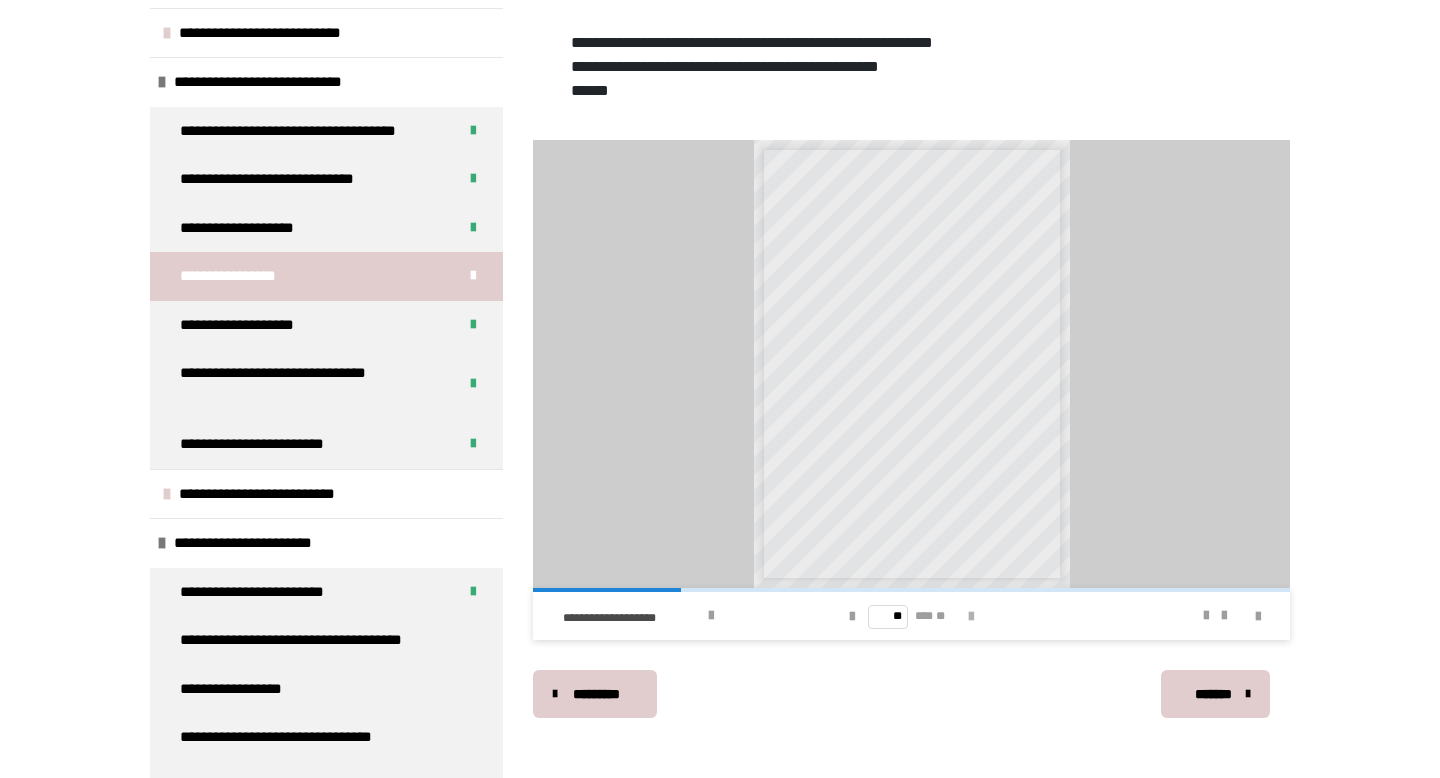 click at bounding box center [971, 617] 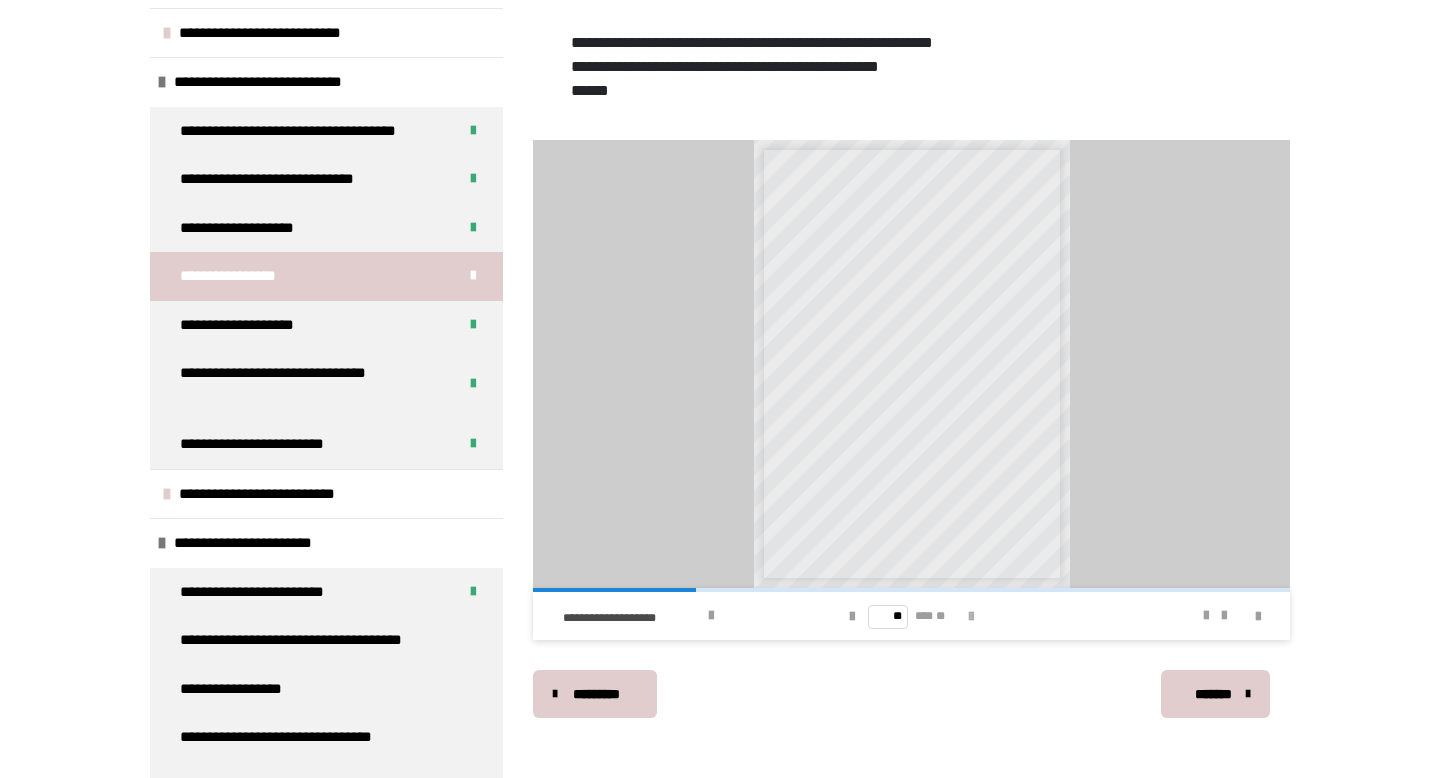 click at bounding box center (971, 617) 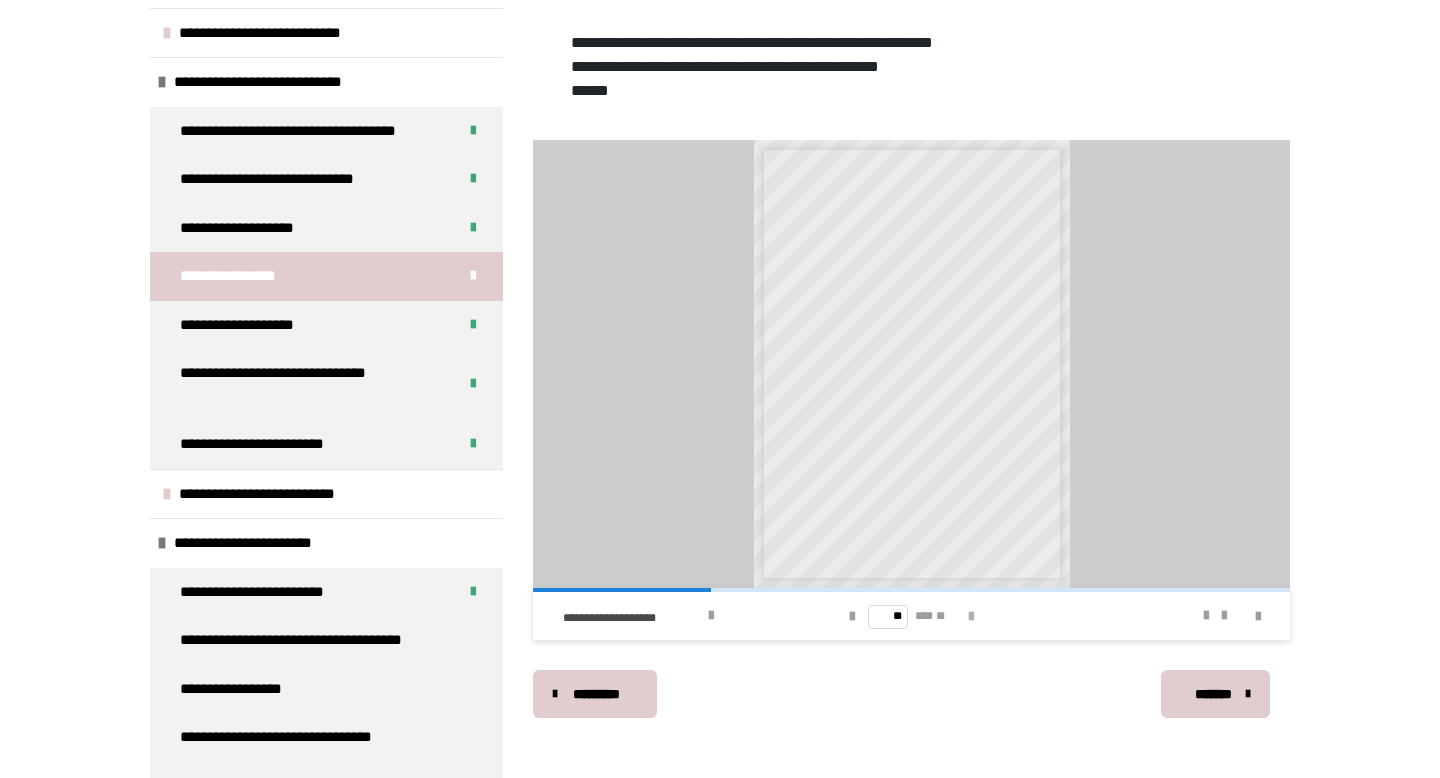 click at bounding box center [971, 617] 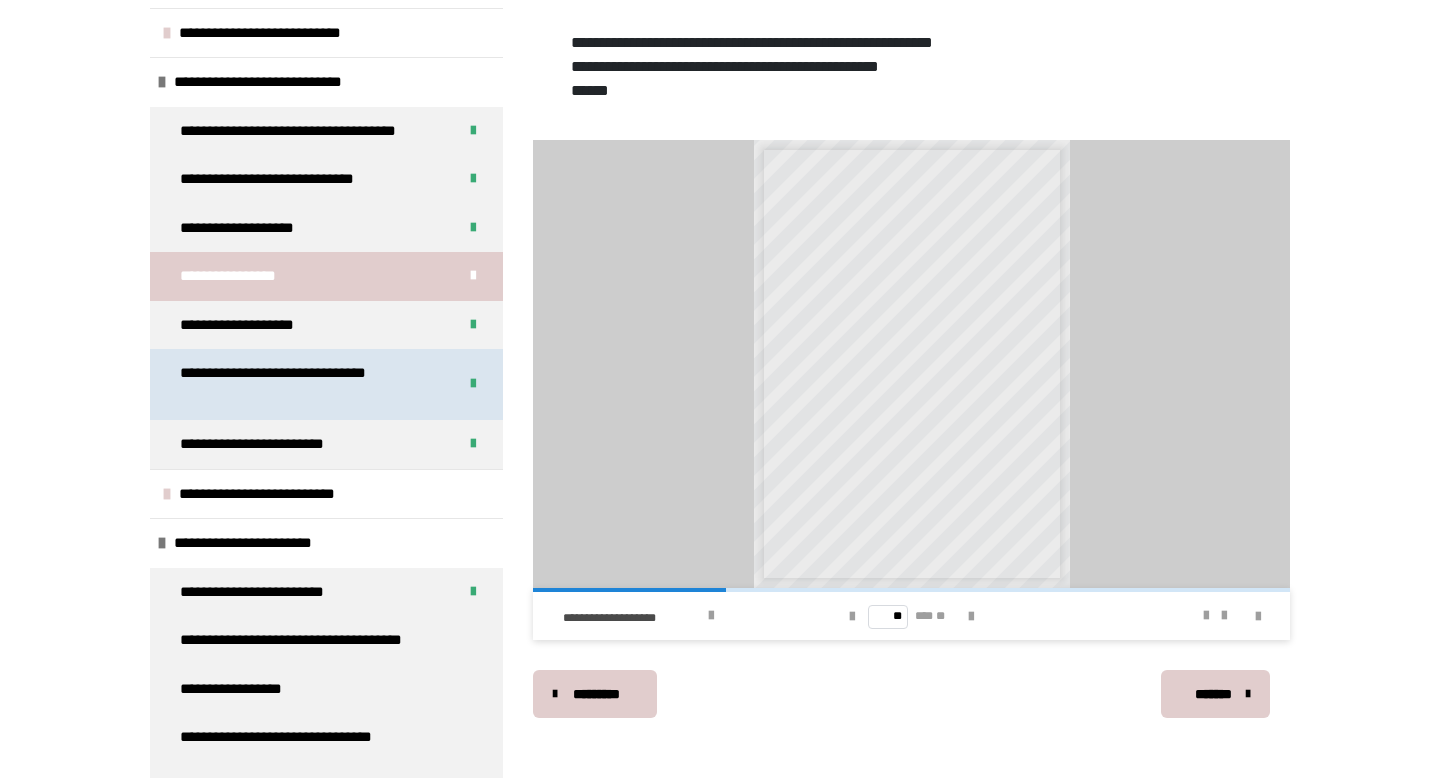 click on "**********" at bounding box center (310, 384) 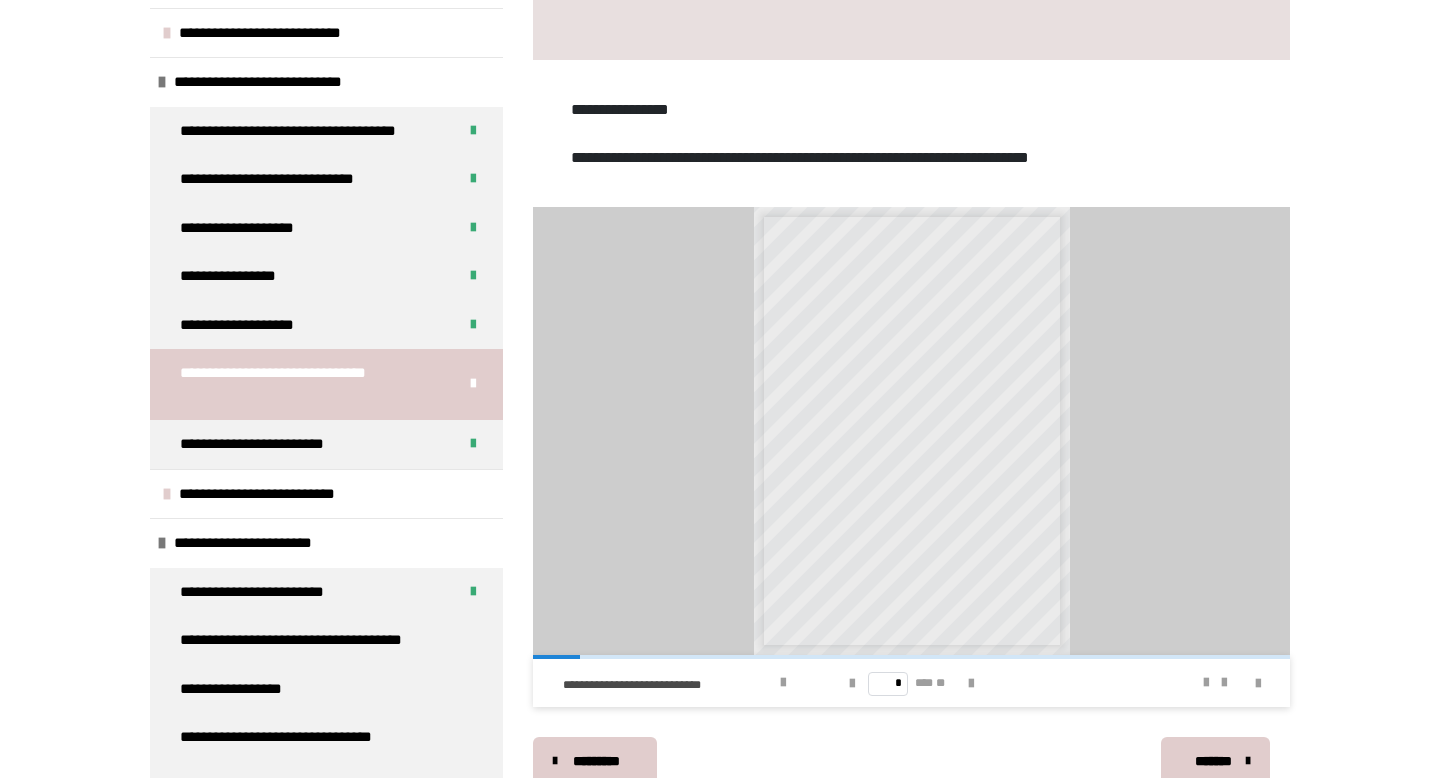 scroll, scrollTop: 380, scrollLeft: 0, axis: vertical 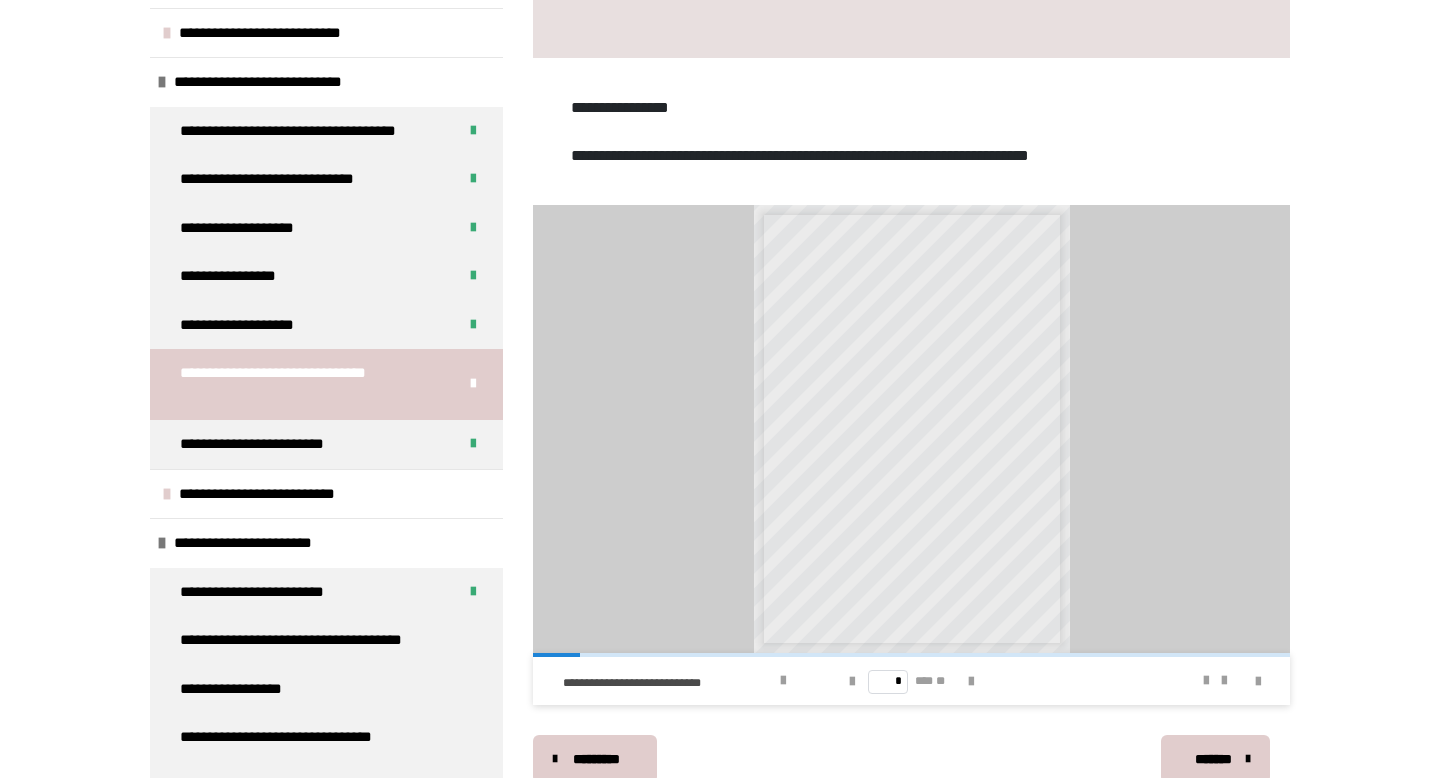 click on "* *** **" at bounding box center (911, 681) 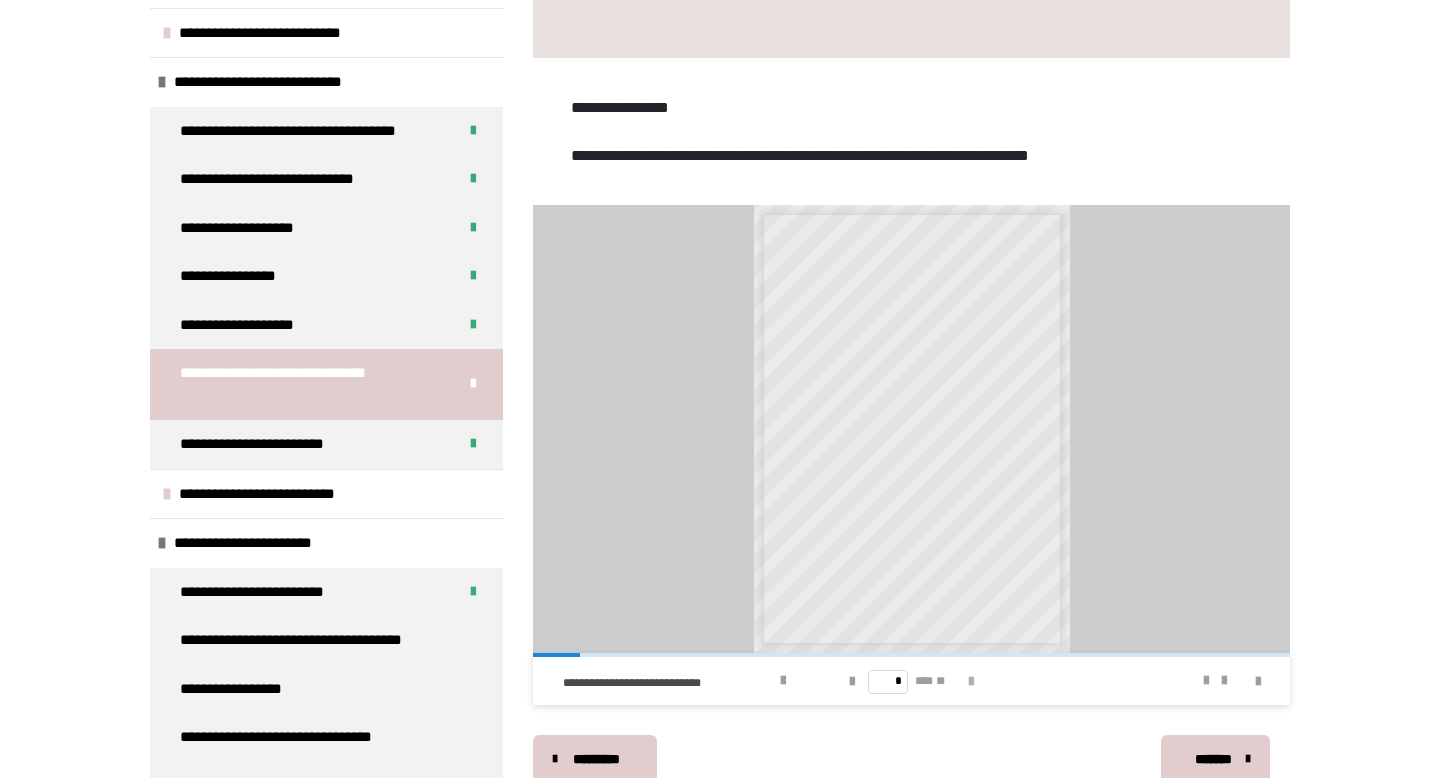 click at bounding box center [971, 682] 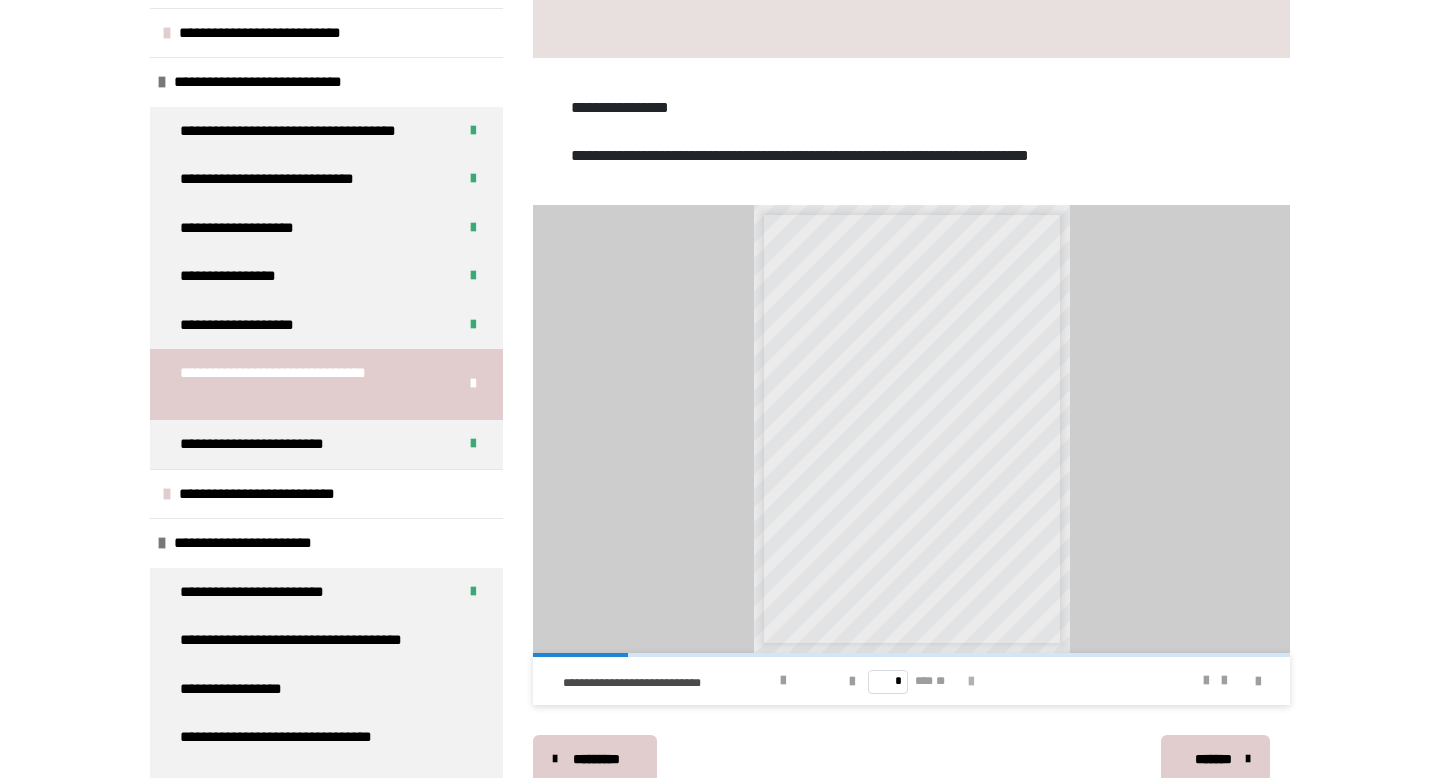 click at bounding box center [971, 682] 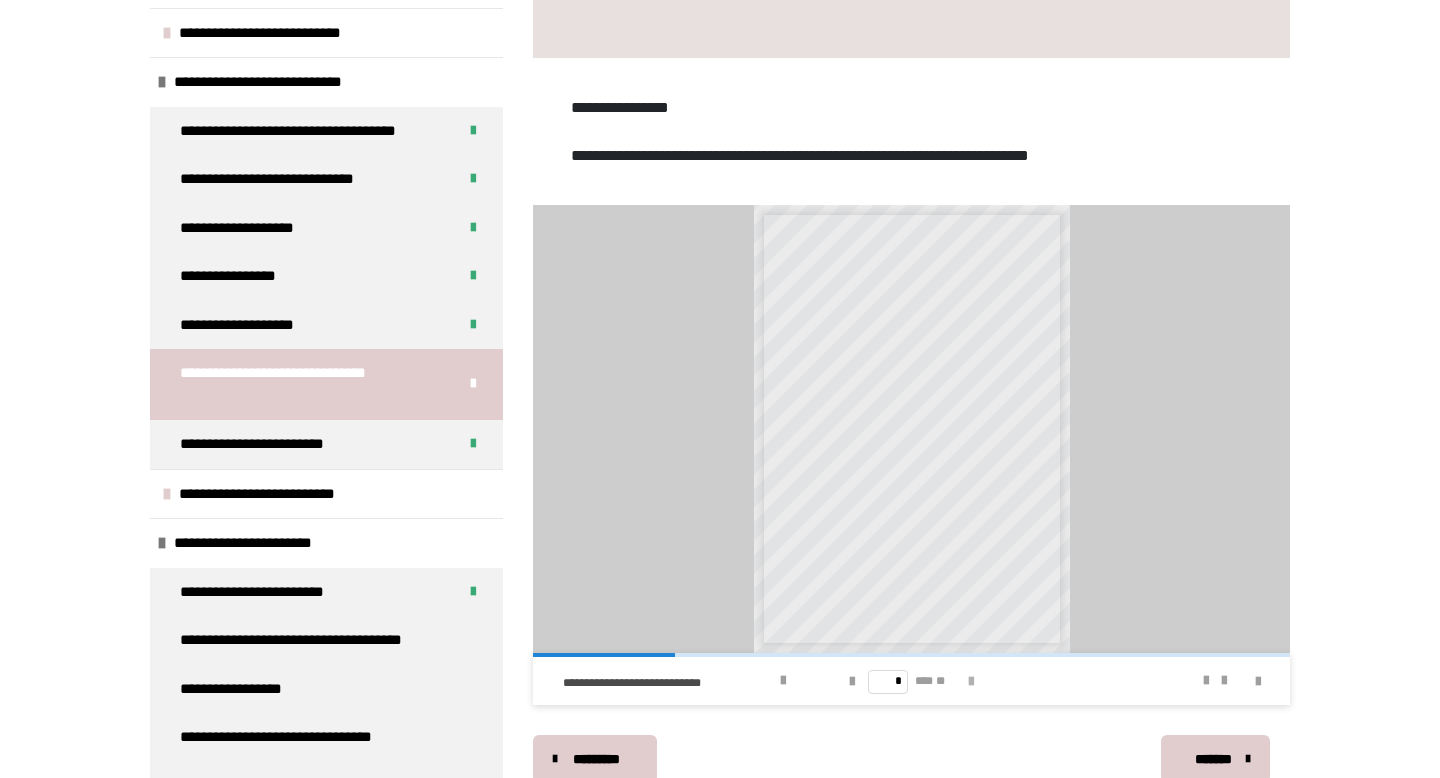 click at bounding box center (971, 682) 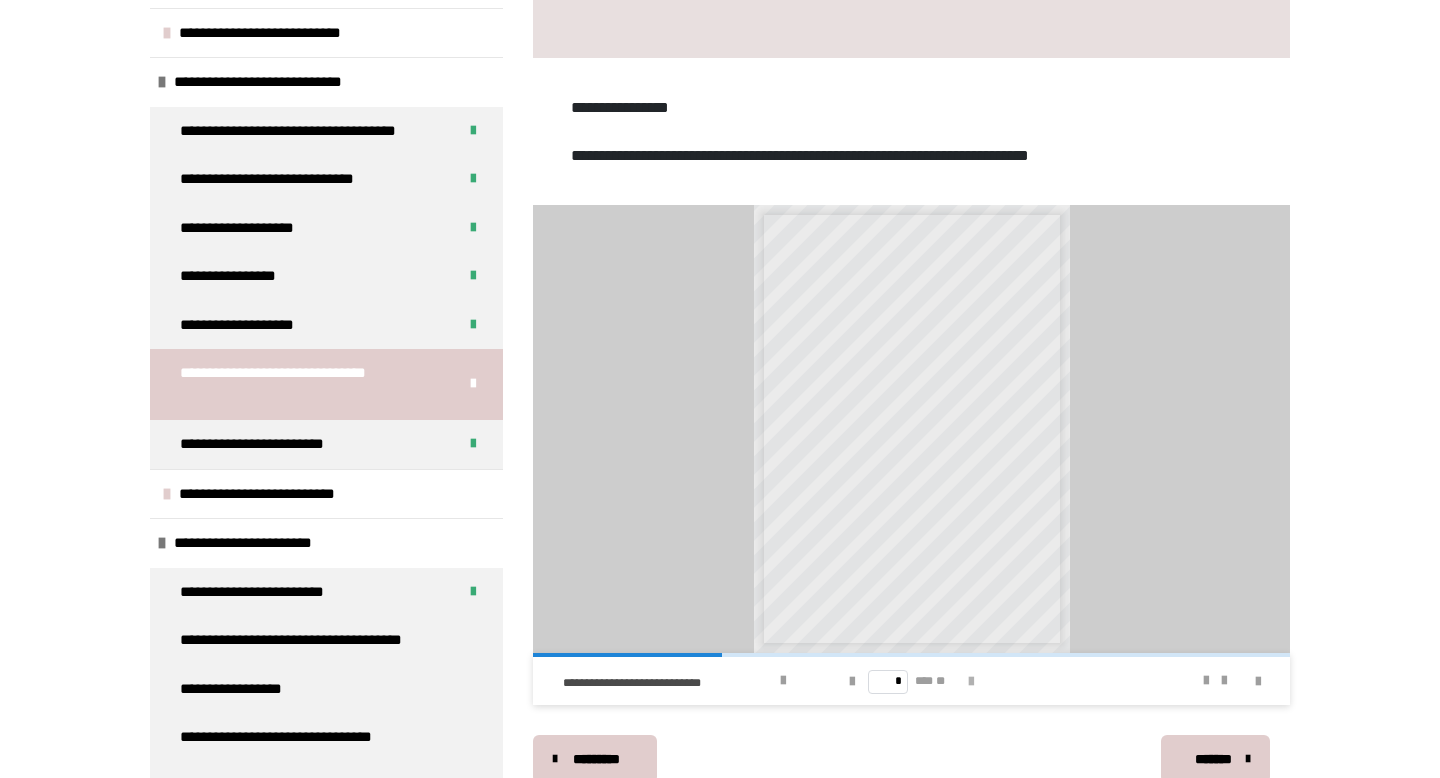 click at bounding box center [971, 682] 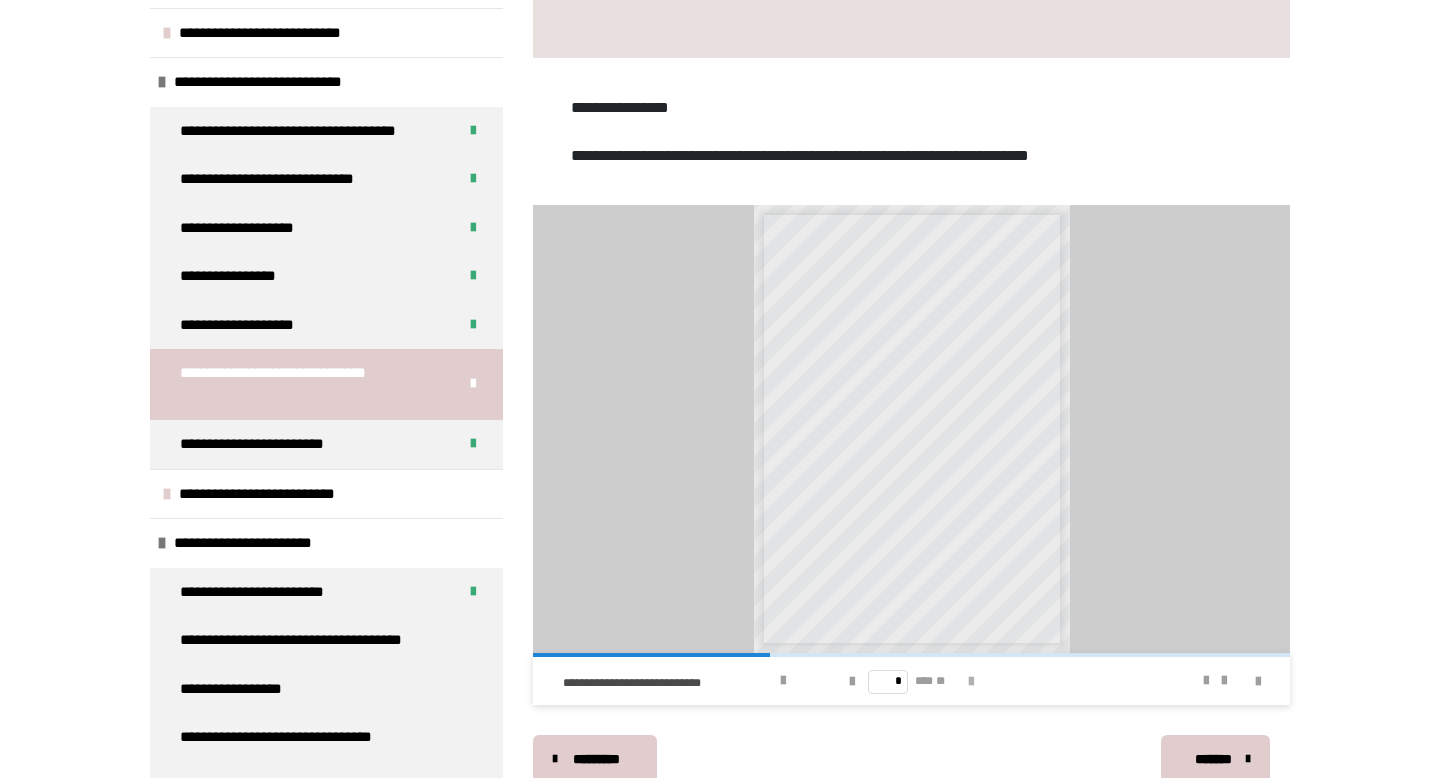 click at bounding box center [971, 682] 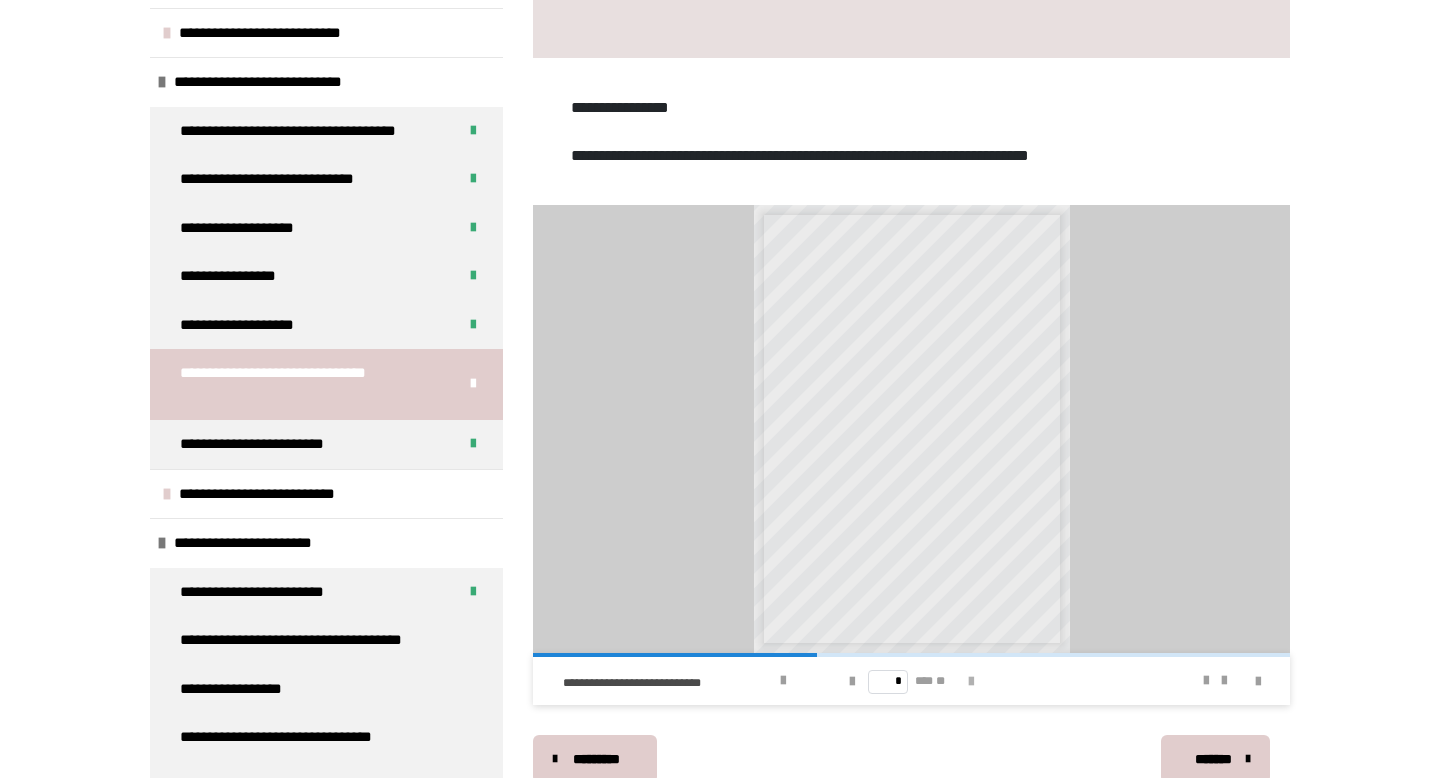 click at bounding box center [971, 682] 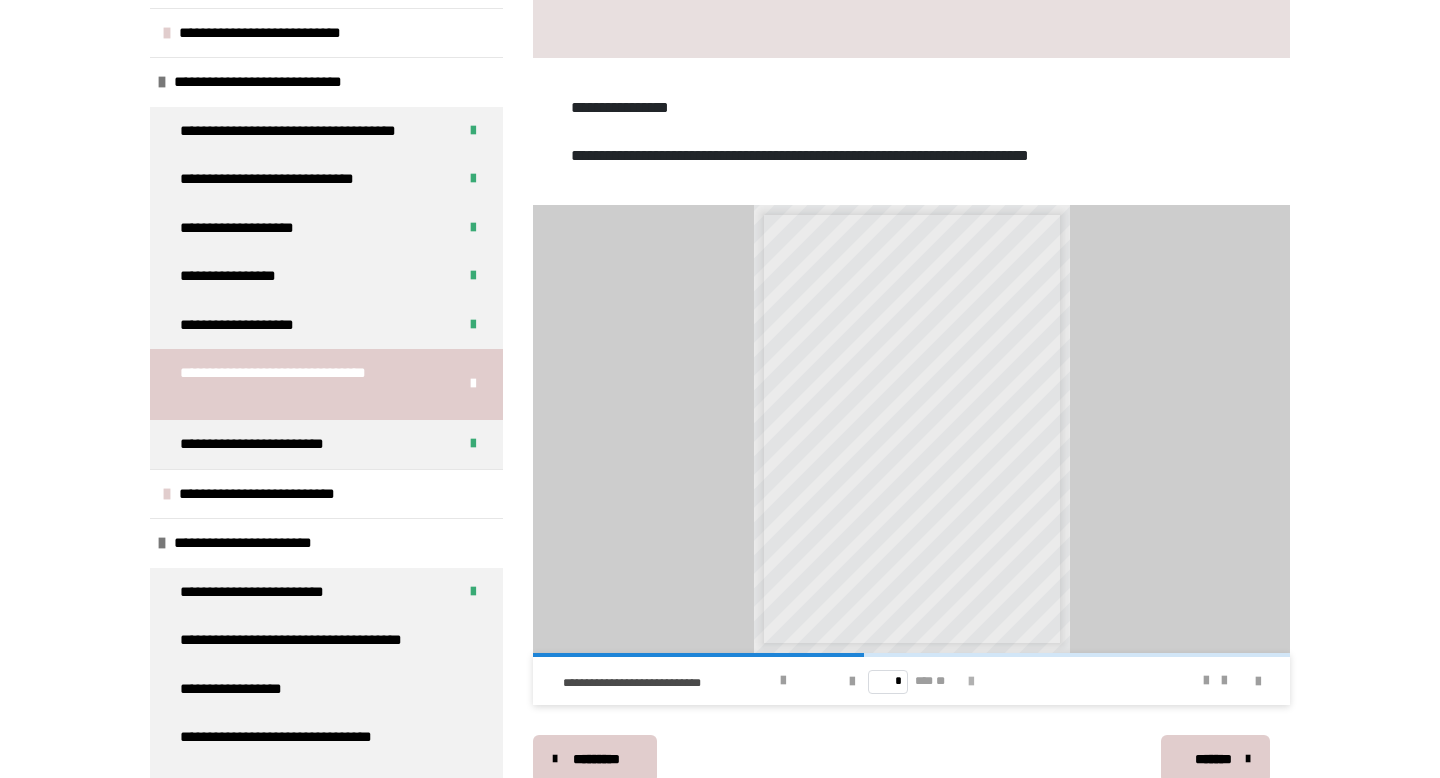 click at bounding box center (971, 682) 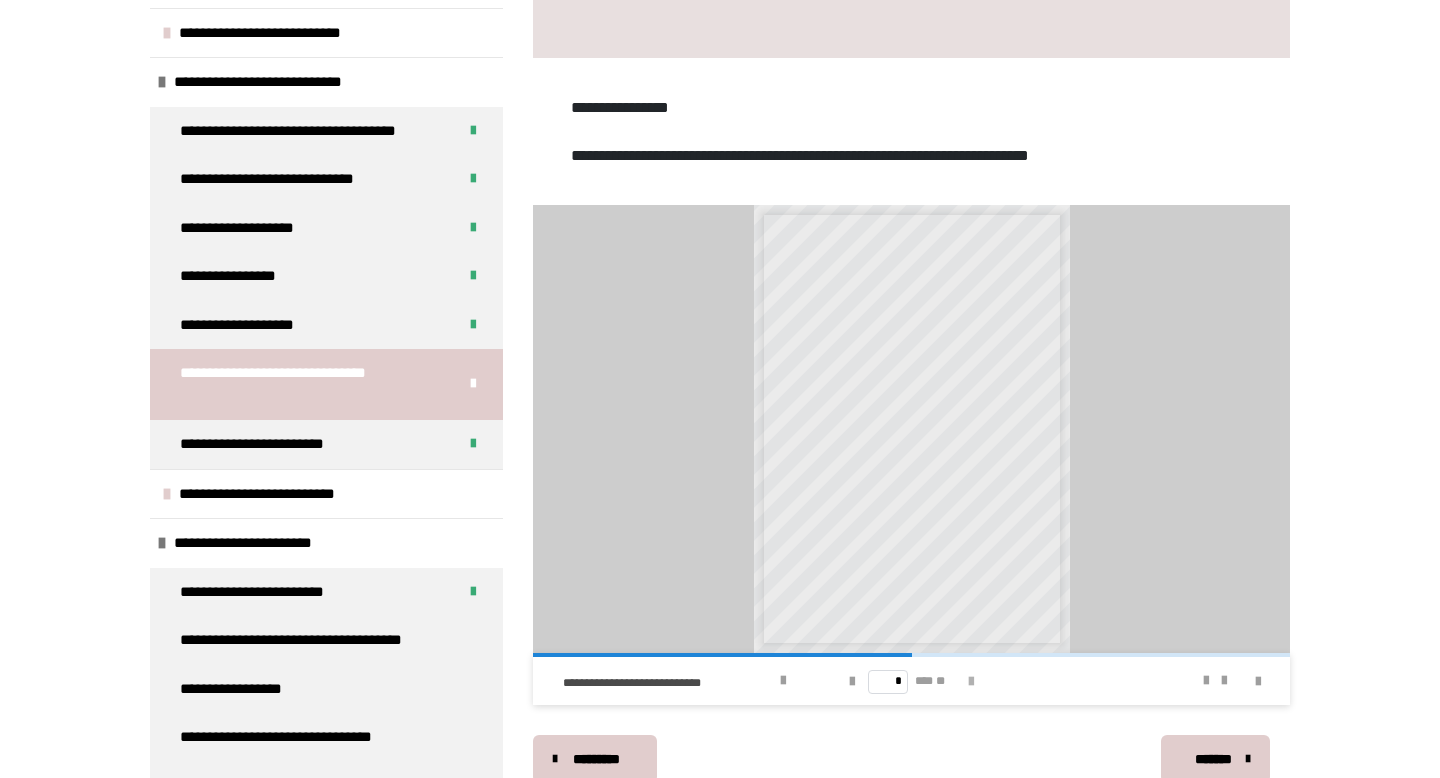 click at bounding box center [971, 682] 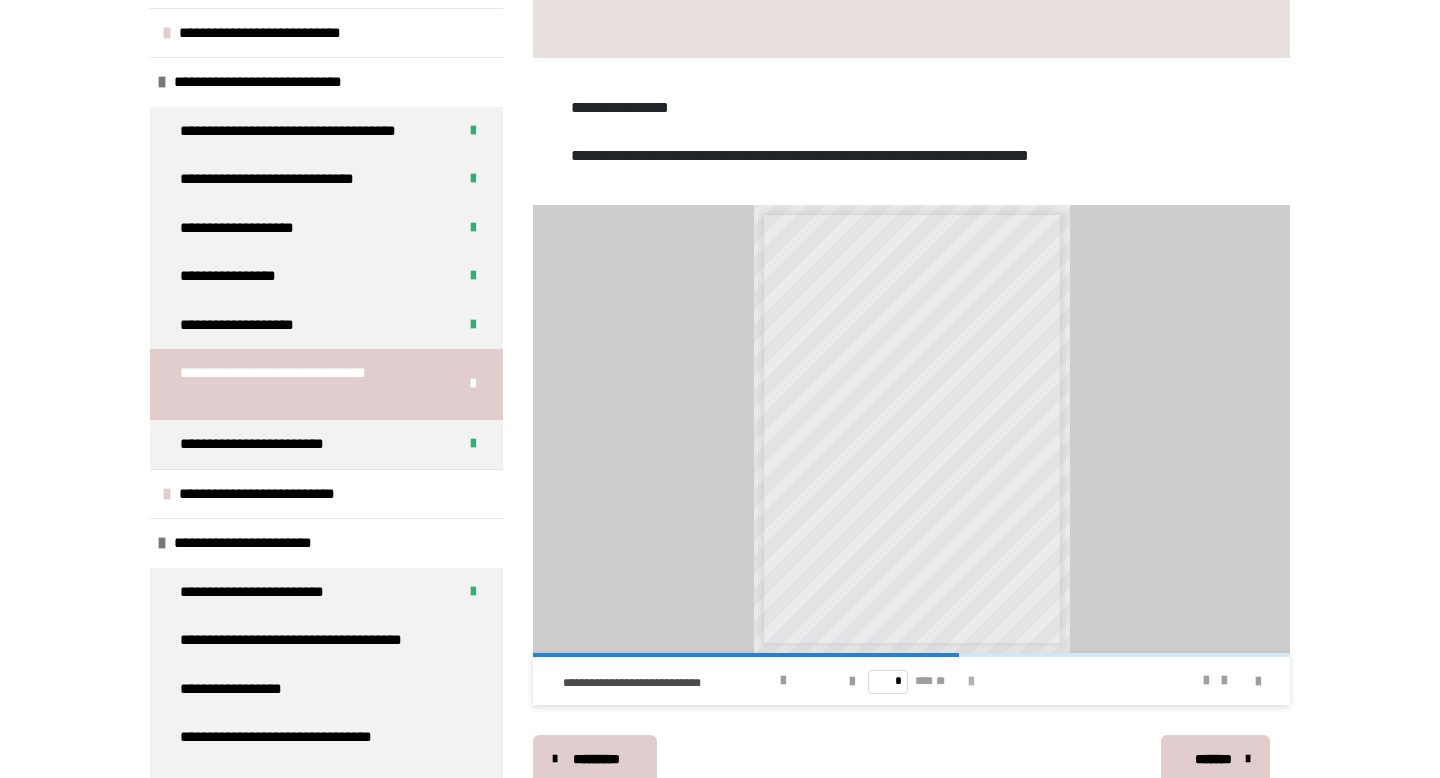 click at bounding box center (971, 682) 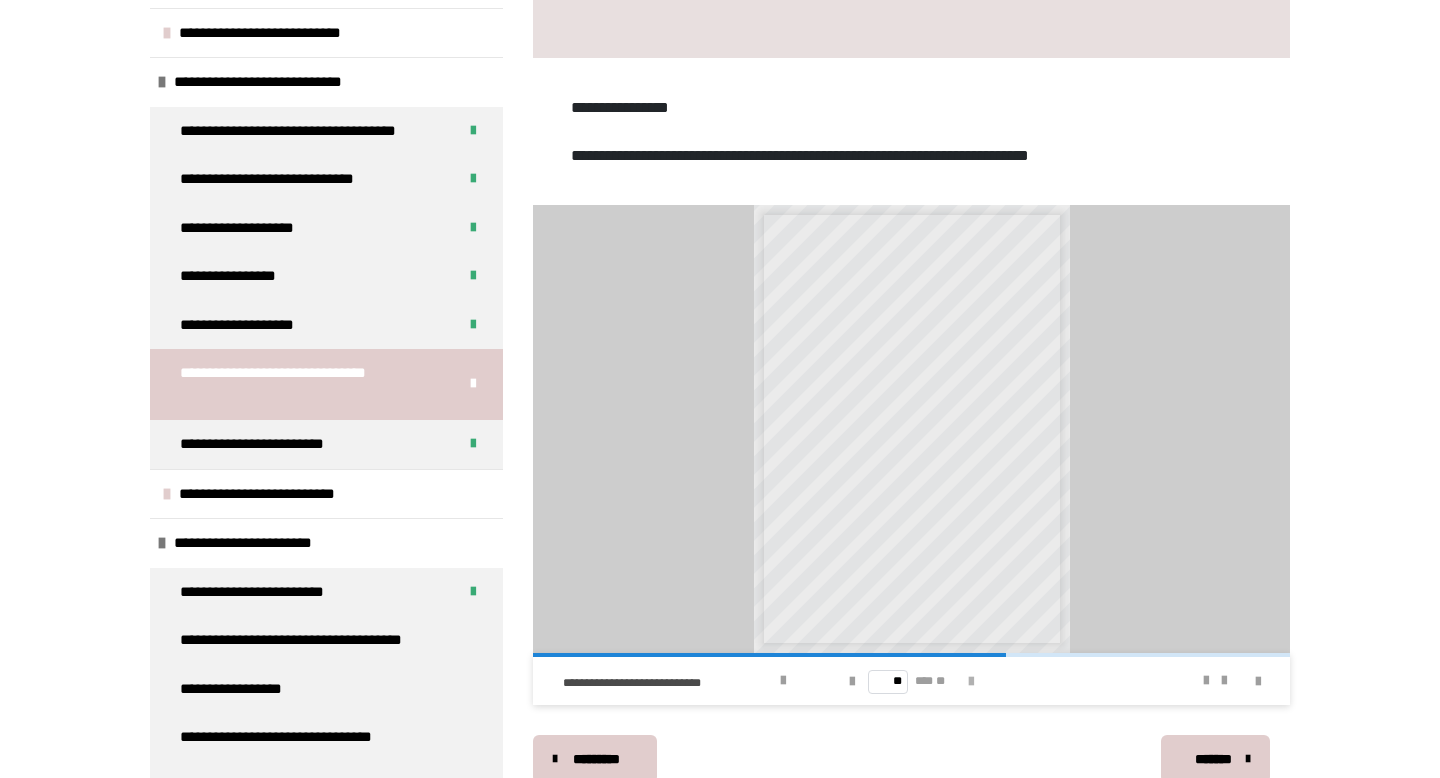 click at bounding box center (971, 682) 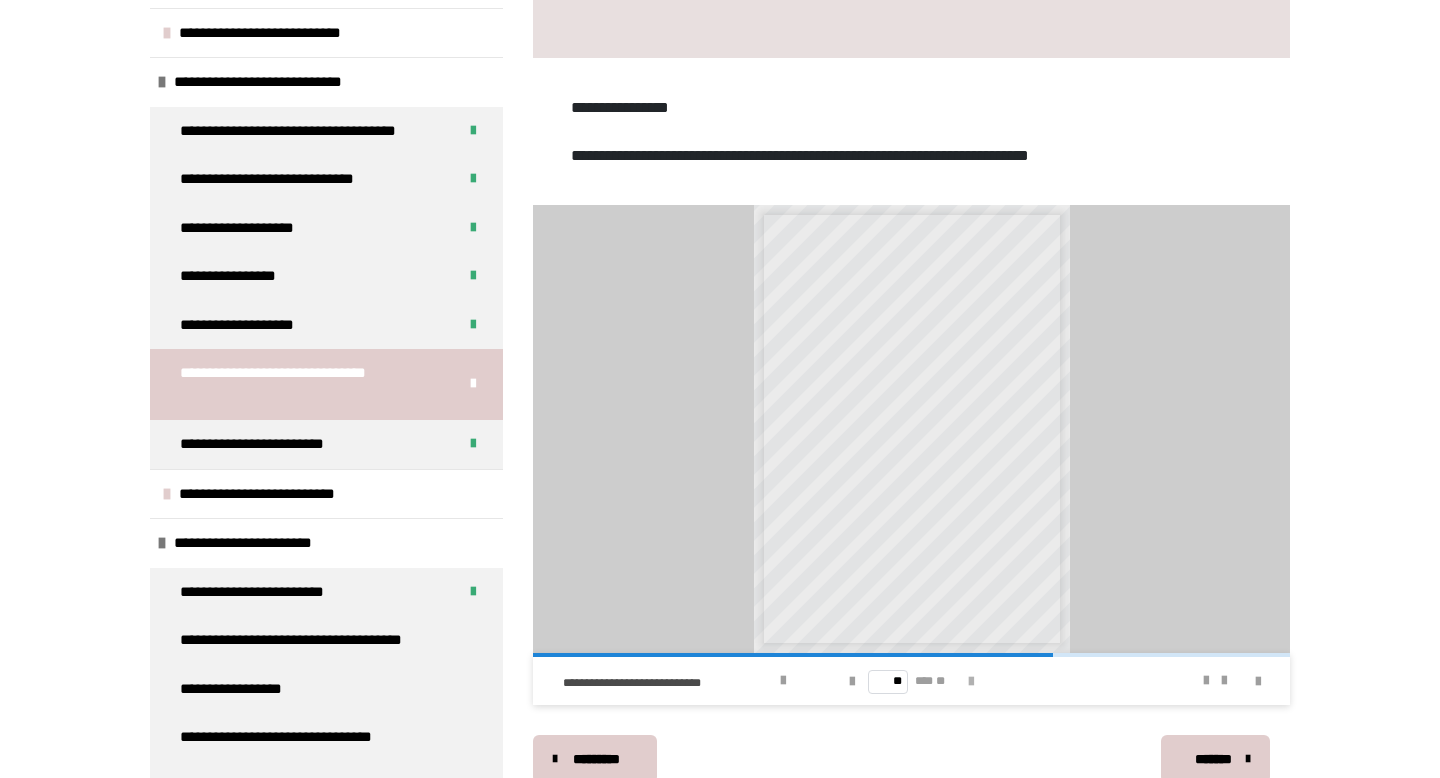 click at bounding box center (971, 682) 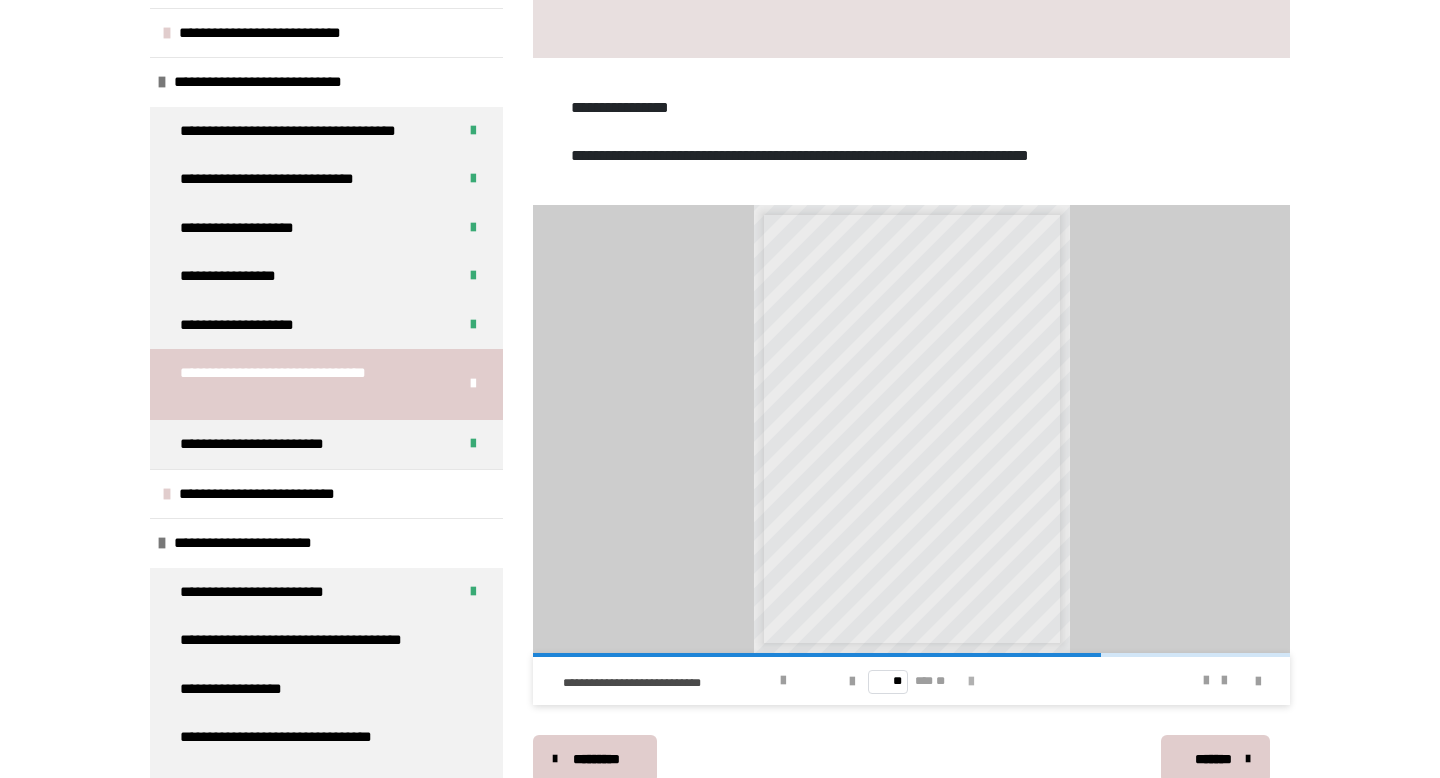click at bounding box center [971, 682] 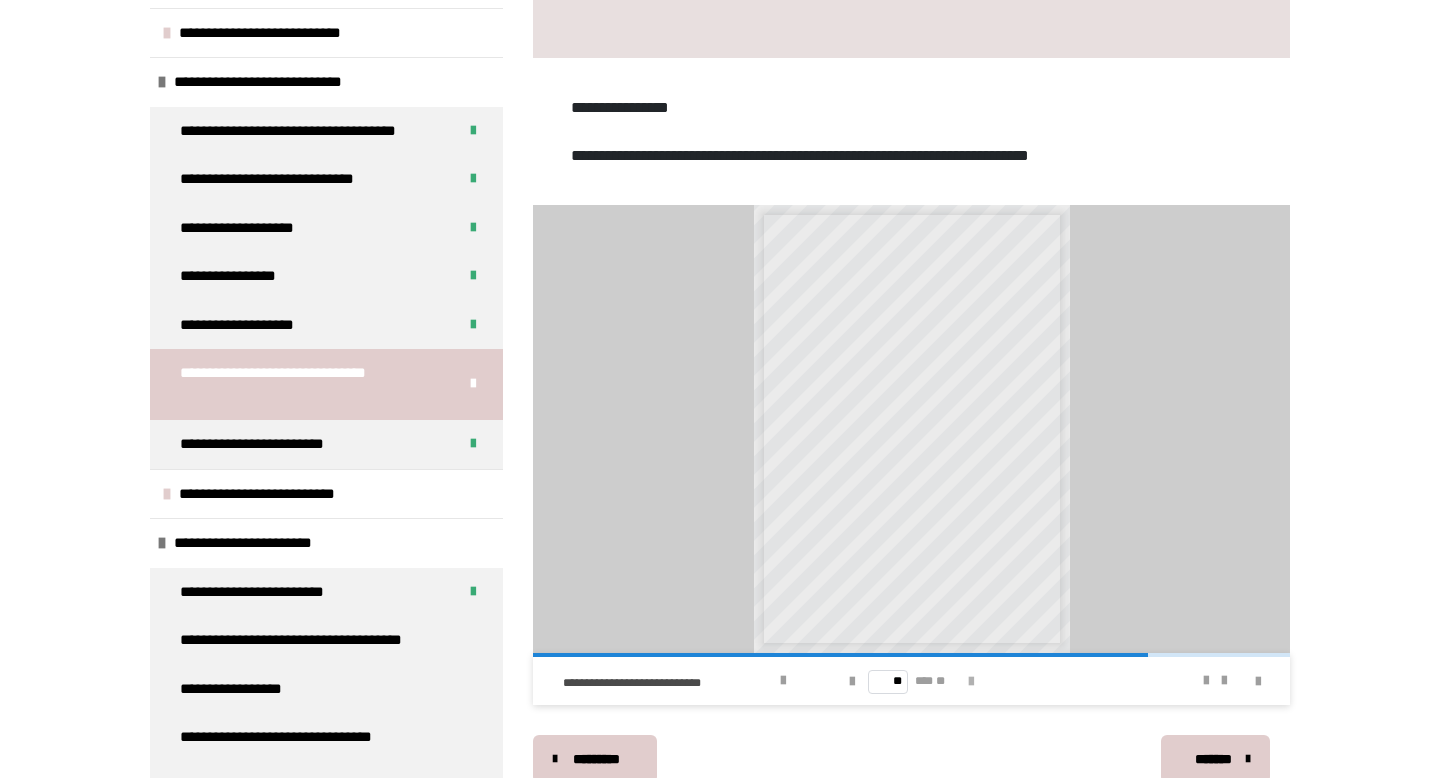 click at bounding box center (971, 682) 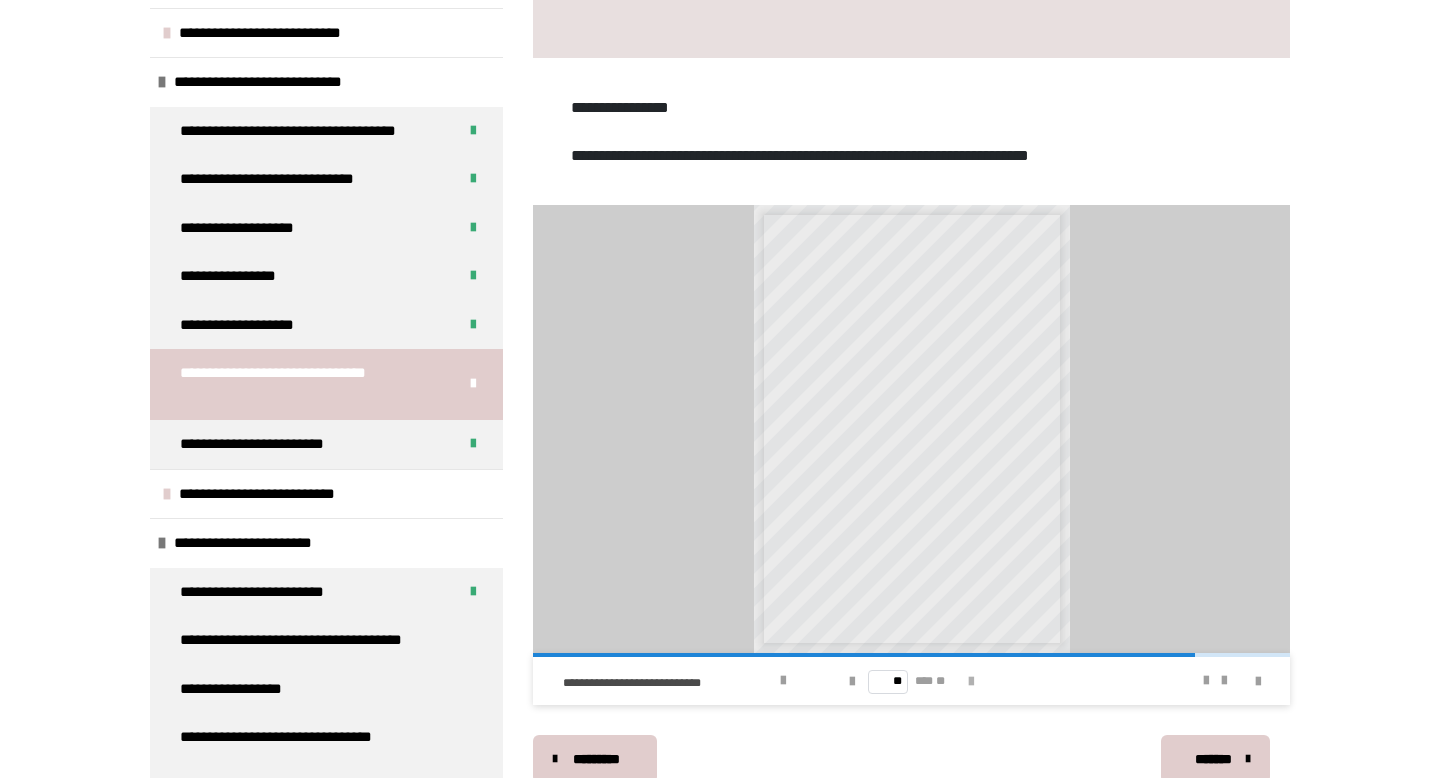 click at bounding box center [971, 682] 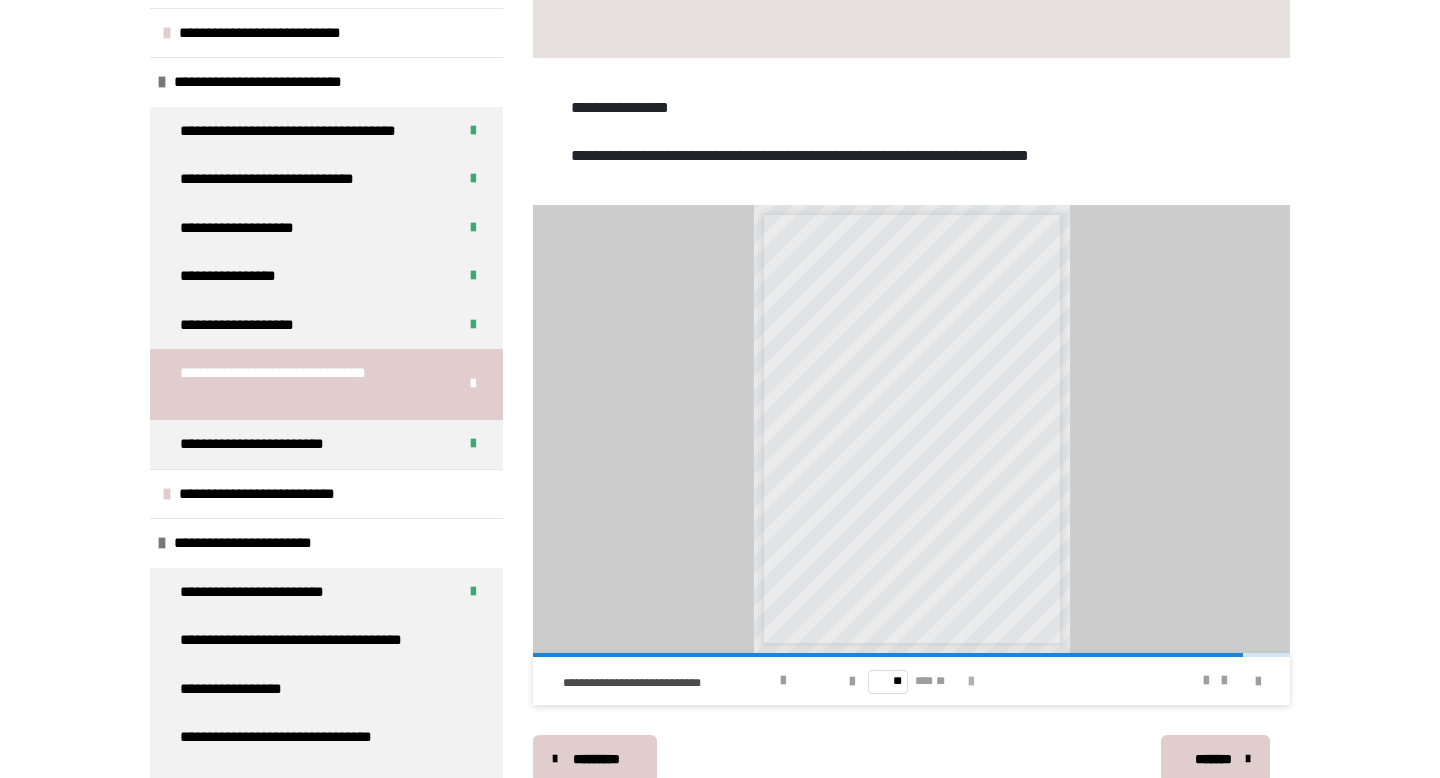 click at bounding box center [971, 682] 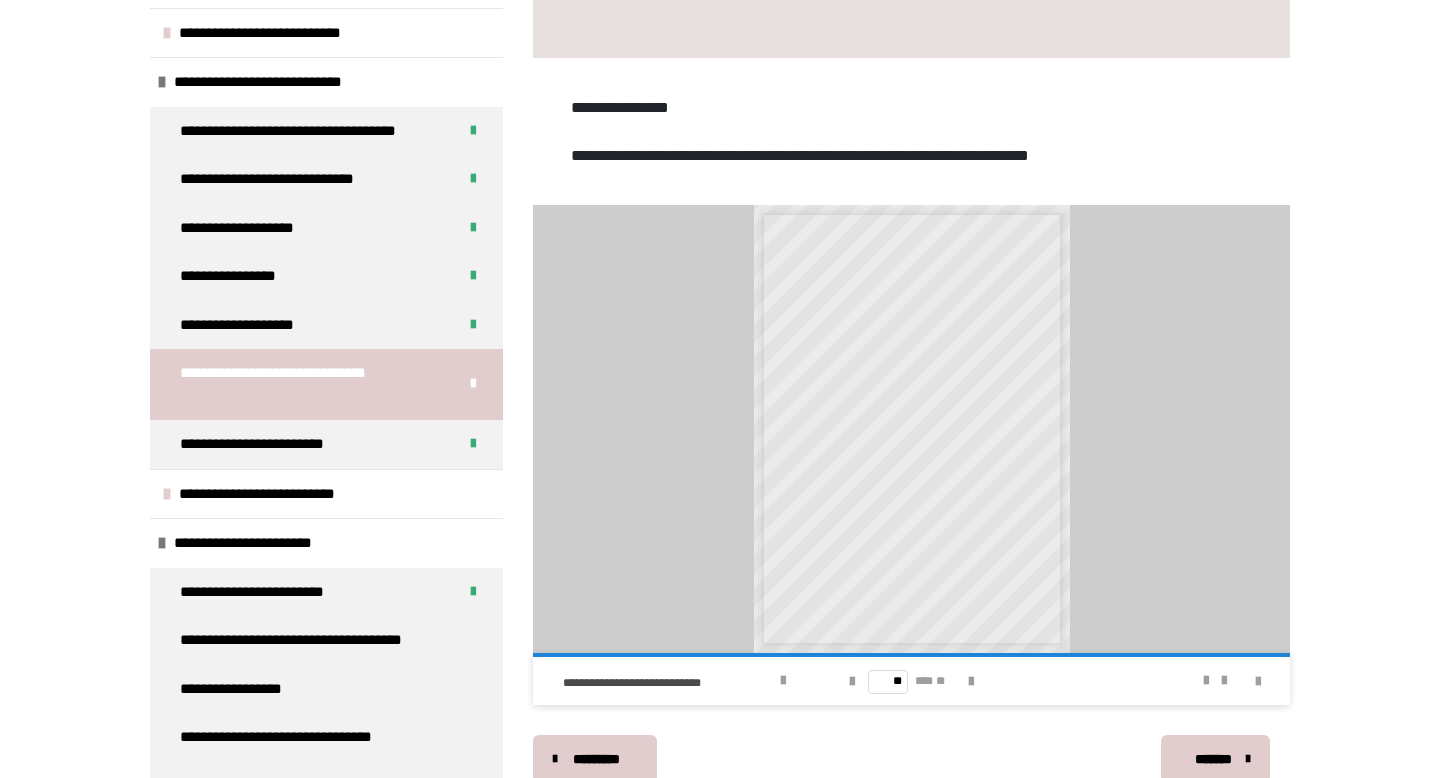 click on "** *** **" at bounding box center (911, 681) 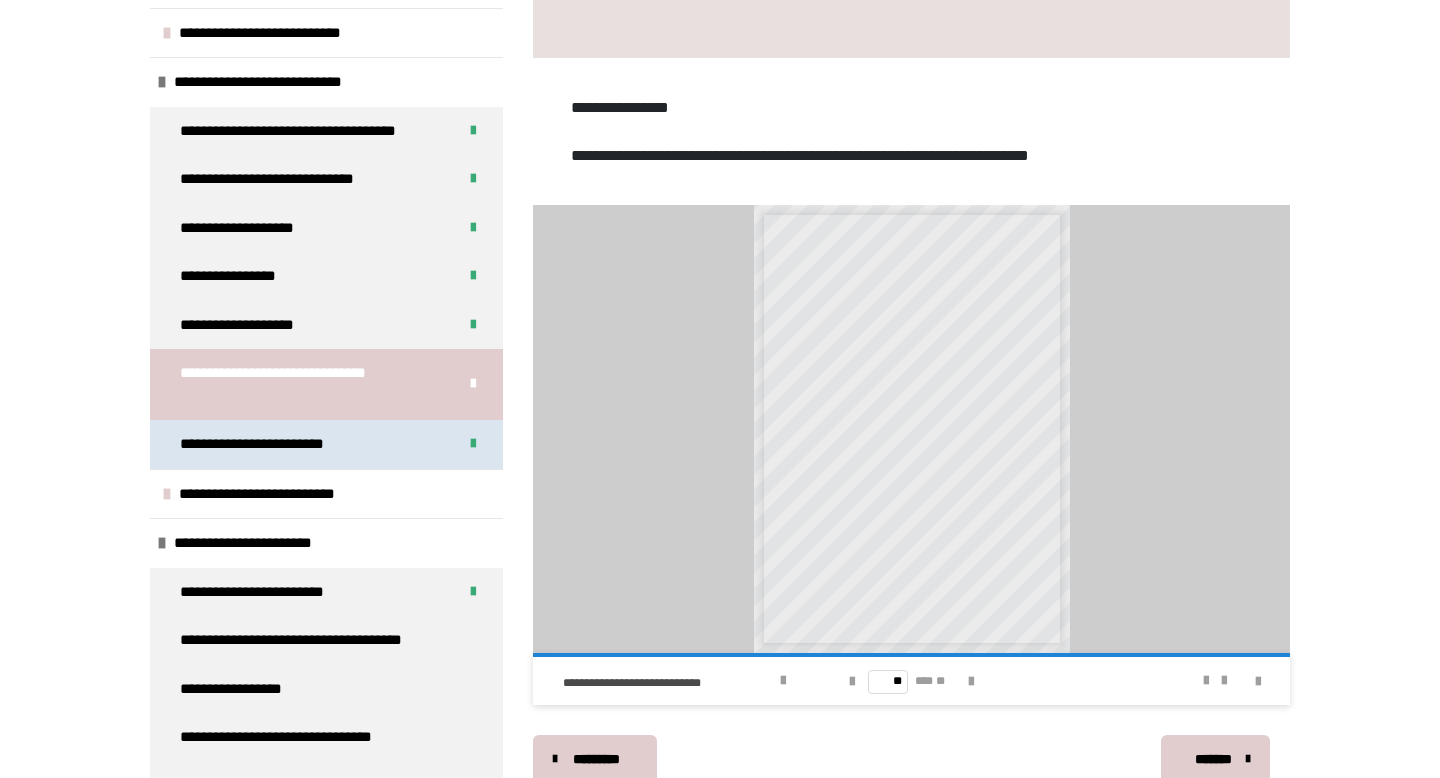click on "**********" at bounding box center [274, 444] 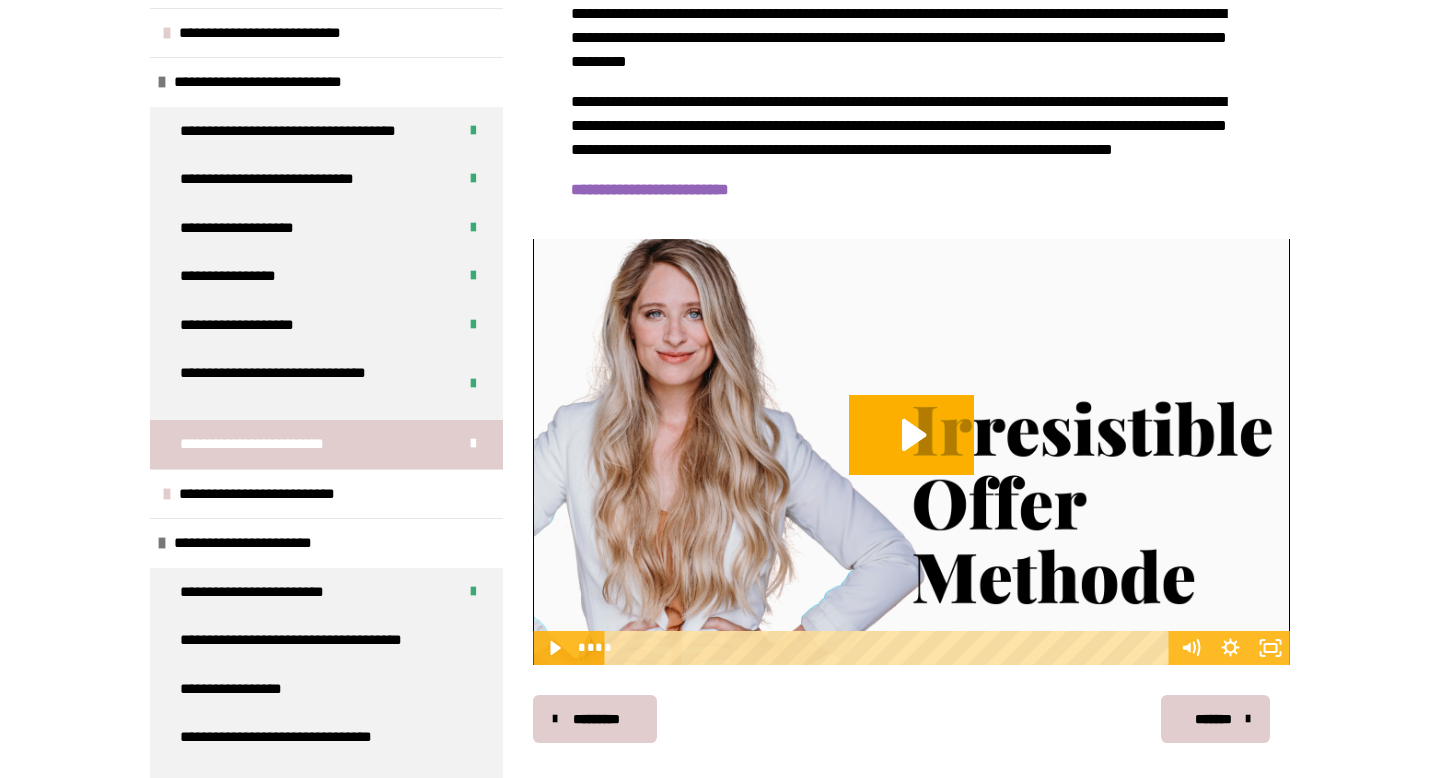 scroll, scrollTop: 523, scrollLeft: 0, axis: vertical 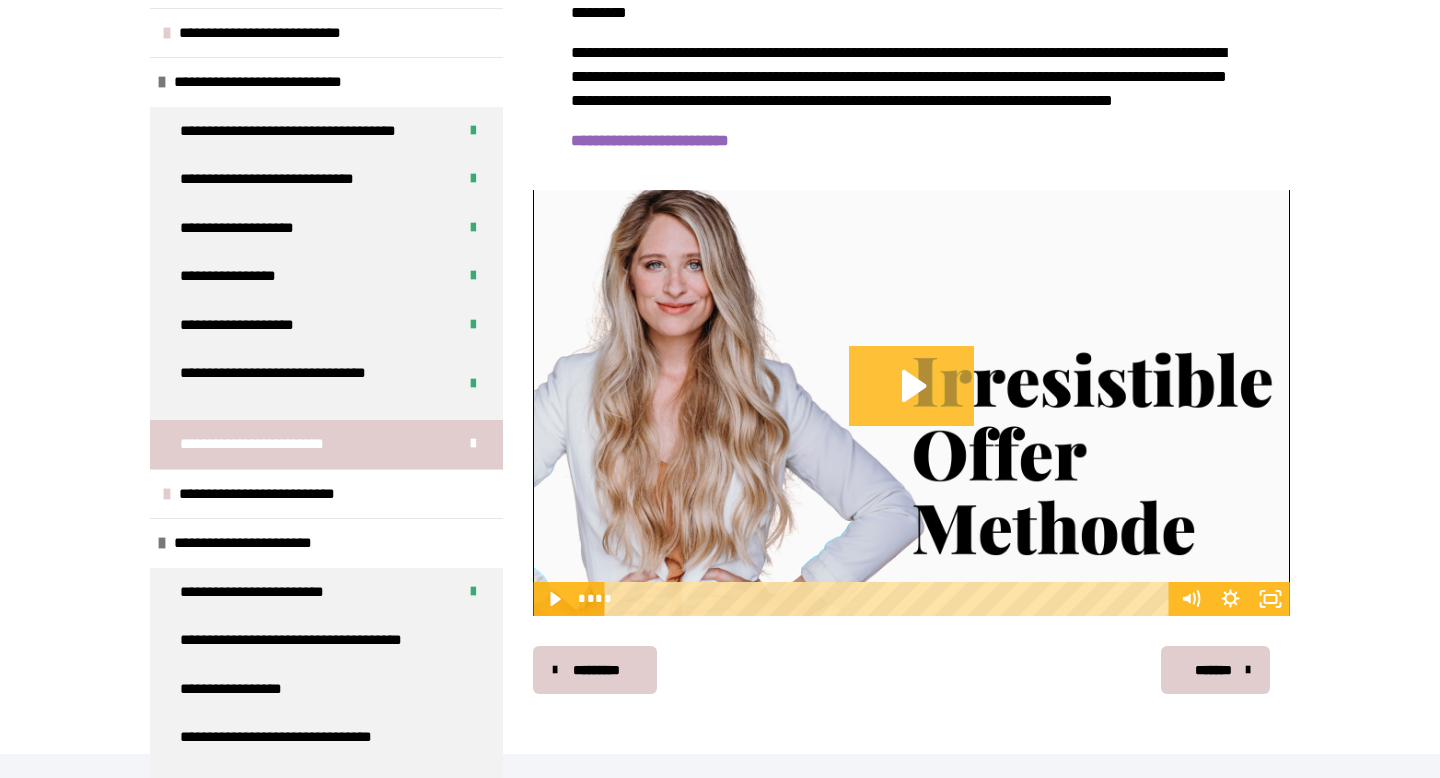 click 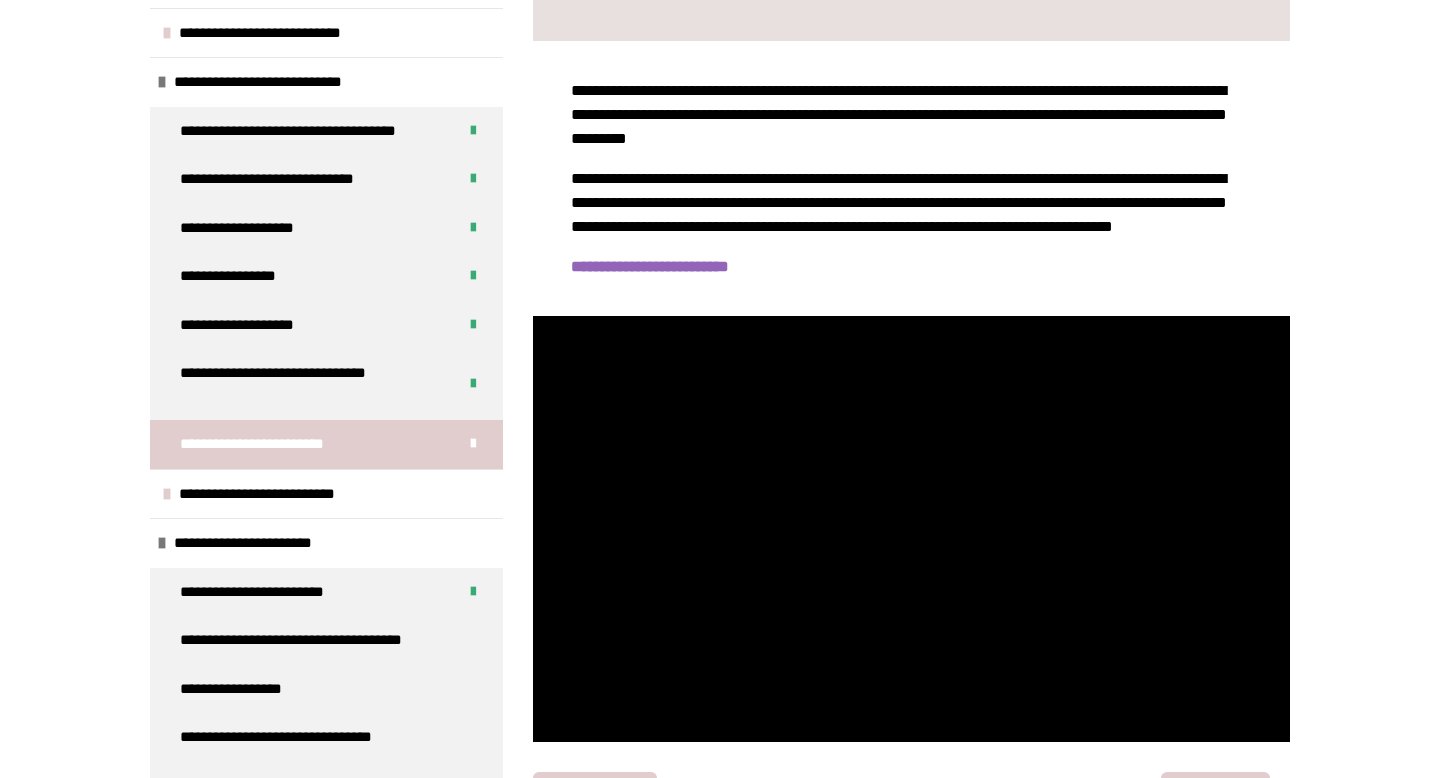 scroll, scrollTop: 361, scrollLeft: 0, axis: vertical 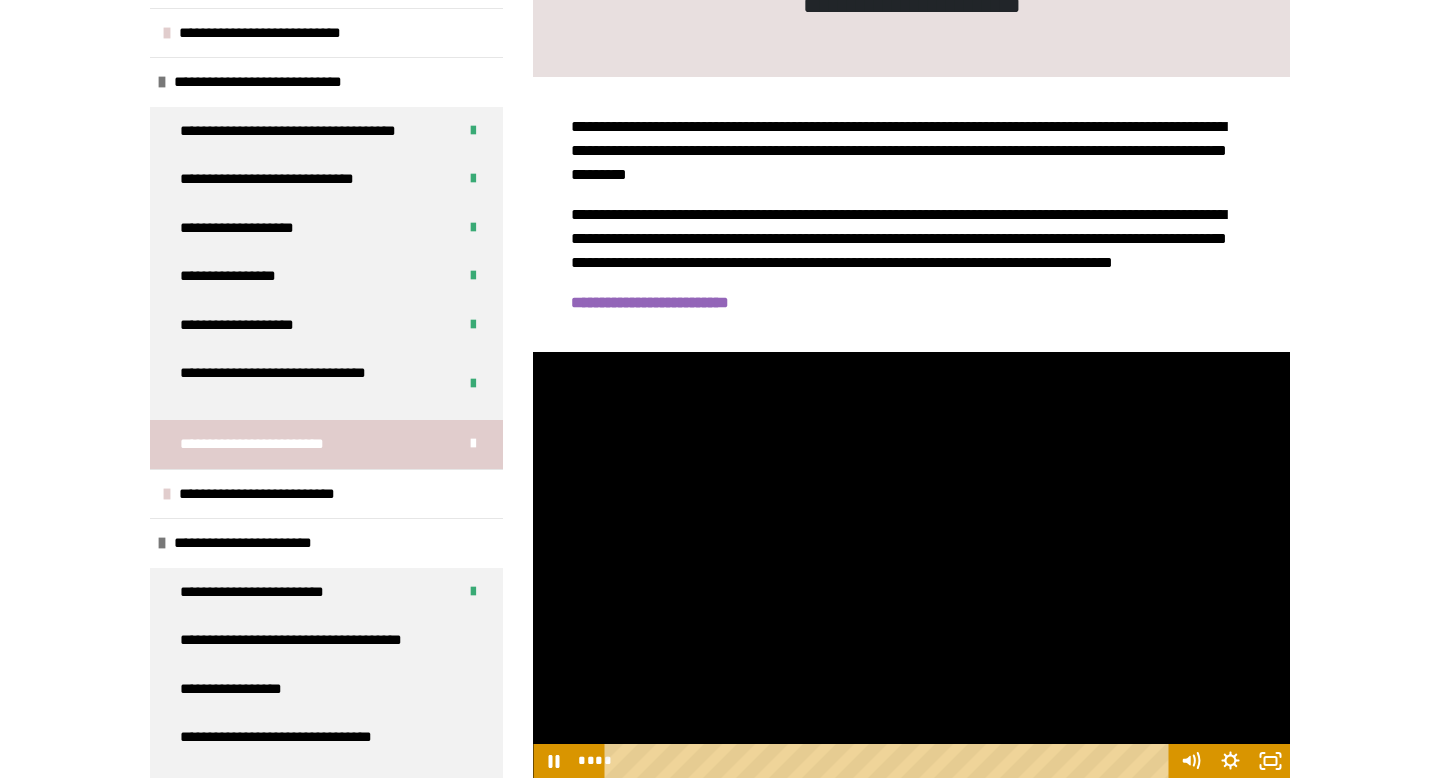 click at bounding box center (911, 565) 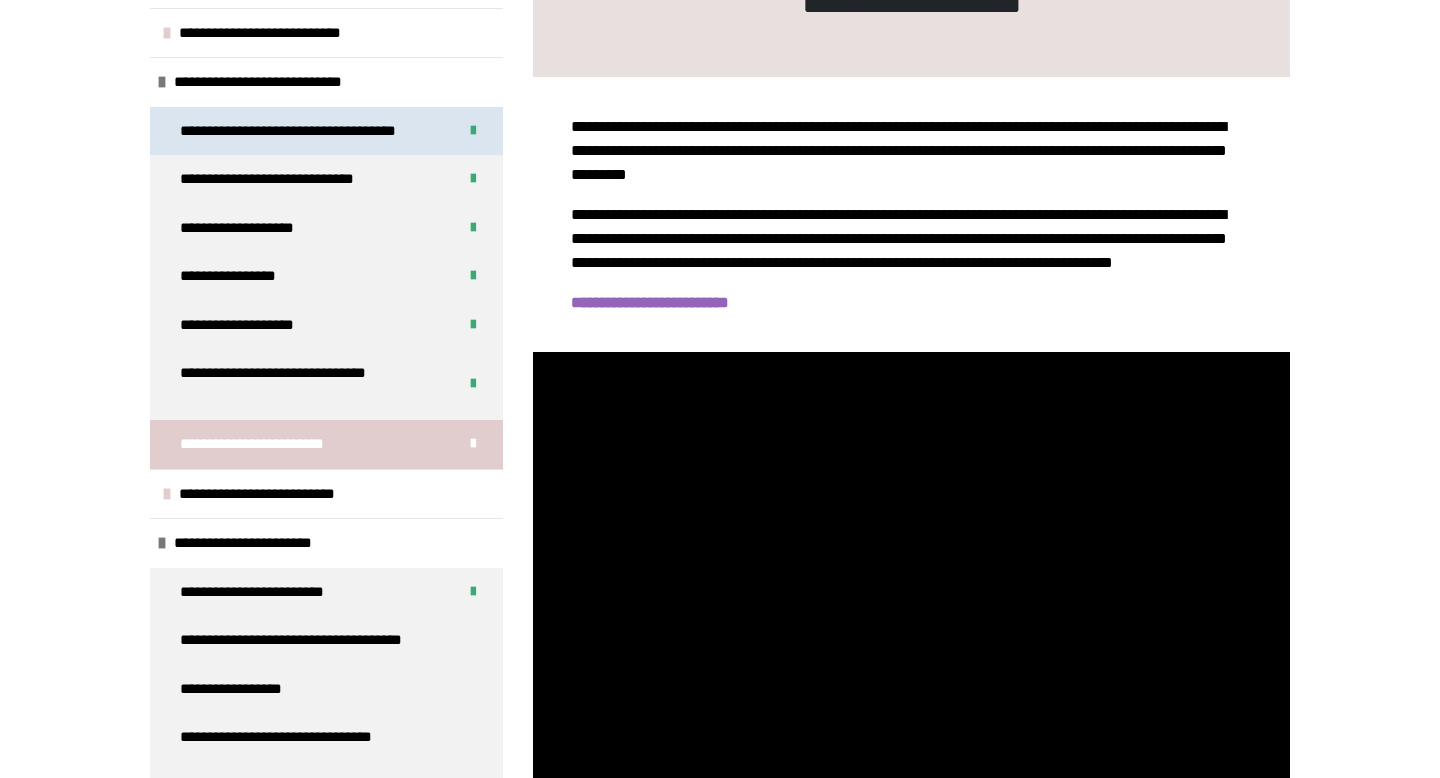 click on "**********" at bounding box center (307, 131) 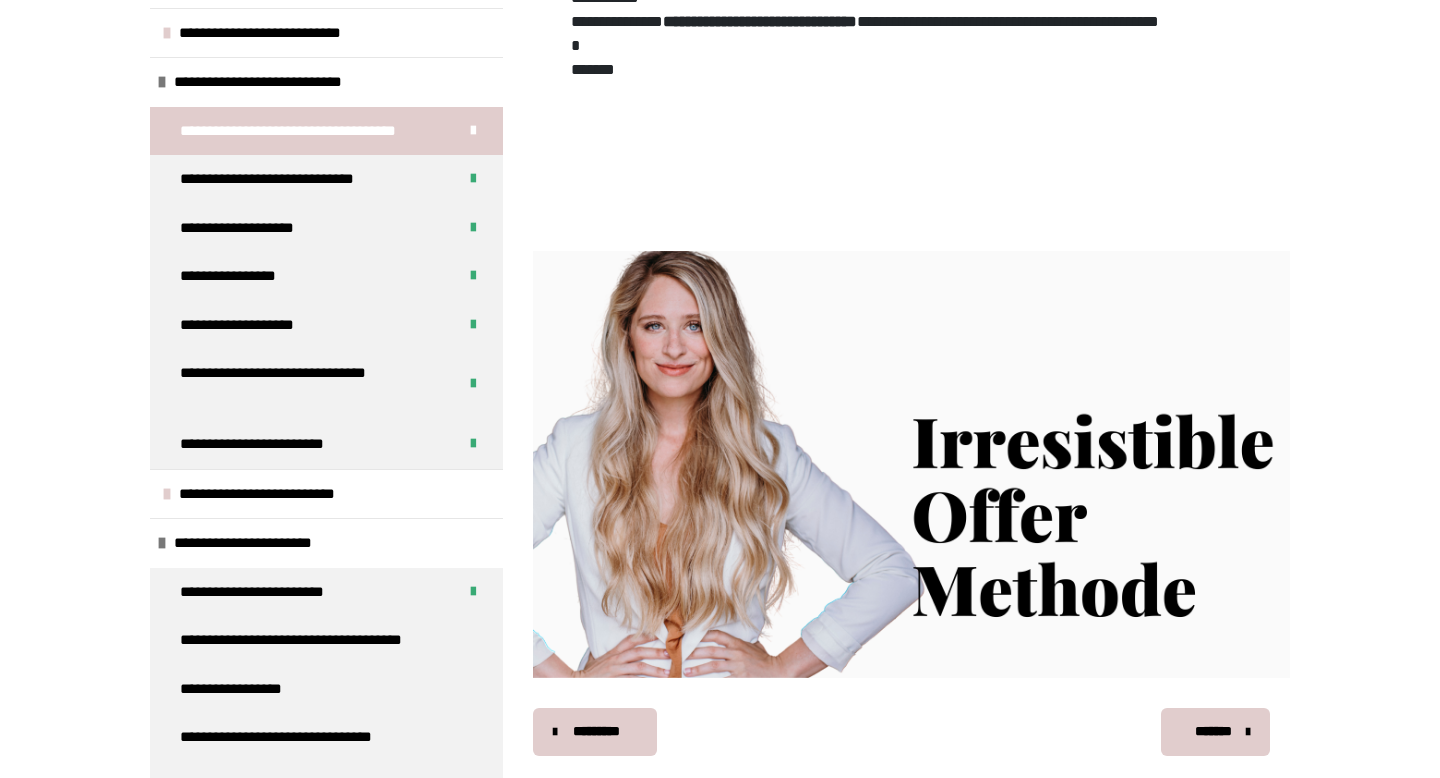 scroll, scrollTop: 796, scrollLeft: 0, axis: vertical 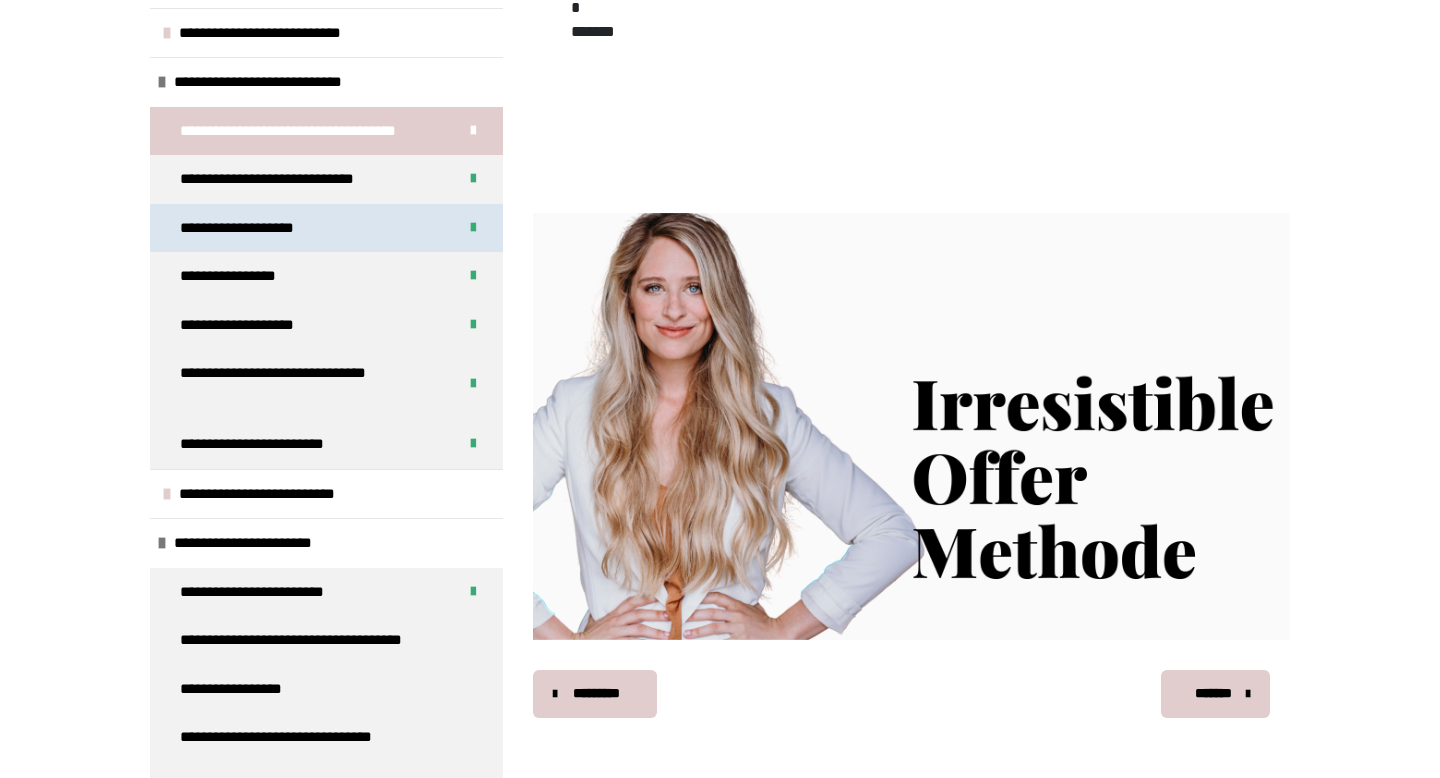 click on "**********" at bounding box center (326, 228) 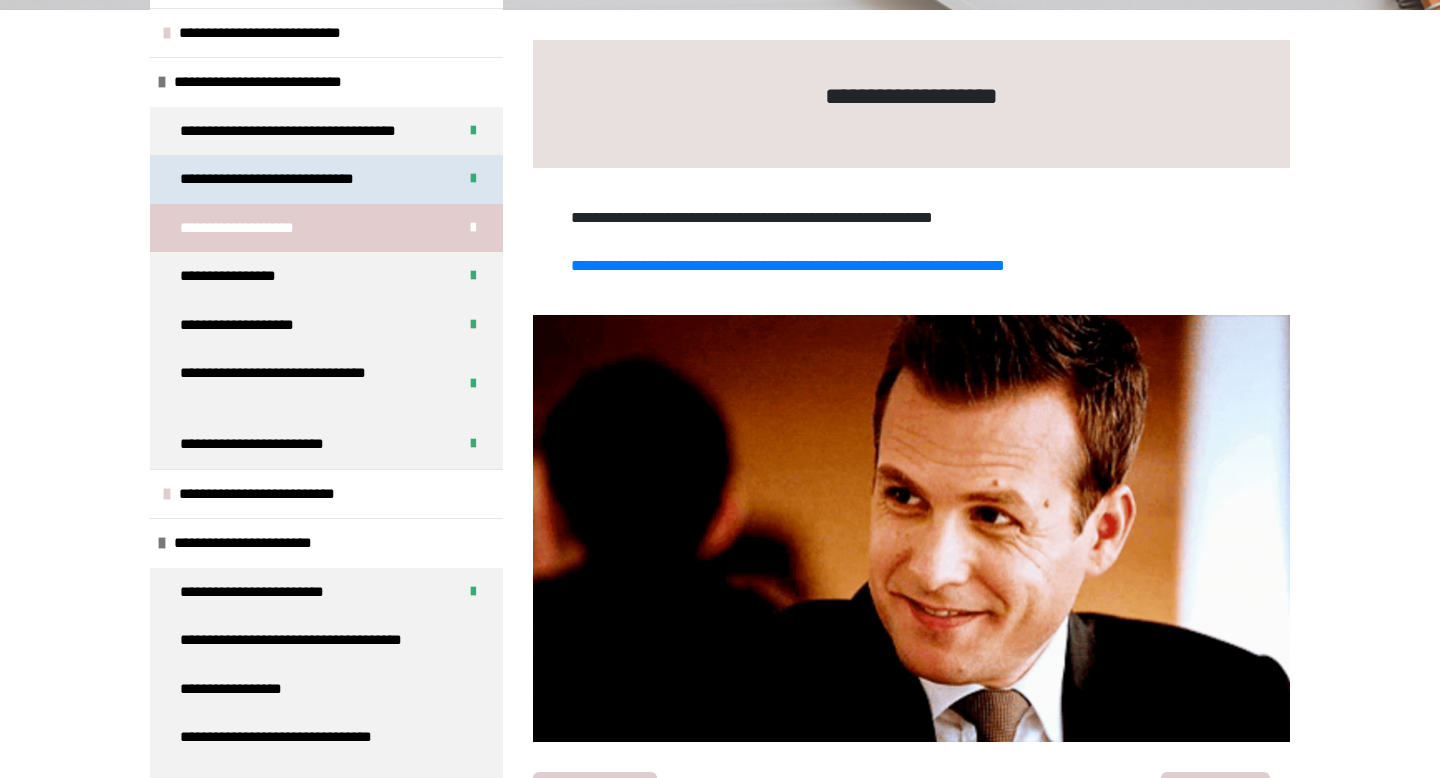 click on "**********" at bounding box center [288, 179] 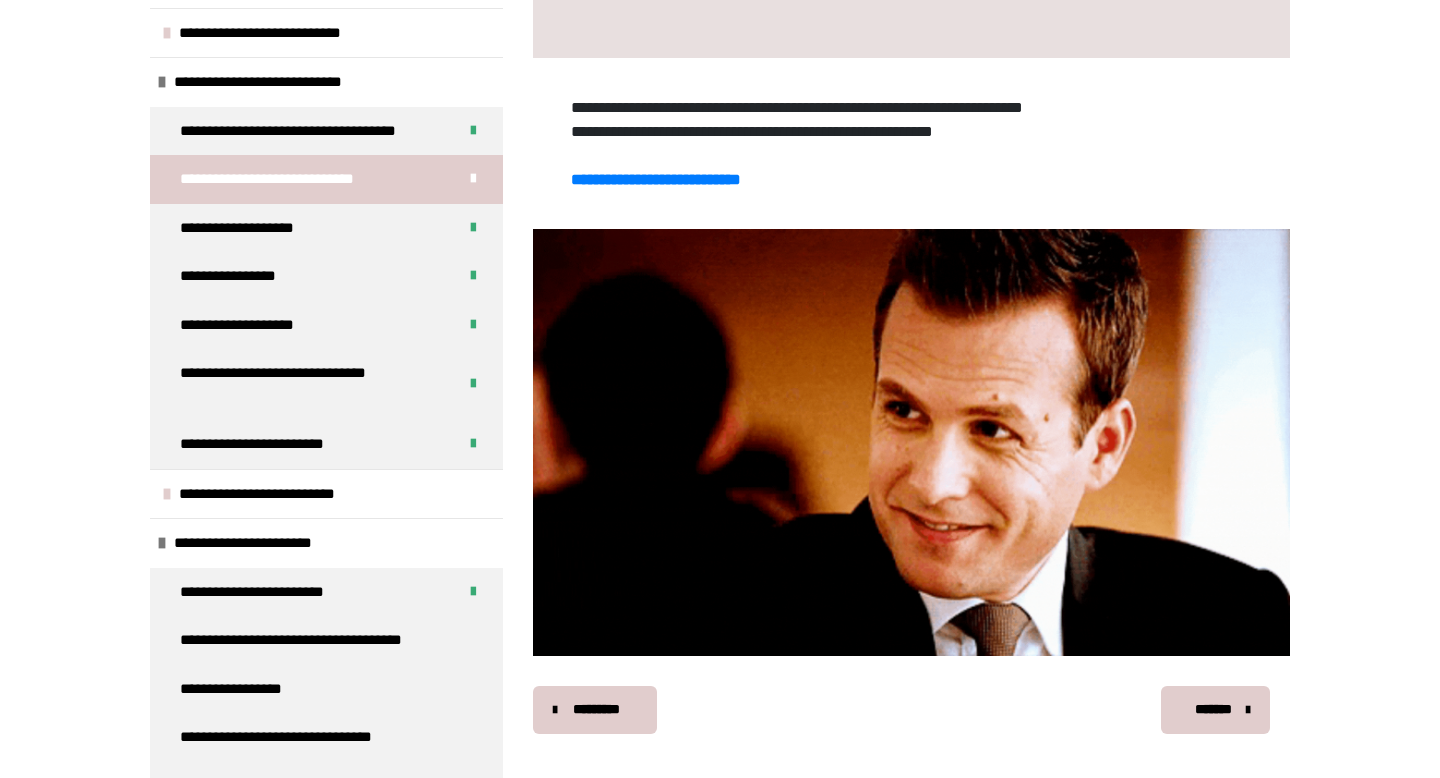 scroll, scrollTop: 396, scrollLeft: 0, axis: vertical 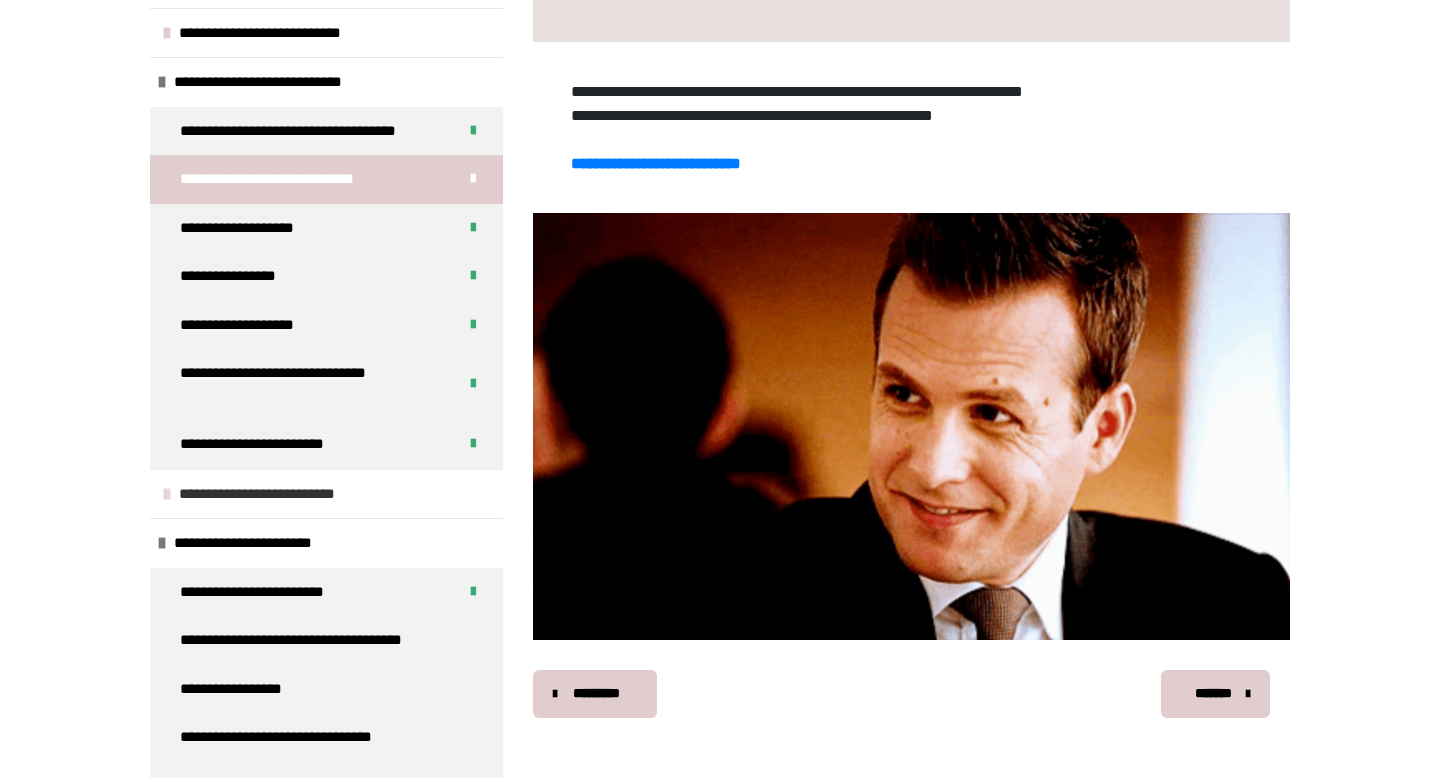 click on "**********" at bounding box center [289, 494] 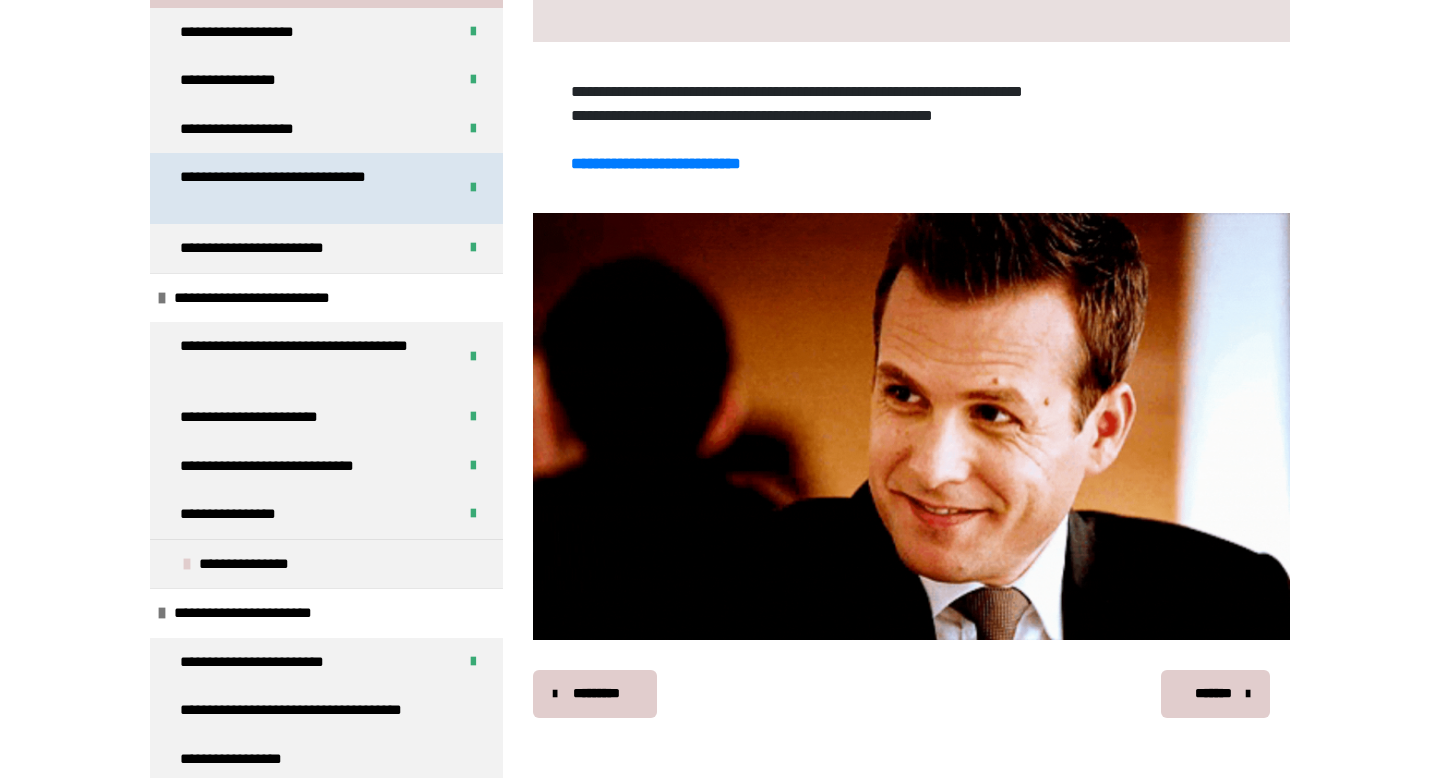 scroll, scrollTop: 810, scrollLeft: 0, axis: vertical 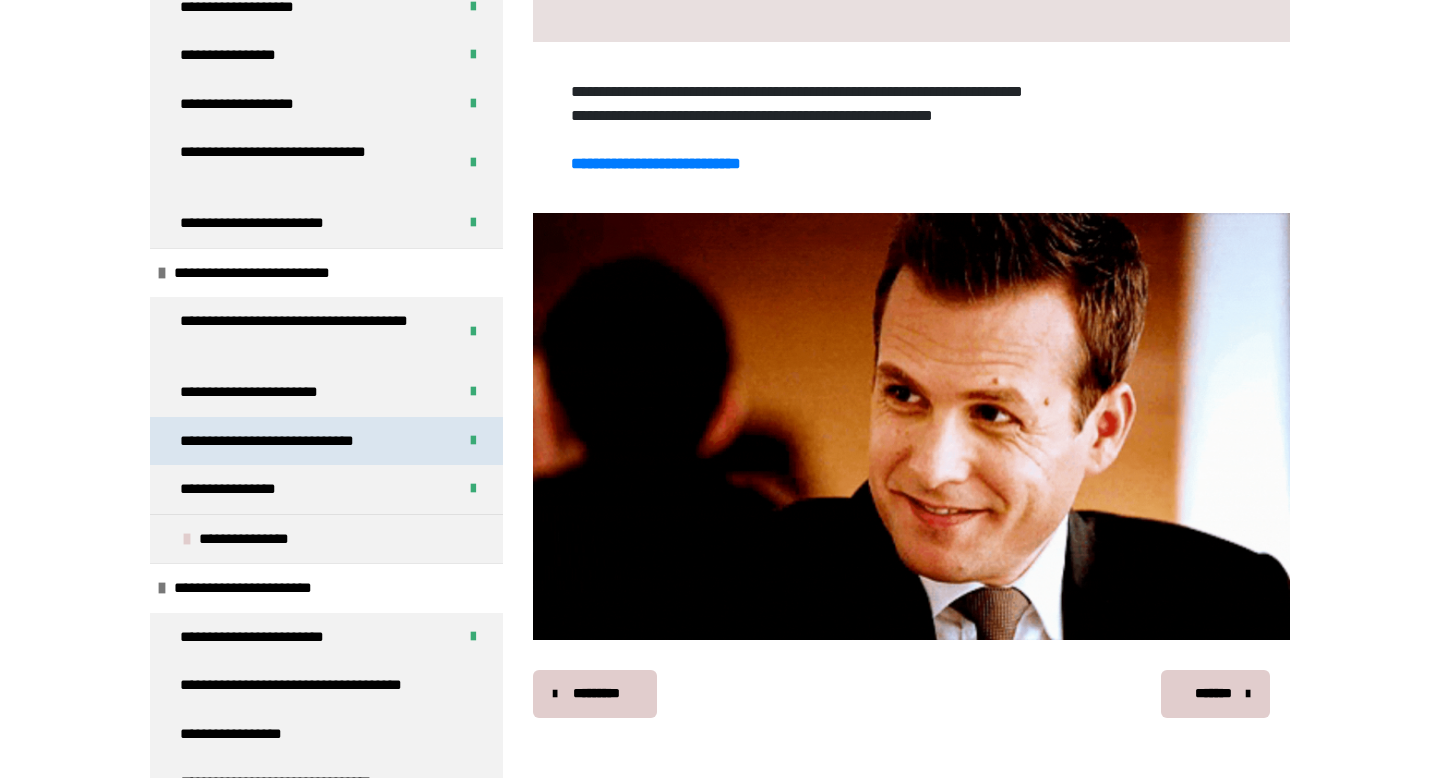 click on "**********" at bounding box center [291, 441] 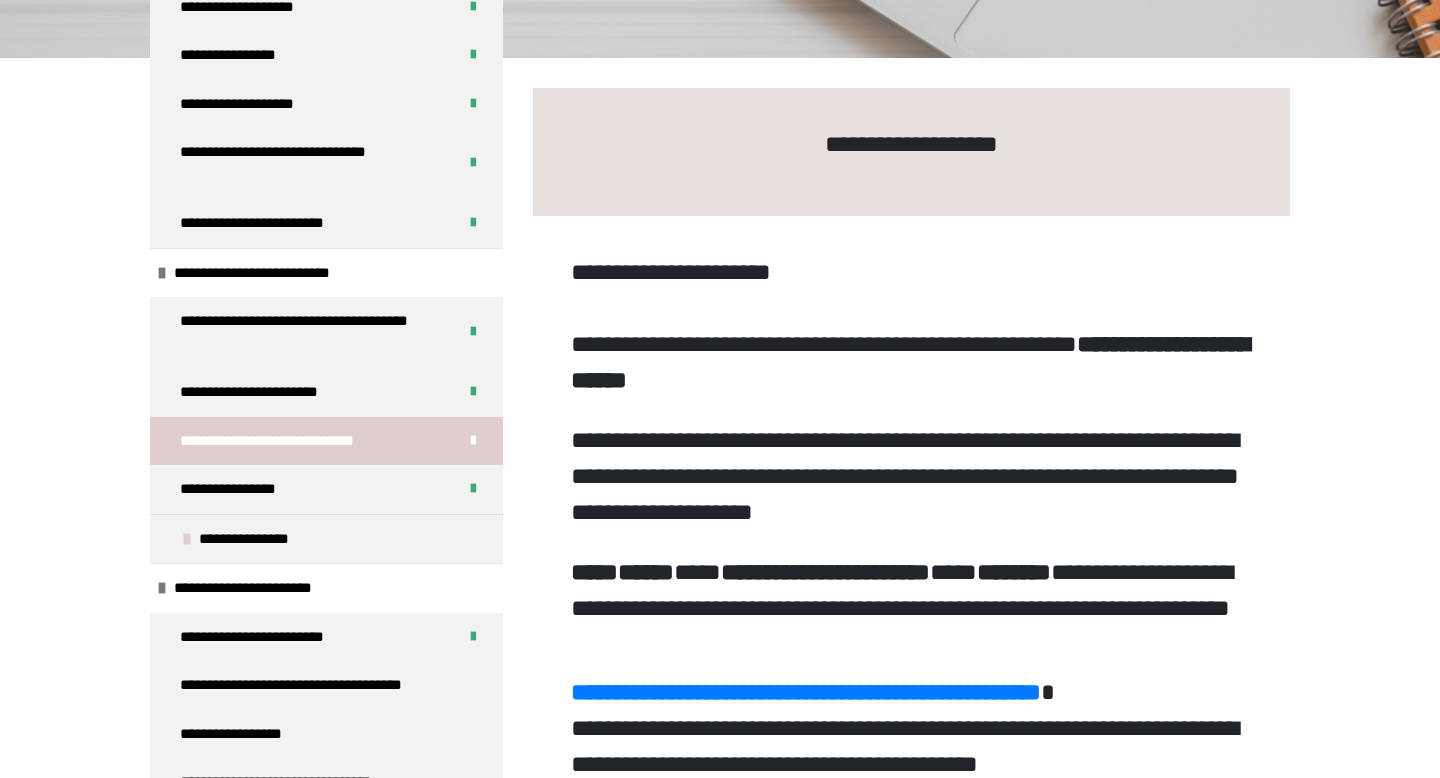 scroll, scrollTop: 218, scrollLeft: 0, axis: vertical 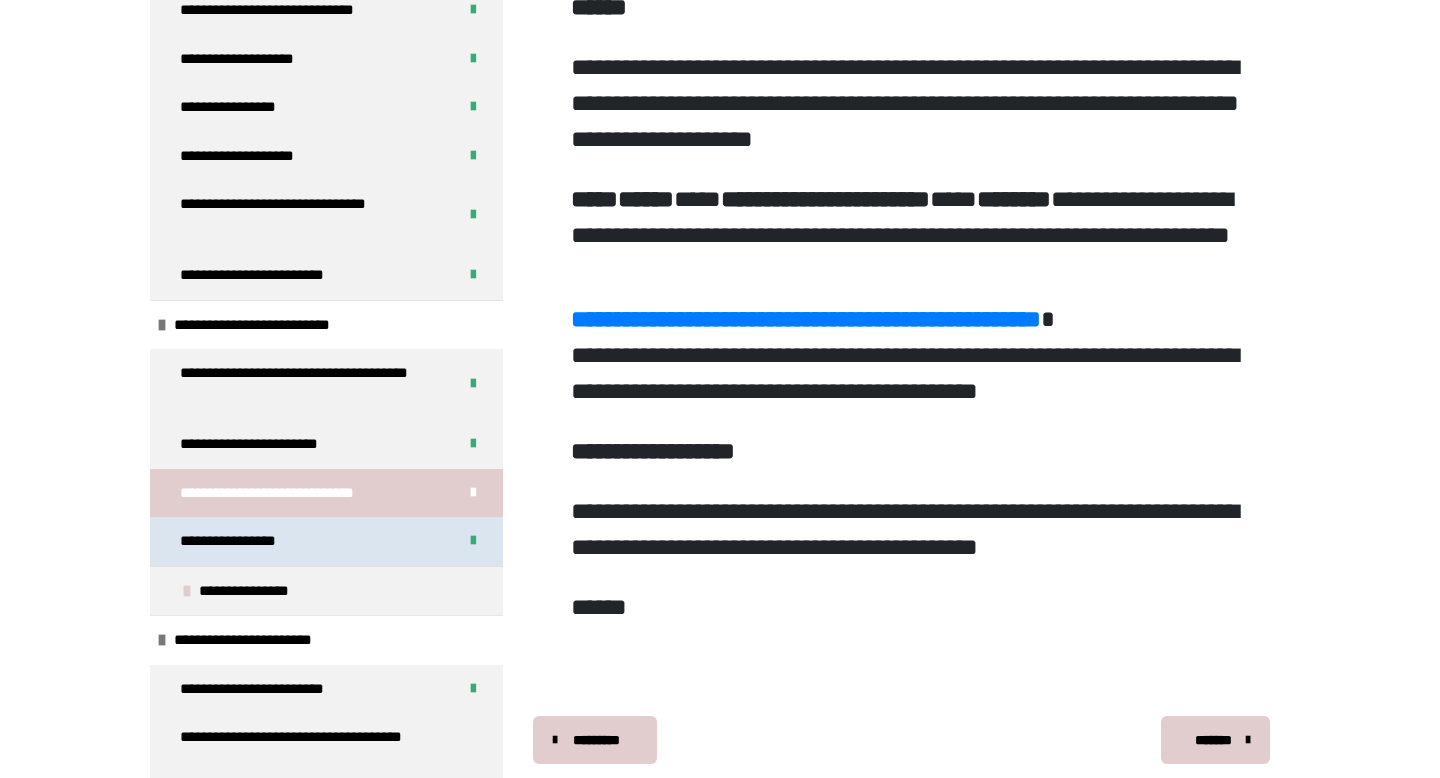 click on "**********" at bounding box center (246, 541) 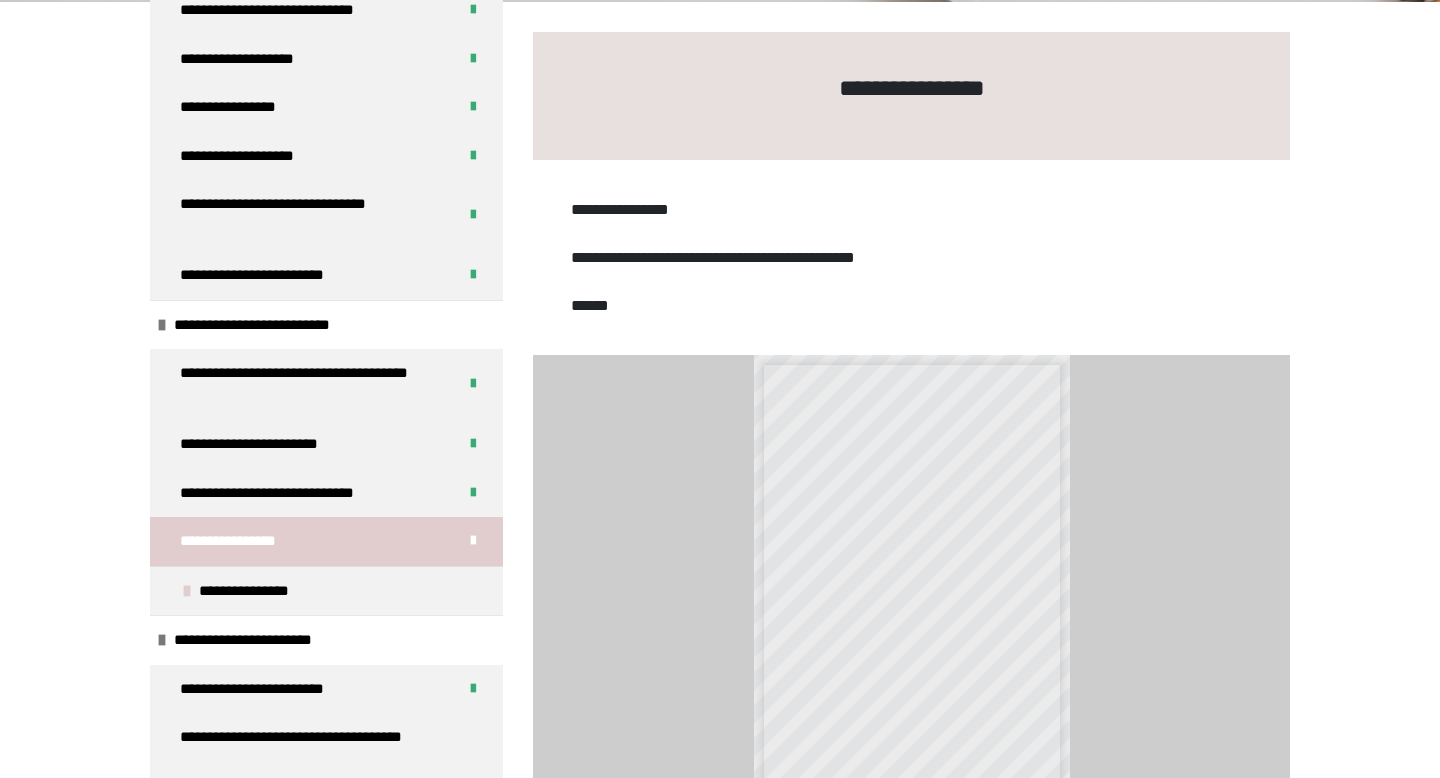 scroll, scrollTop: 460, scrollLeft: 0, axis: vertical 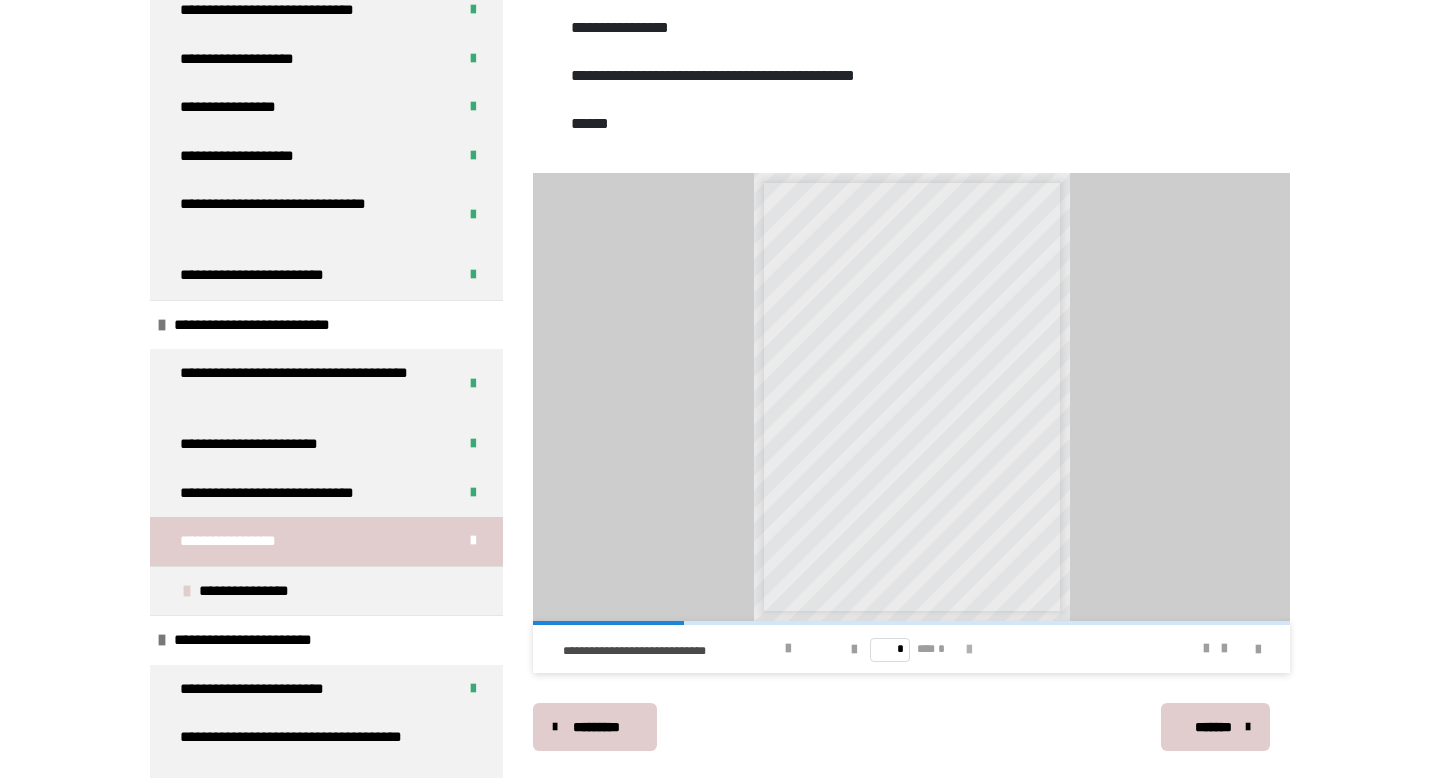 click at bounding box center (969, 650) 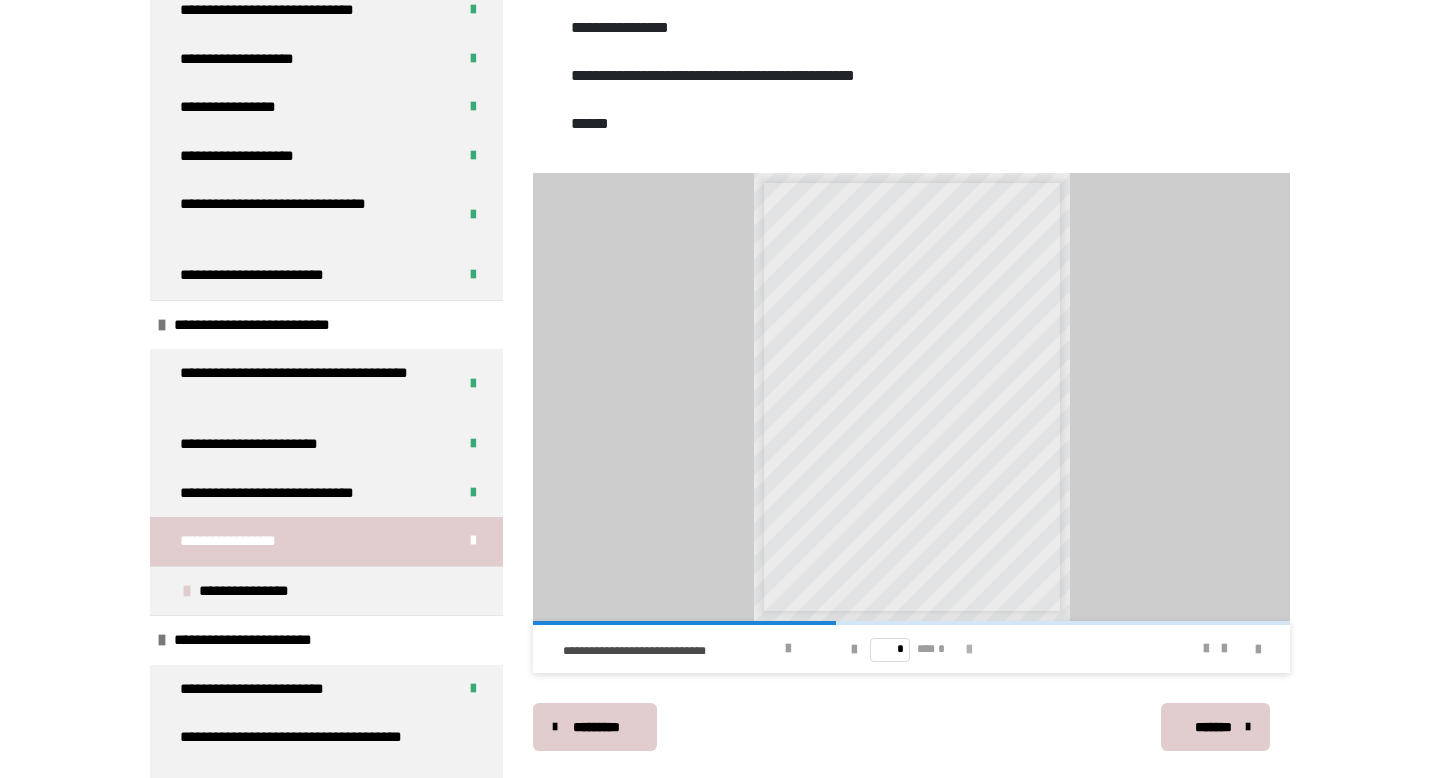 click at bounding box center [969, 650] 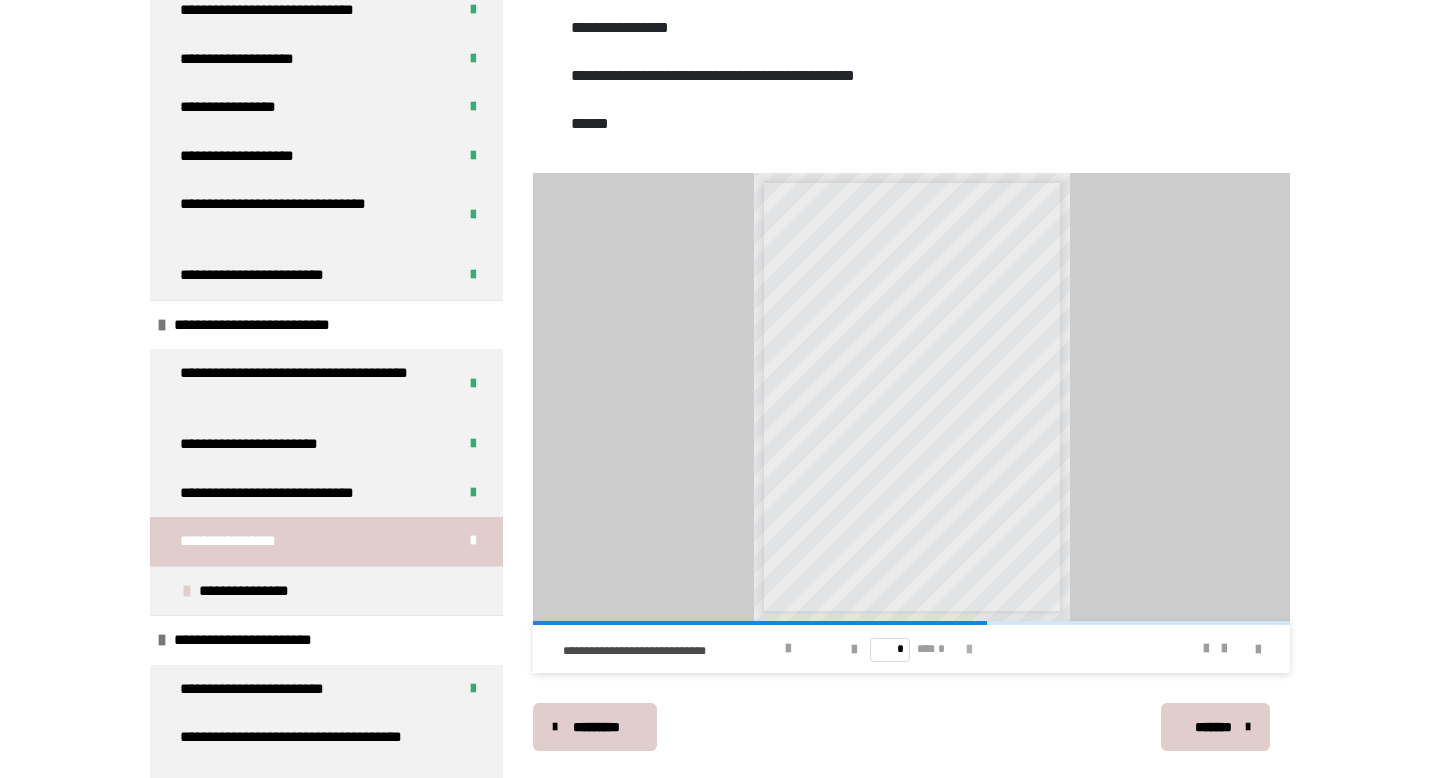 click at bounding box center [969, 650] 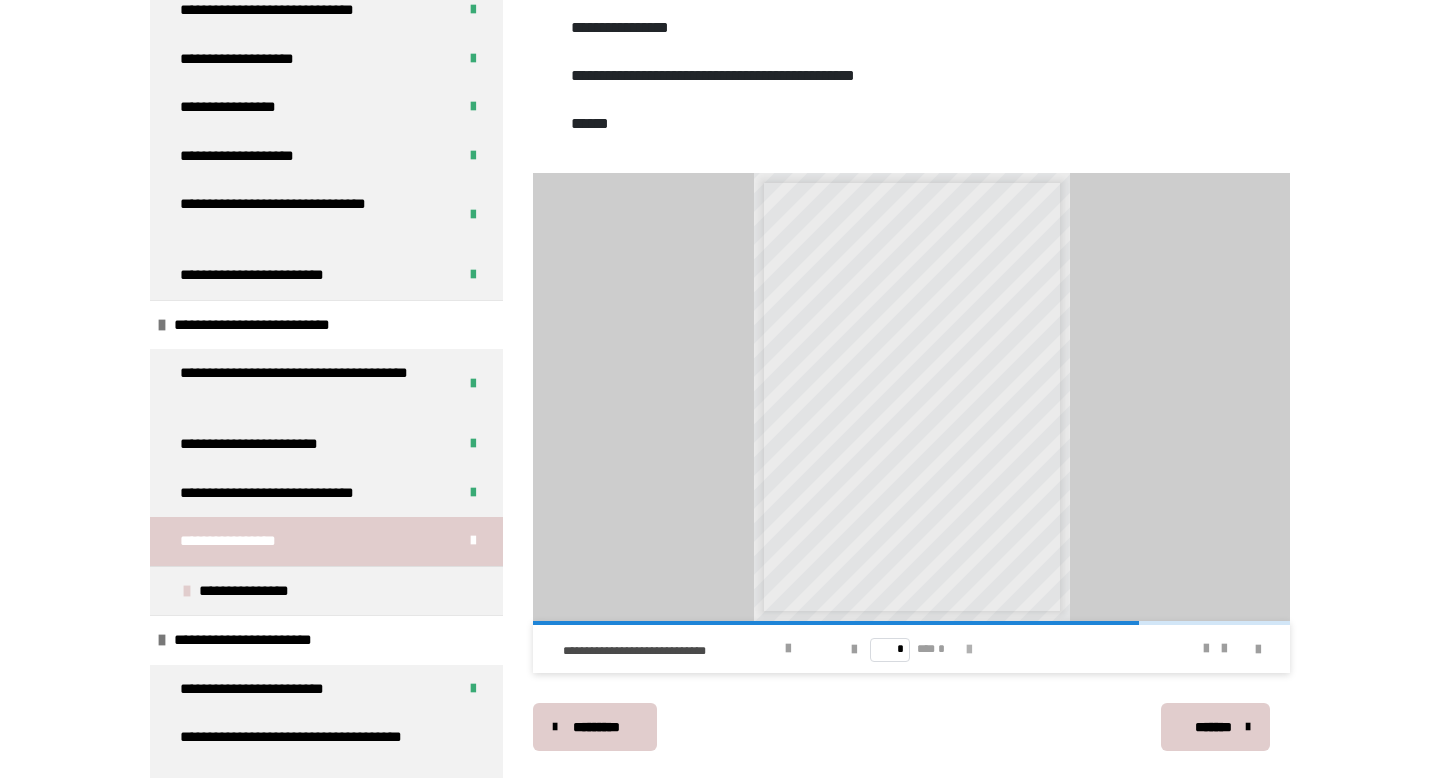 click at bounding box center (969, 650) 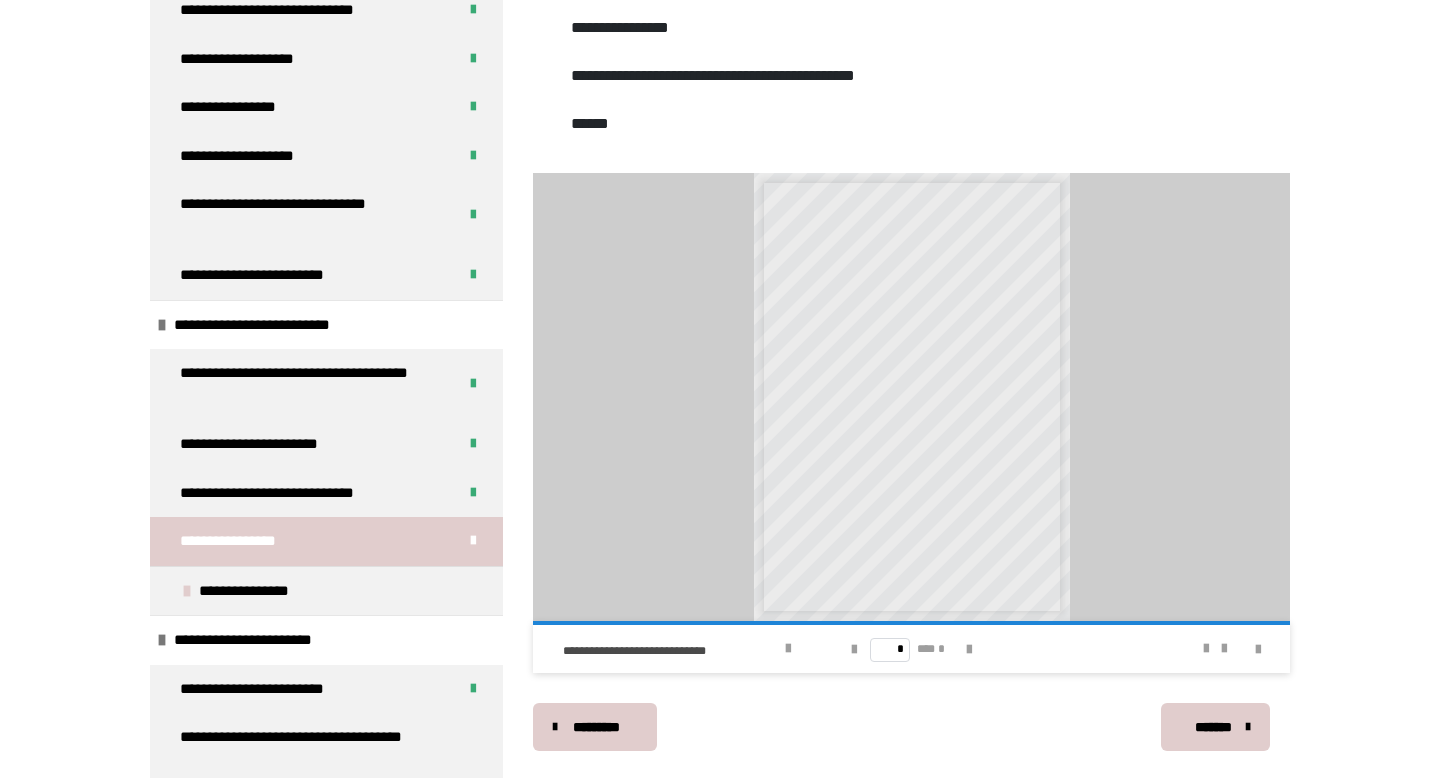 click on "* *** *" at bounding box center [911, 649] 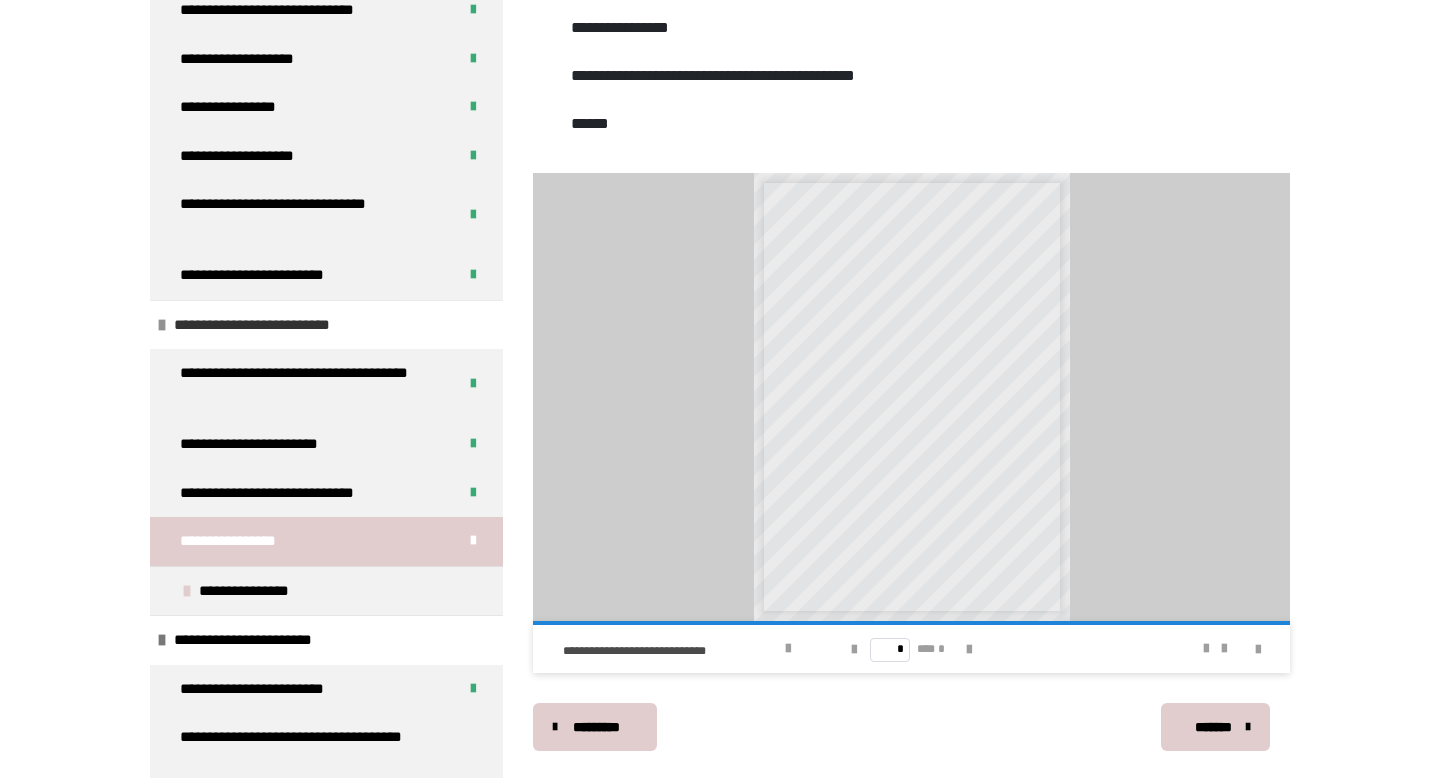 click on "**********" at bounding box center (284, 325) 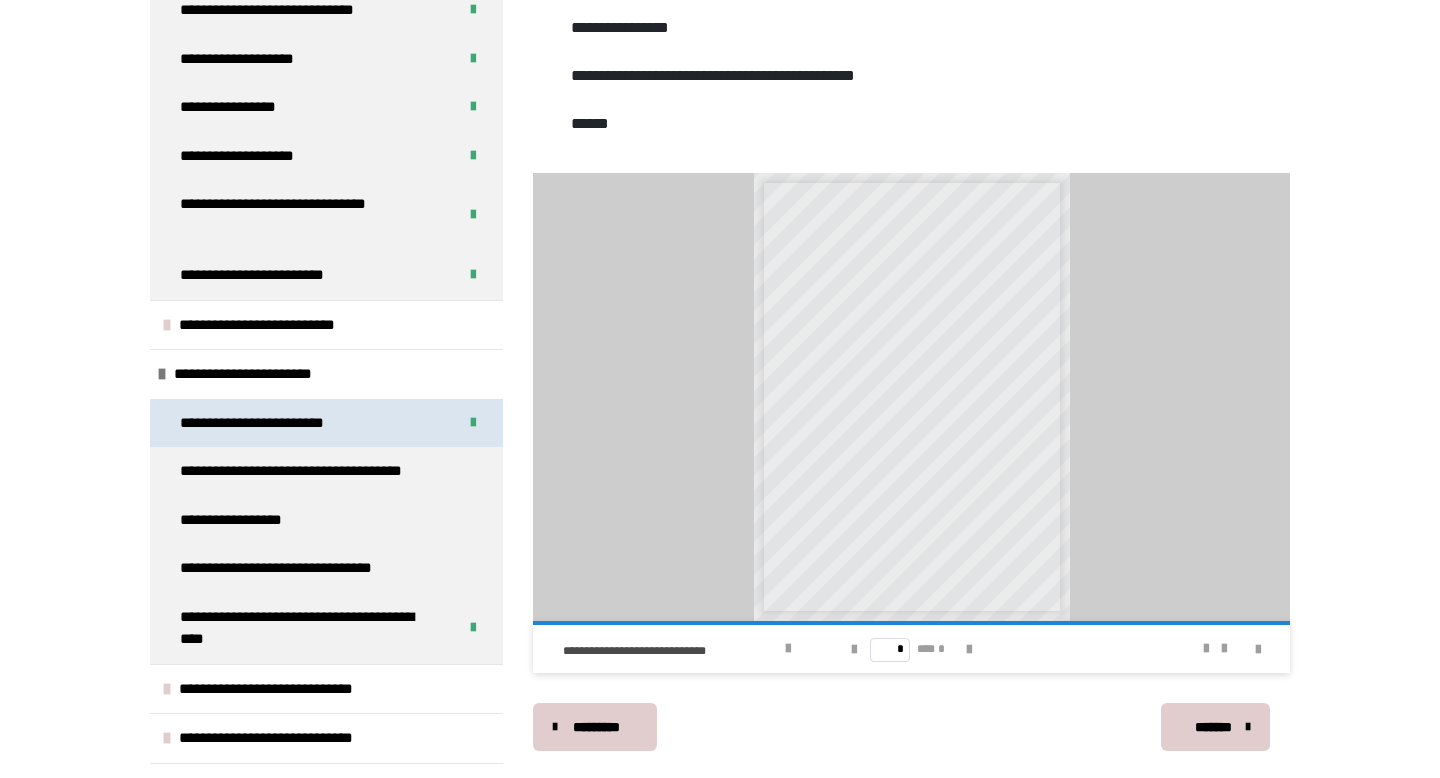 click on "**********" at bounding box center (258, 423) 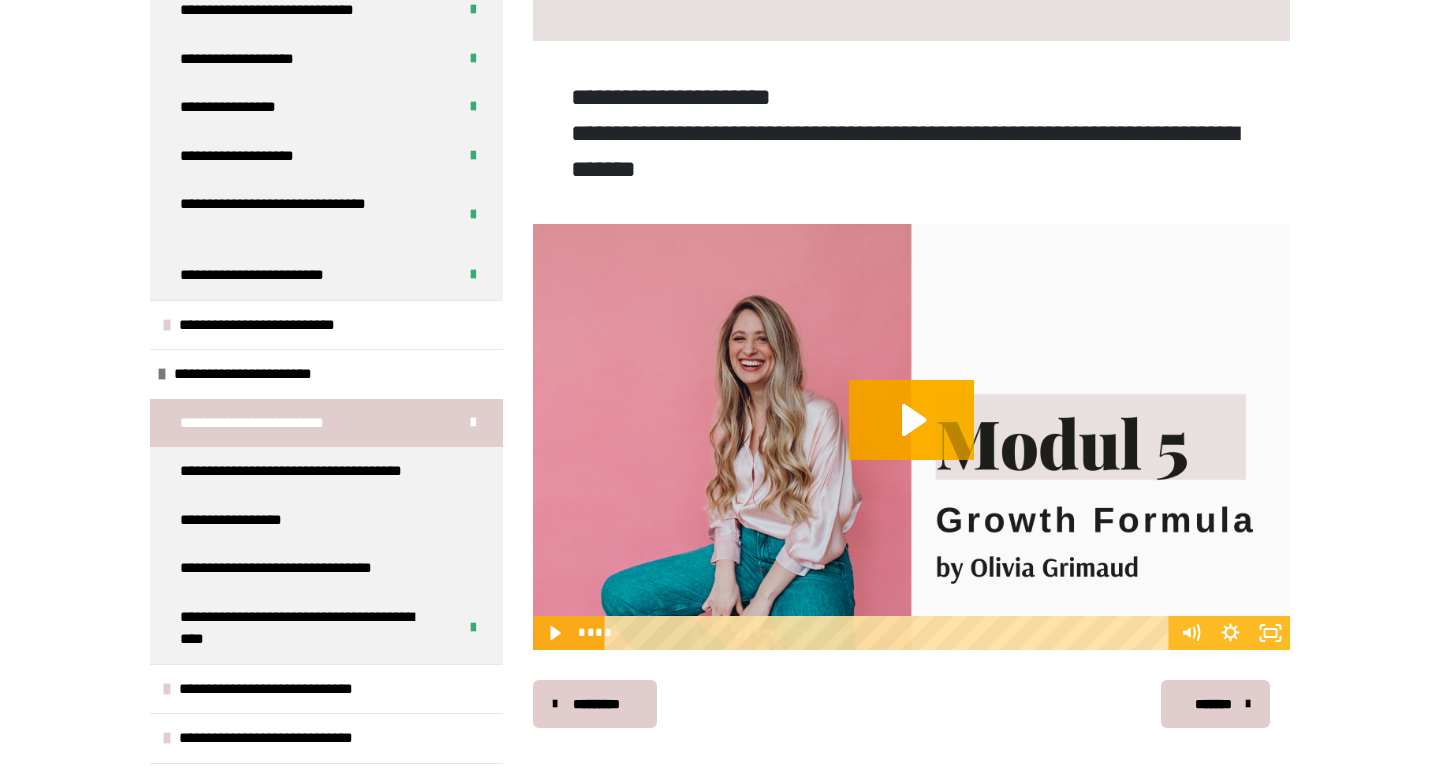 scroll, scrollTop: 407, scrollLeft: 0, axis: vertical 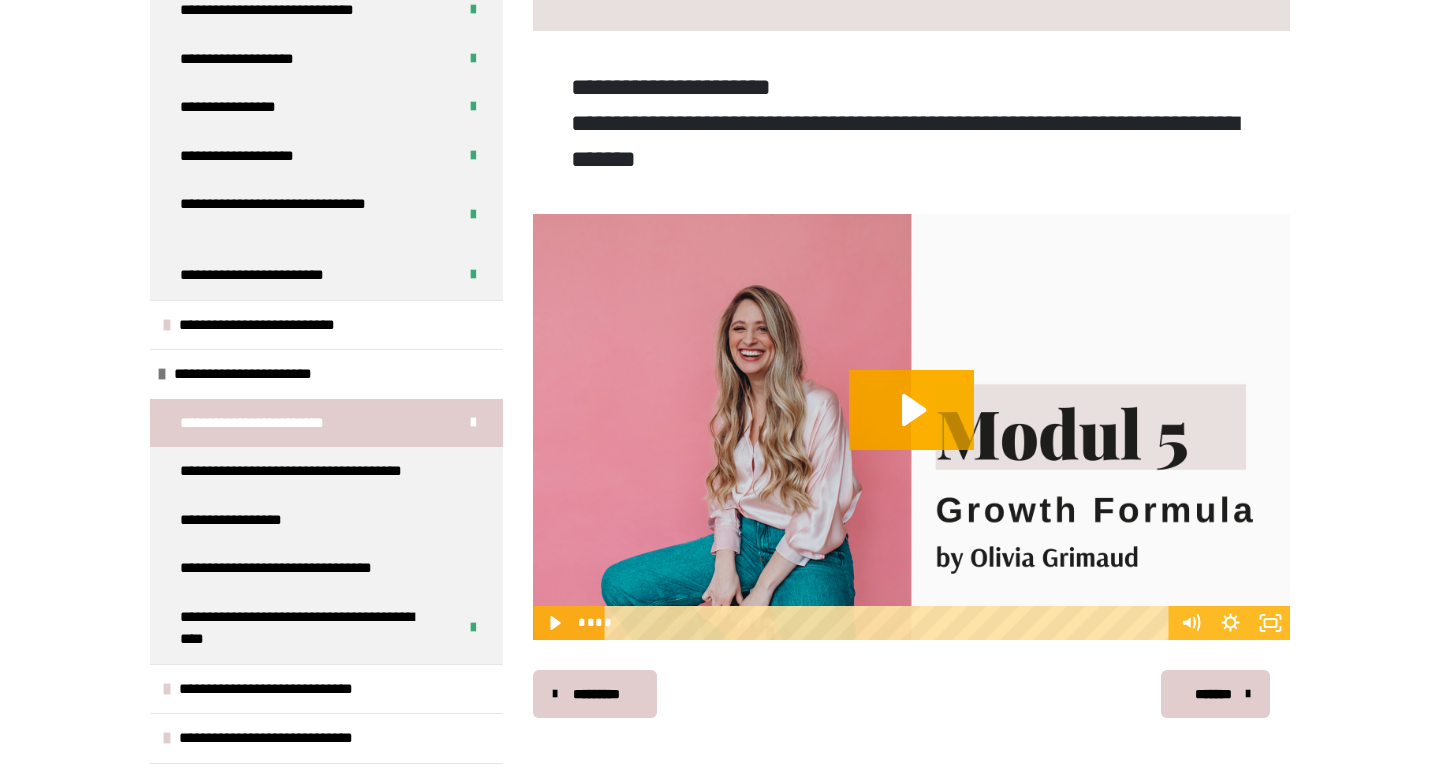 click at bounding box center [911, 427] 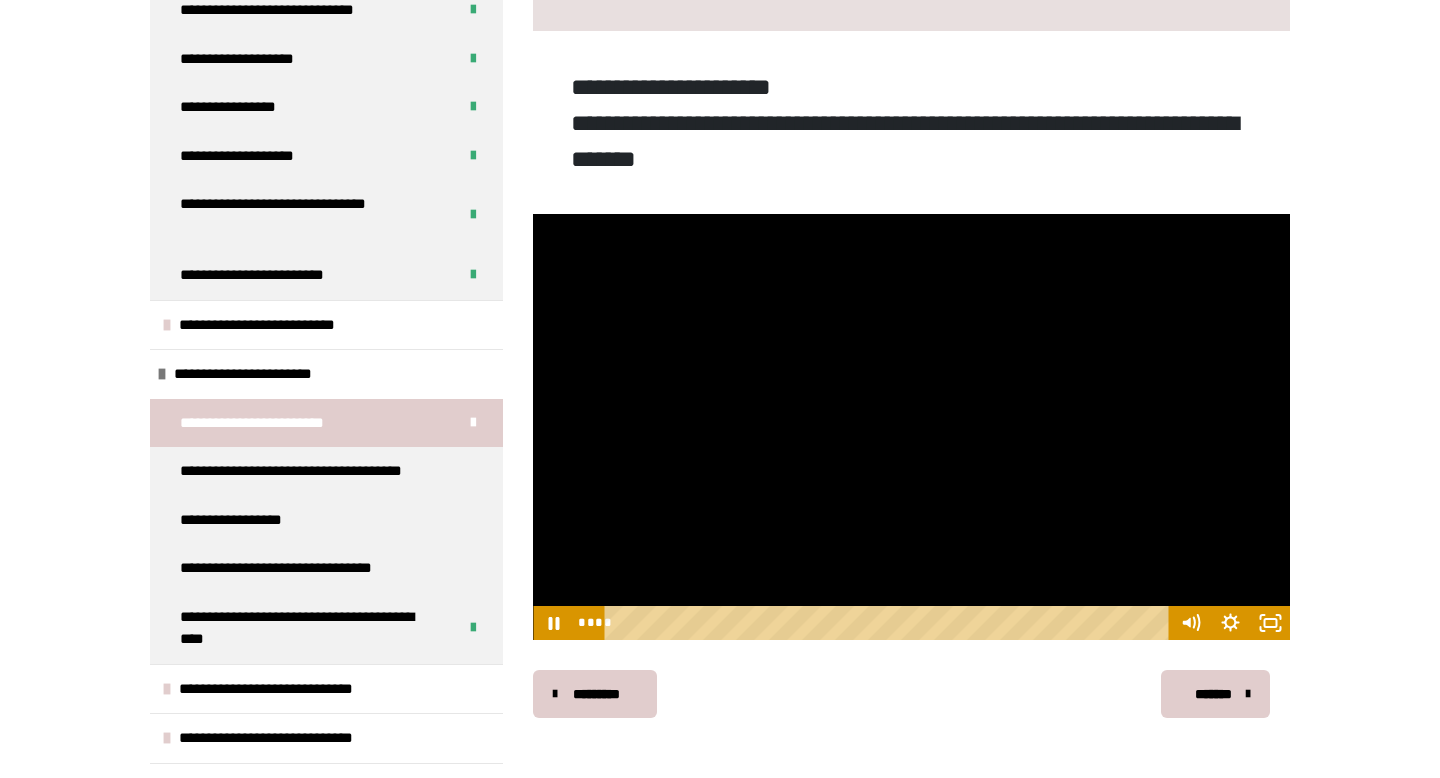 click at bounding box center [911, 427] 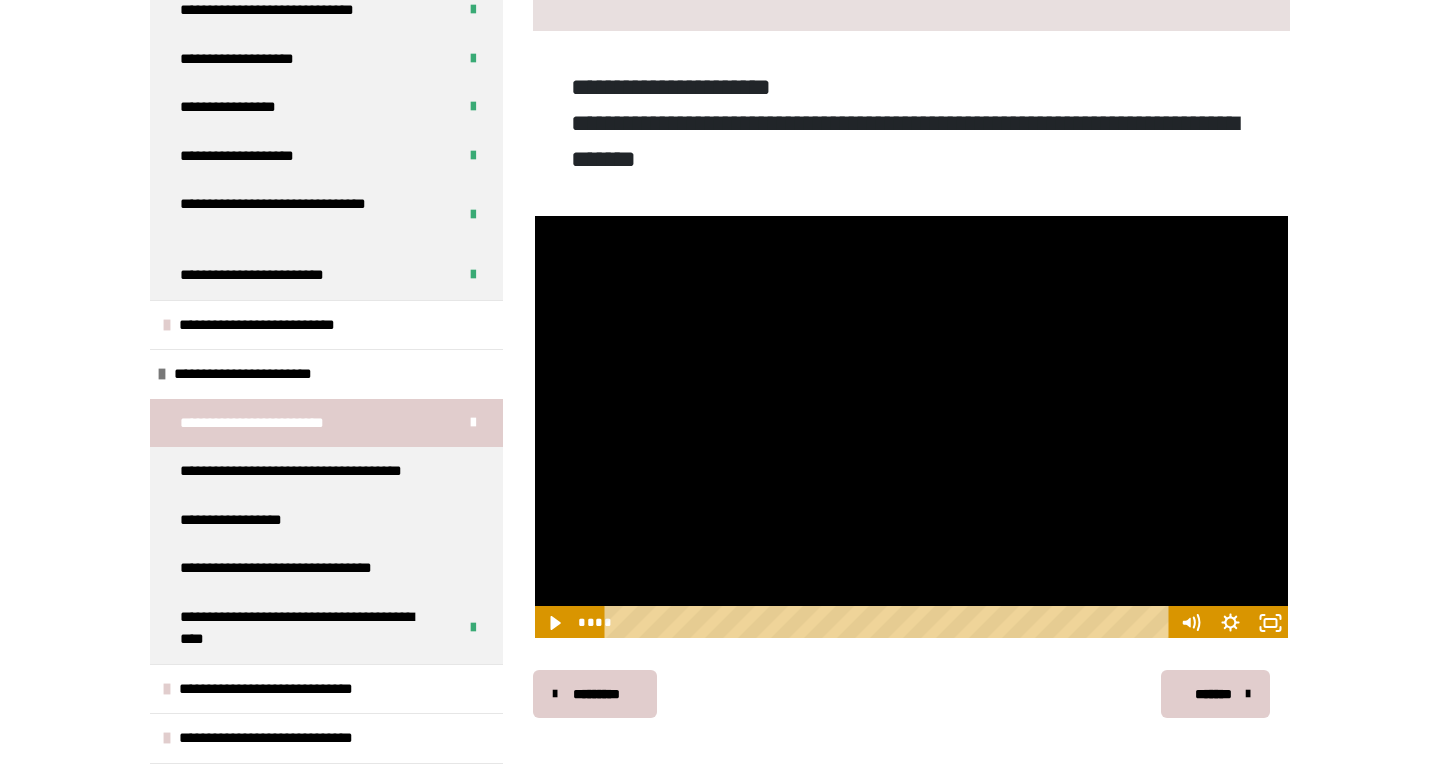 click at bounding box center [911, 427] 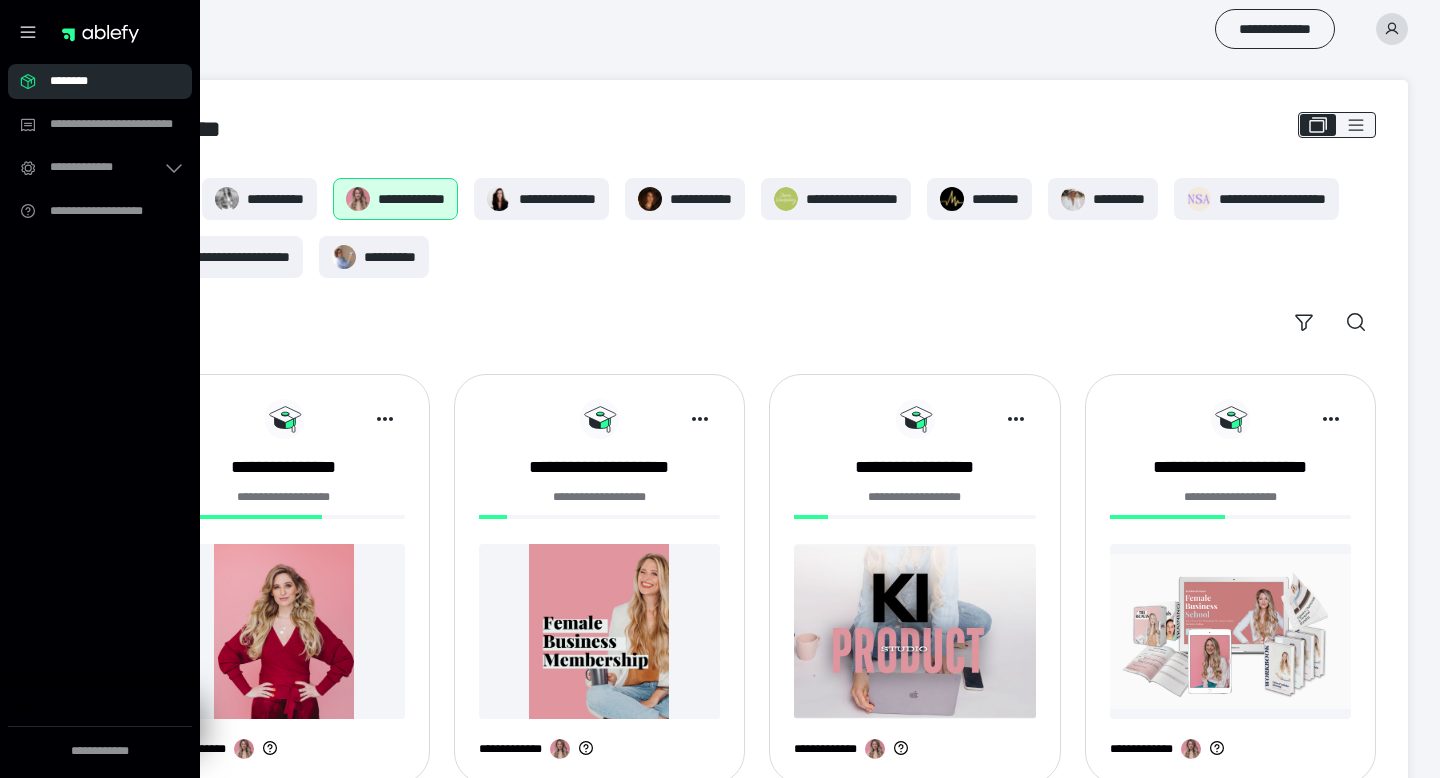 scroll, scrollTop: 0, scrollLeft: 0, axis: both 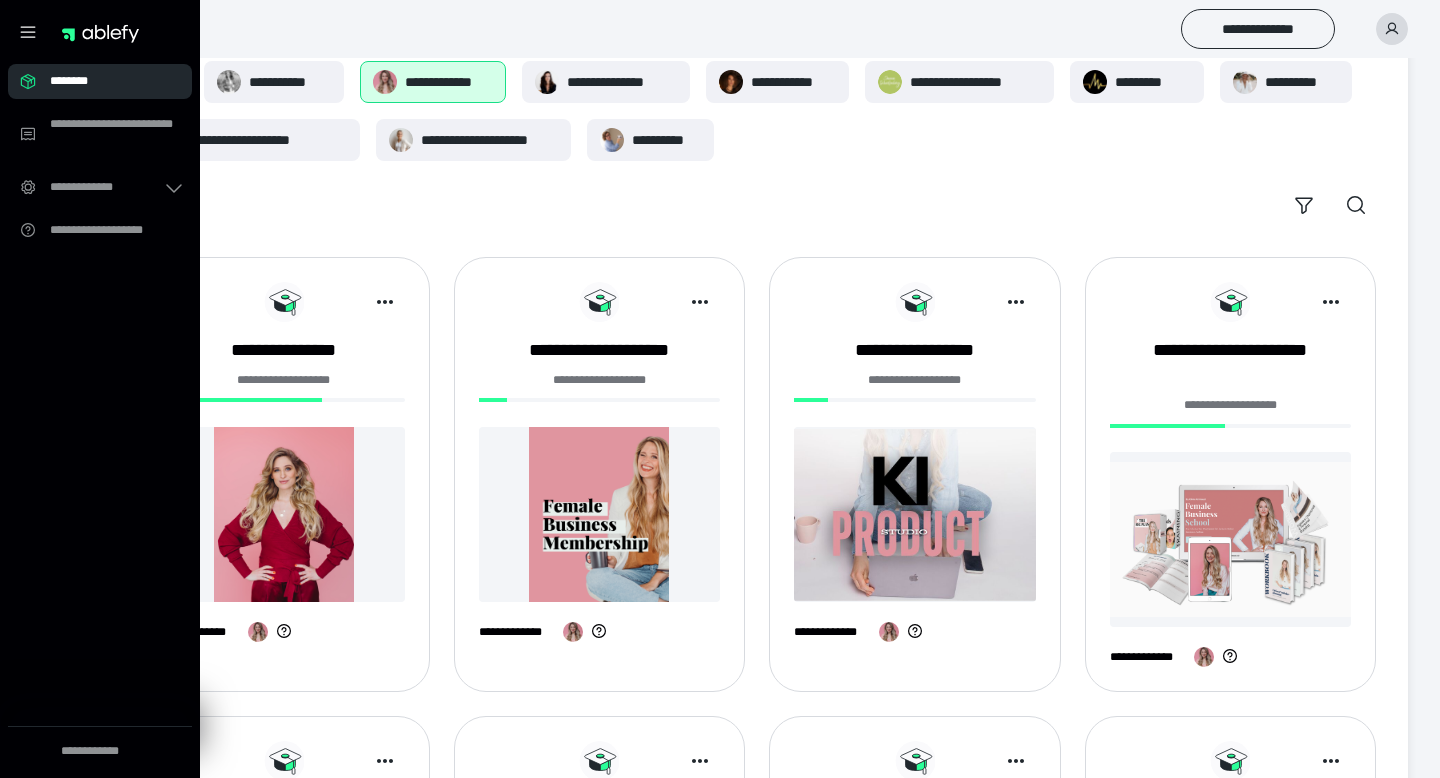 click at bounding box center [1231, 539] 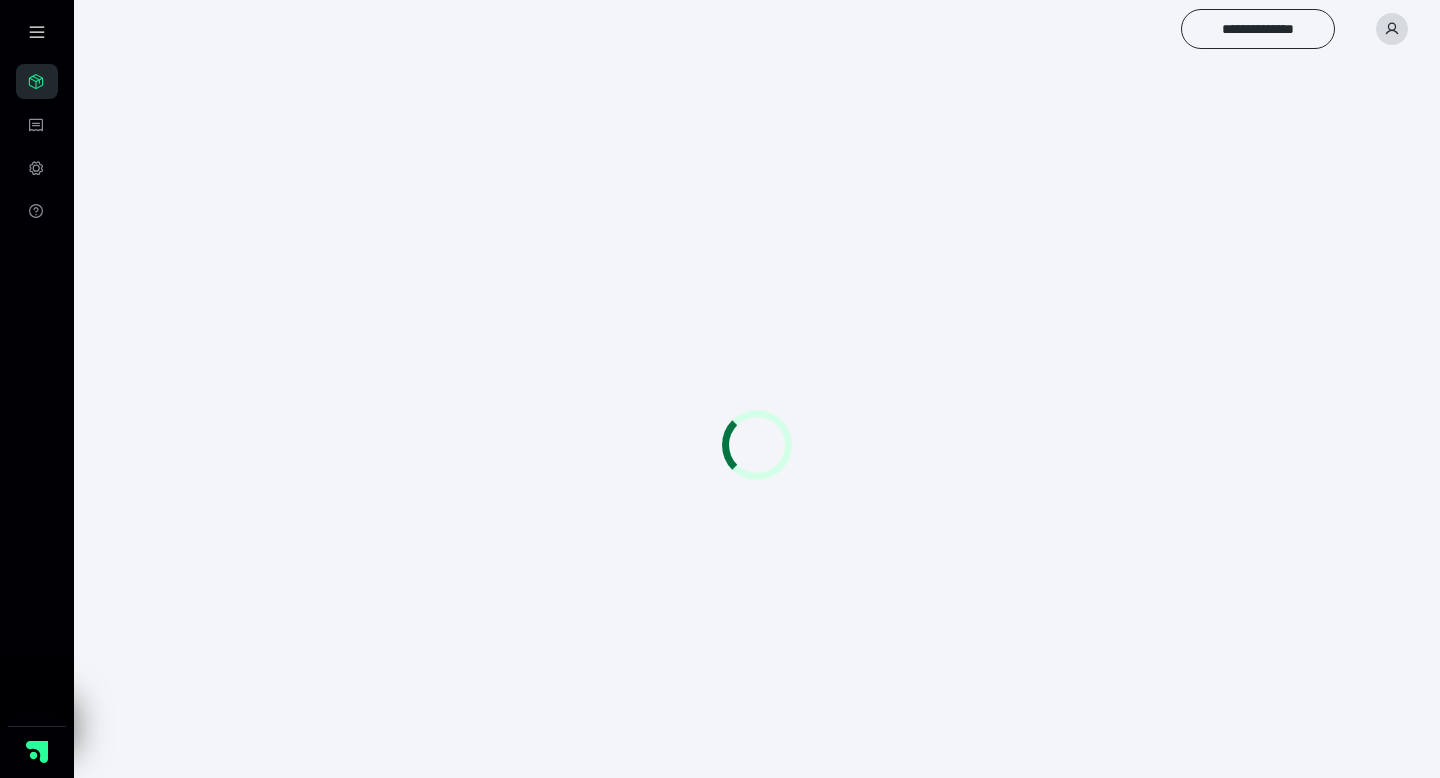 scroll, scrollTop: 0, scrollLeft: 0, axis: both 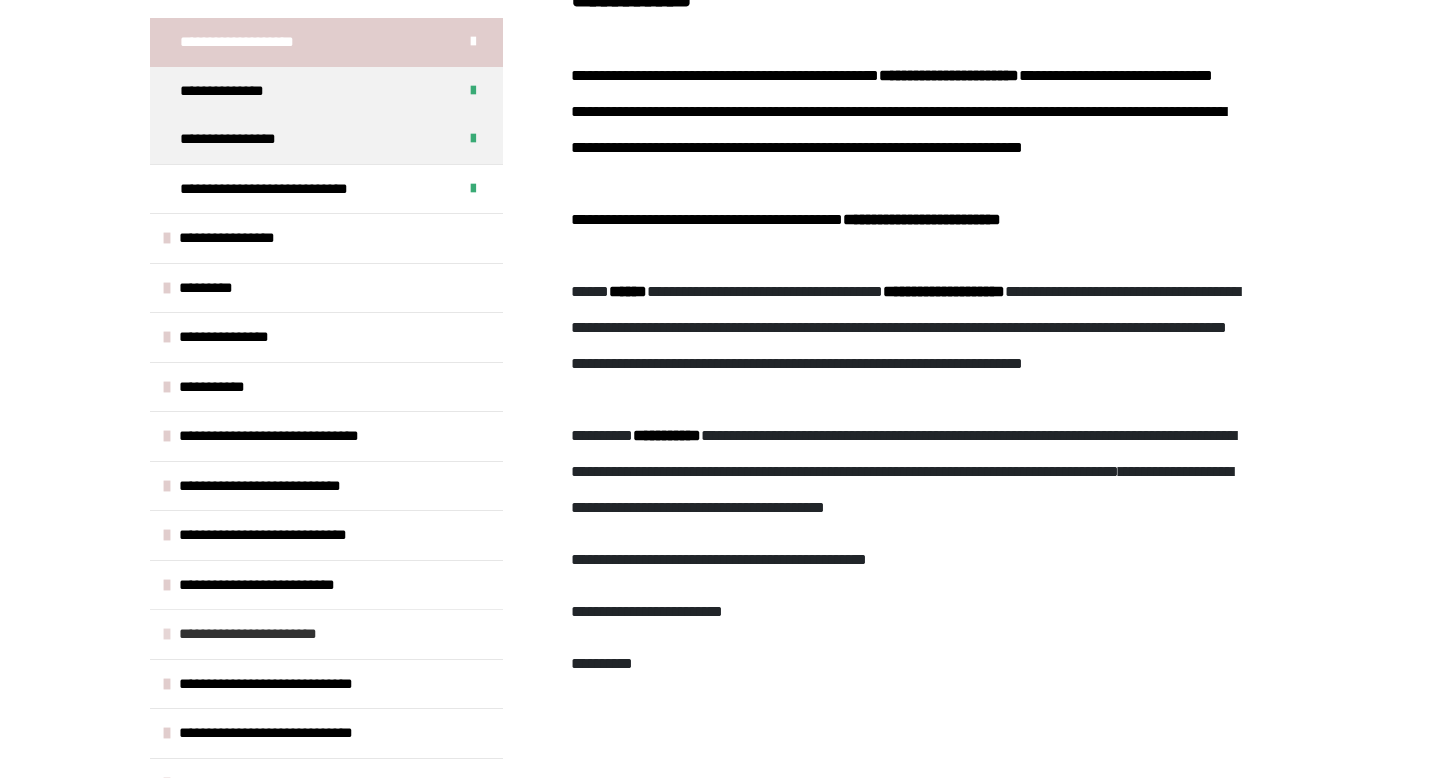 click on "**********" at bounding box center (277, 634) 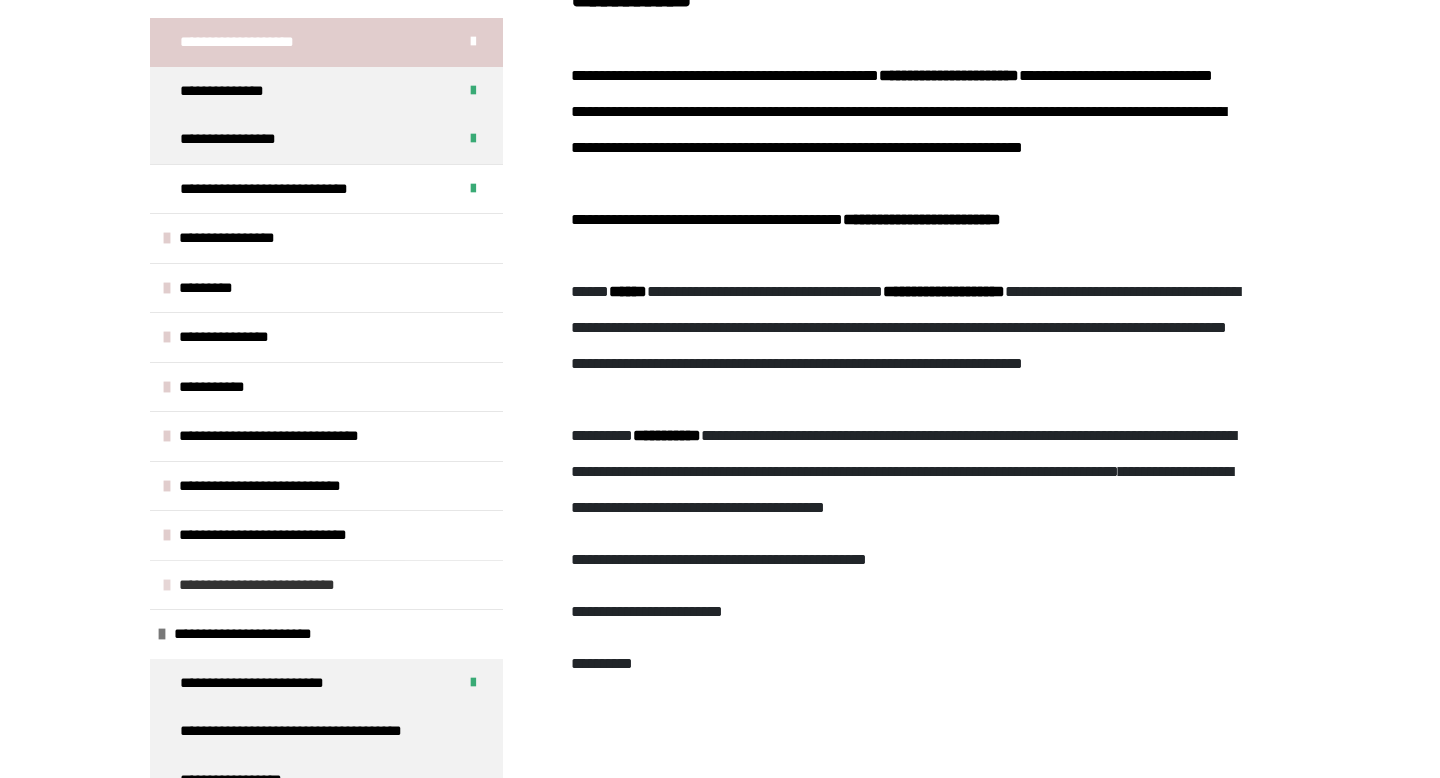 scroll, scrollTop: 201, scrollLeft: 0, axis: vertical 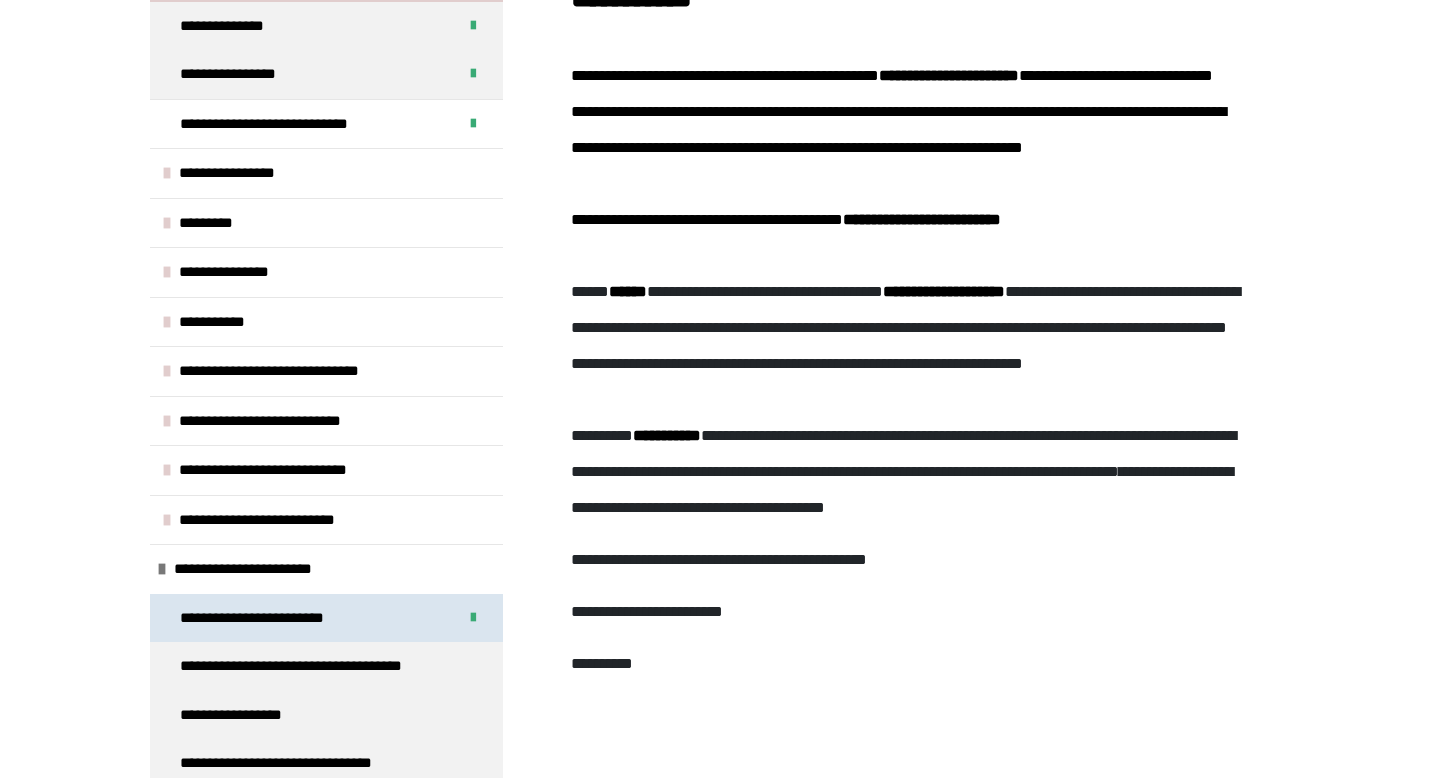 click on "**********" at bounding box center (326, 618) 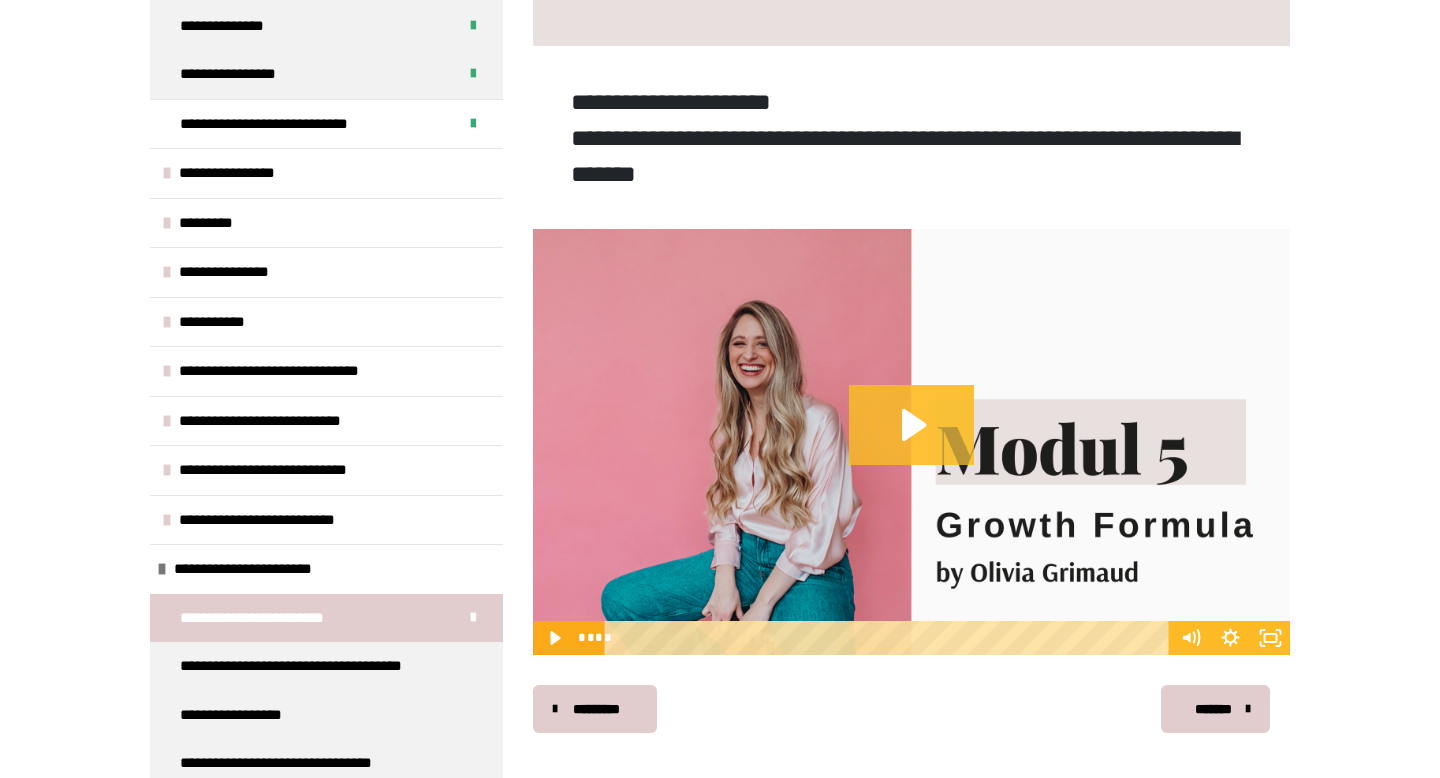 scroll, scrollTop: 407, scrollLeft: 0, axis: vertical 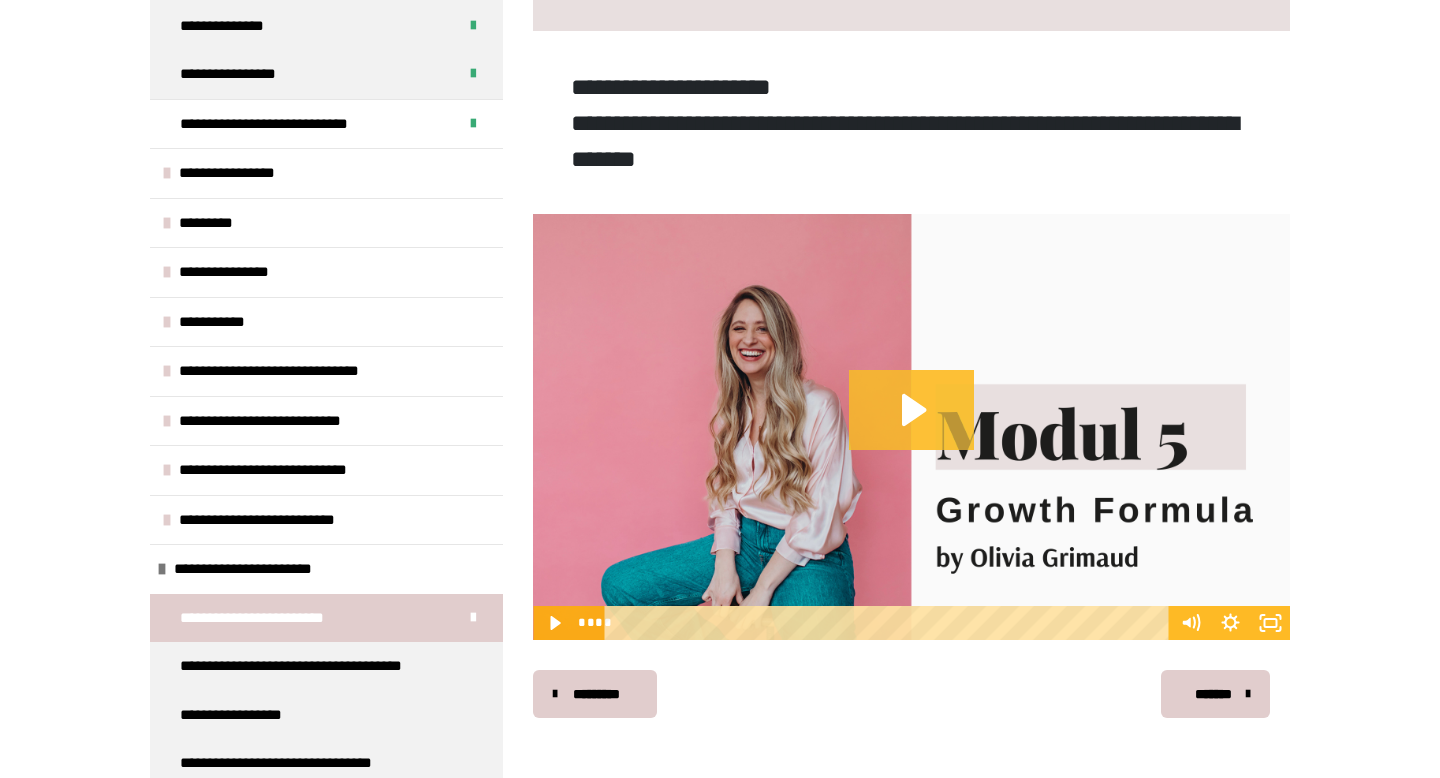 click 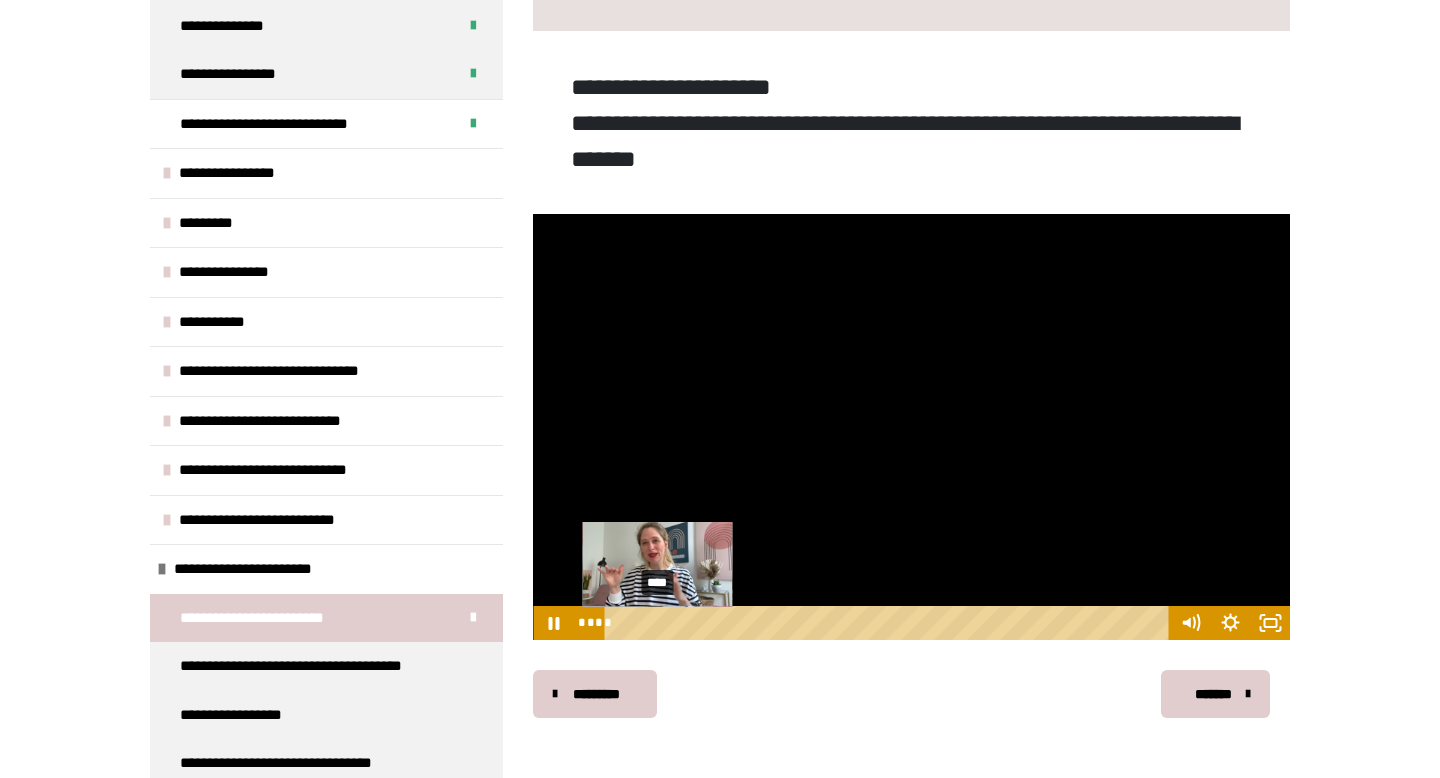 click on "****" at bounding box center (890, 623) 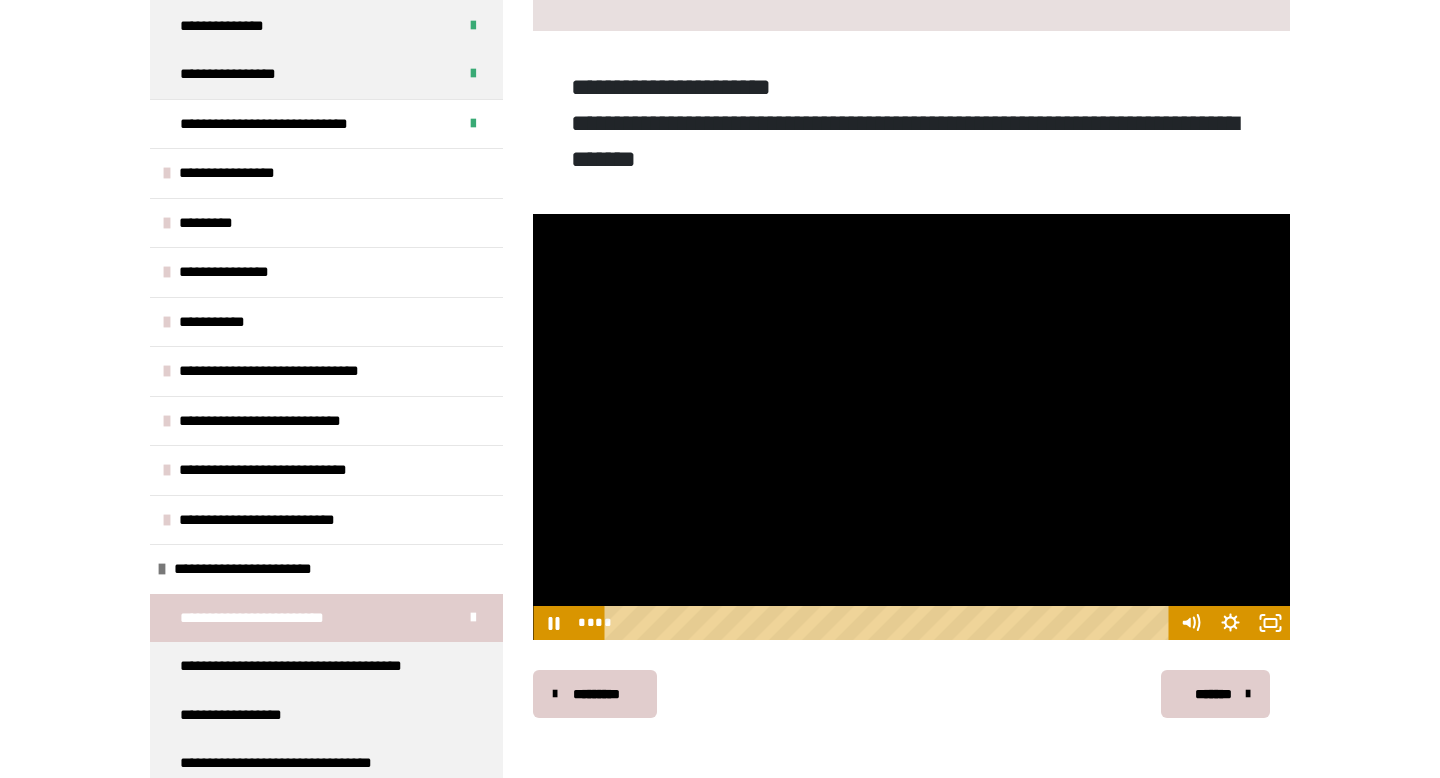 click at bounding box center (911, 427) 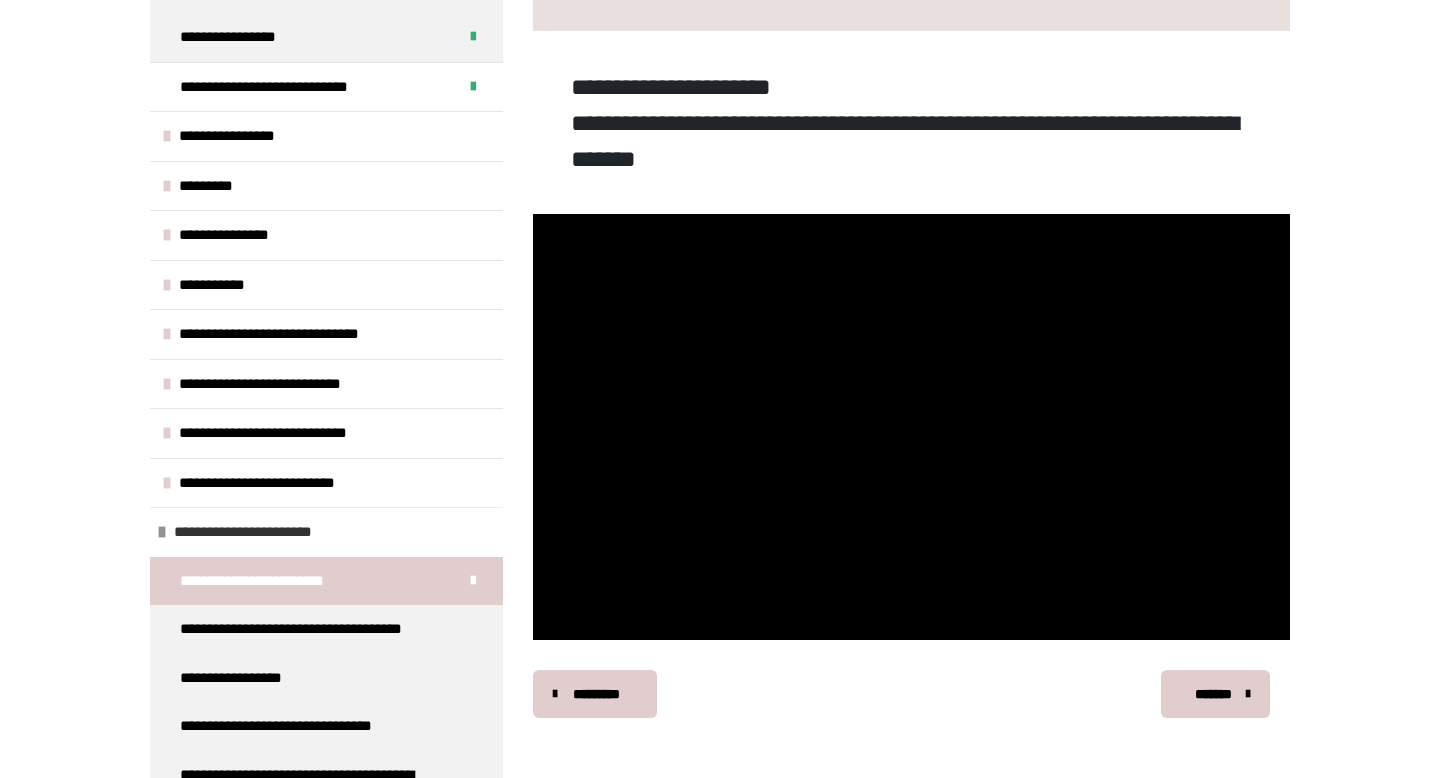 scroll, scrollTop: 240, scrollLeft: 0, axis: vertical 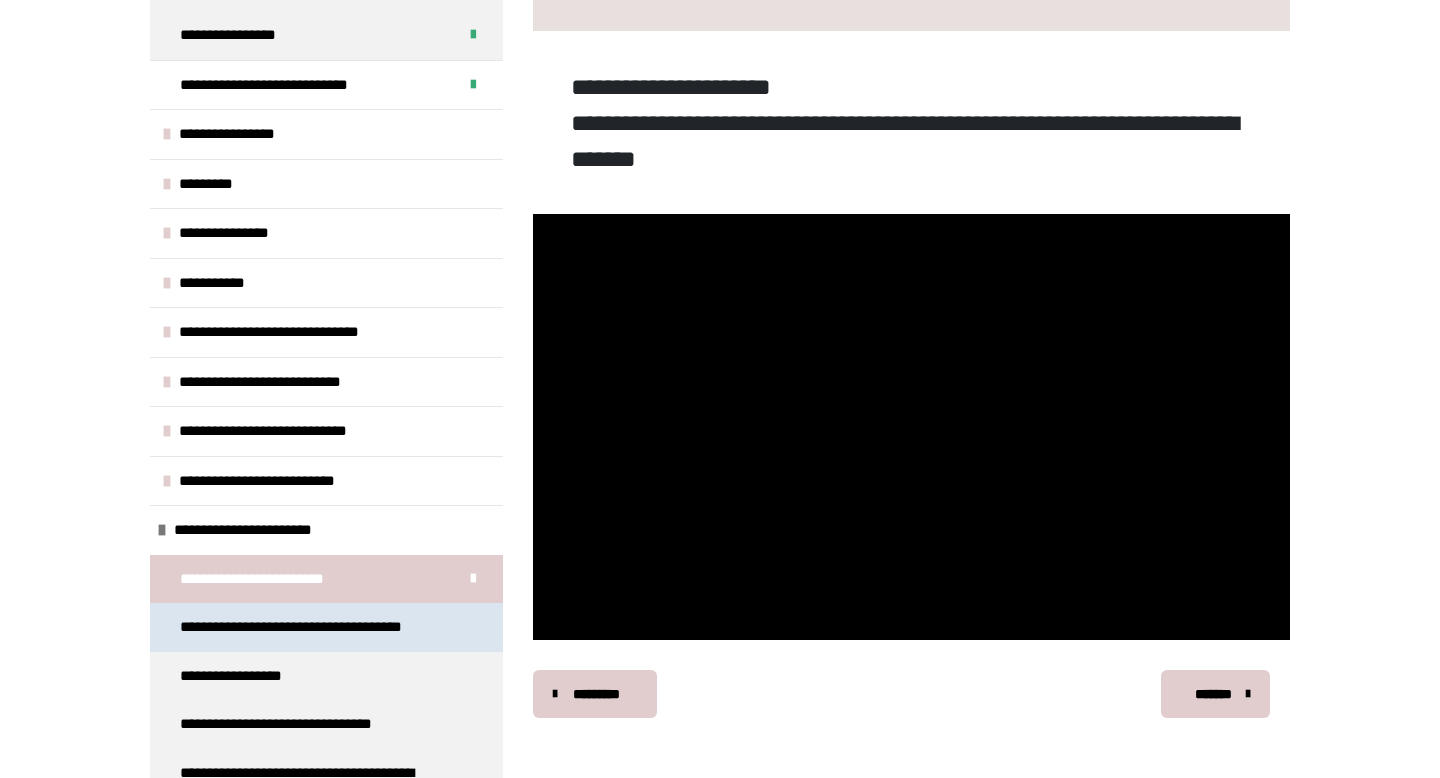 click on "**********" at bounding box center (326, 627) 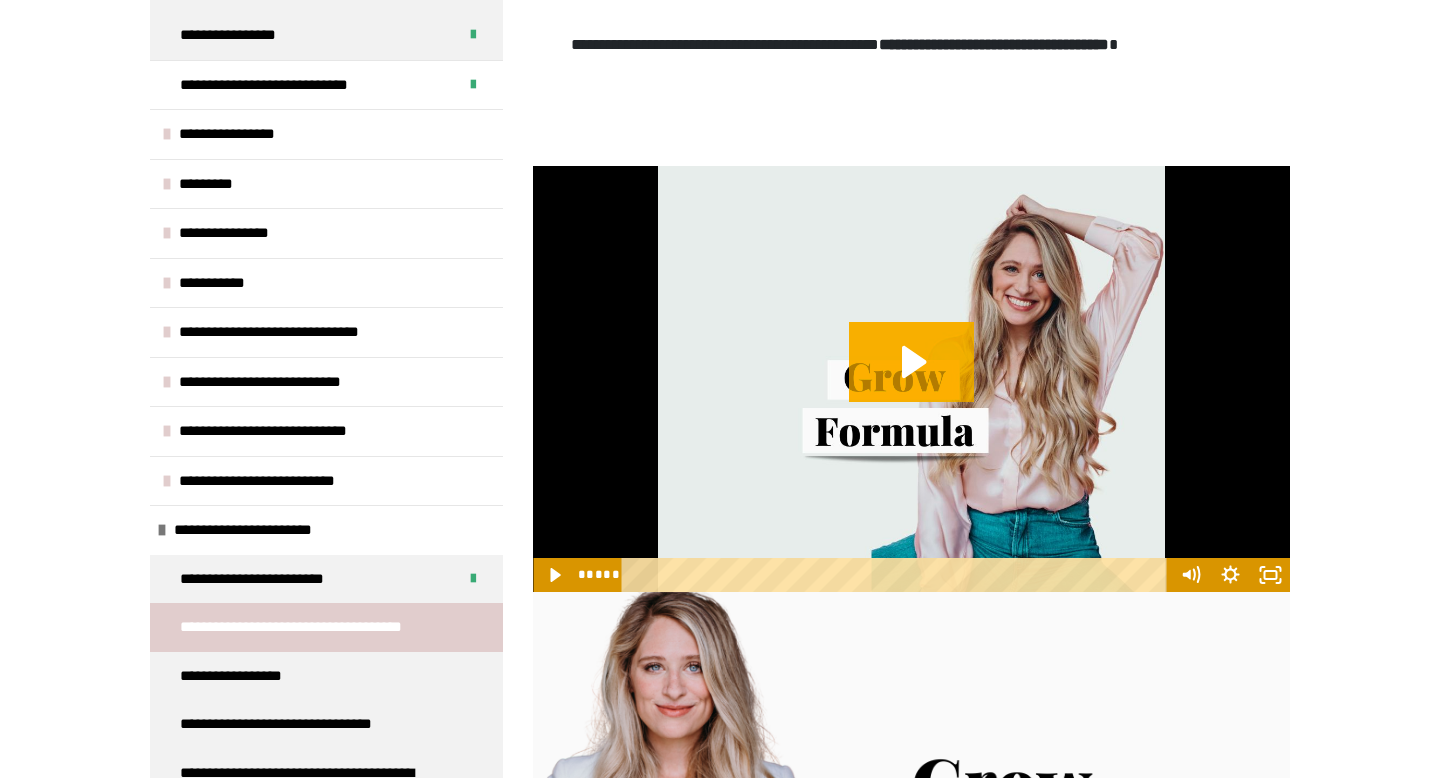 scroll, scrollTop: 504, scrollLeft: 0, axis: vertical 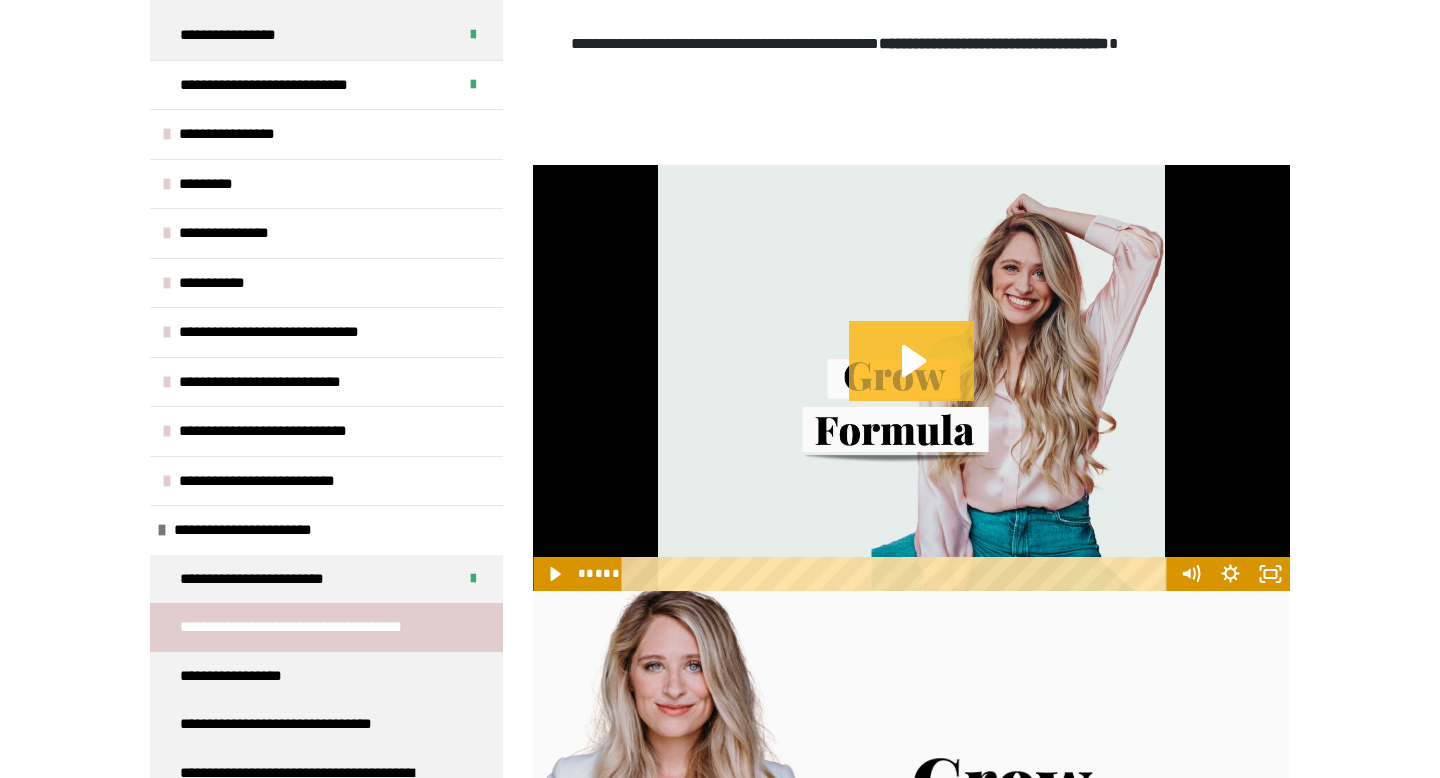 click 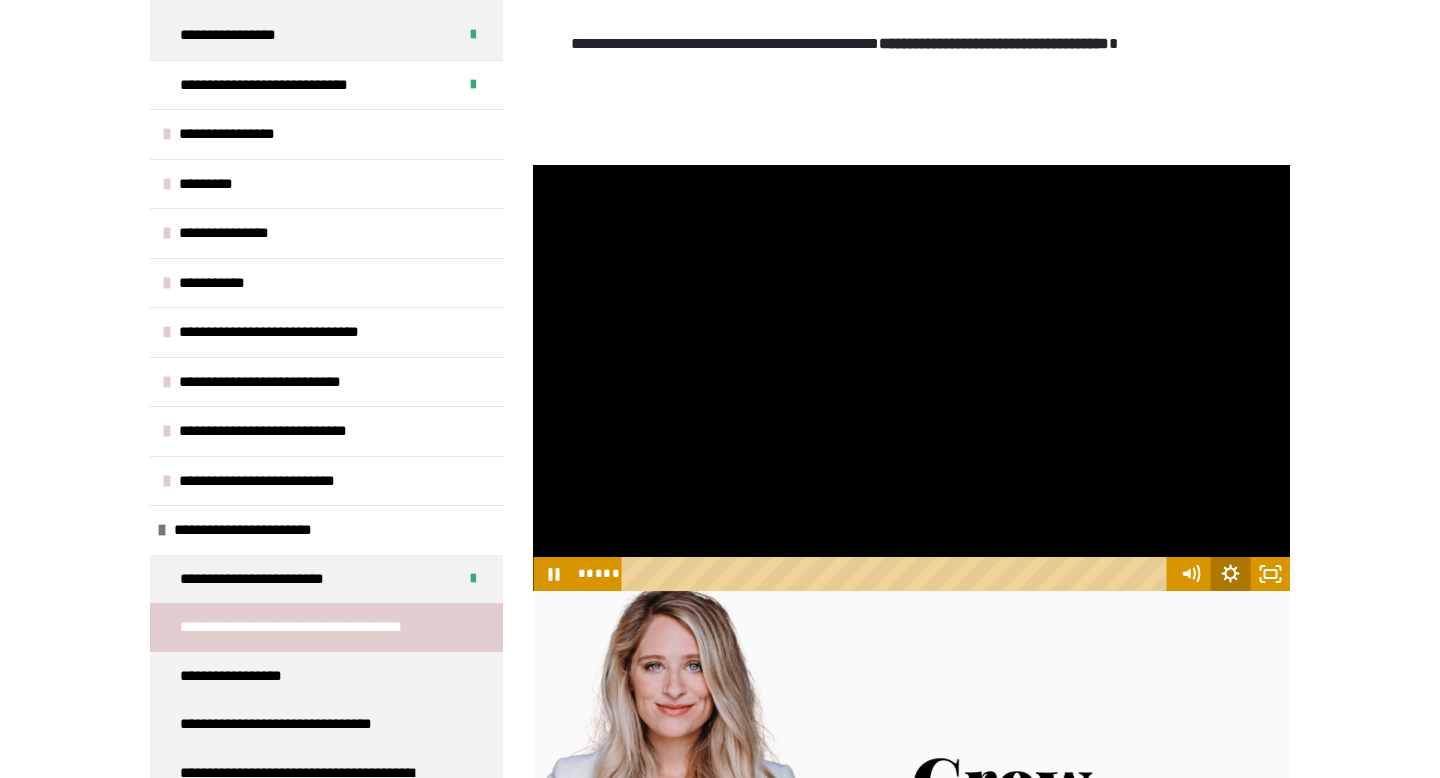 click 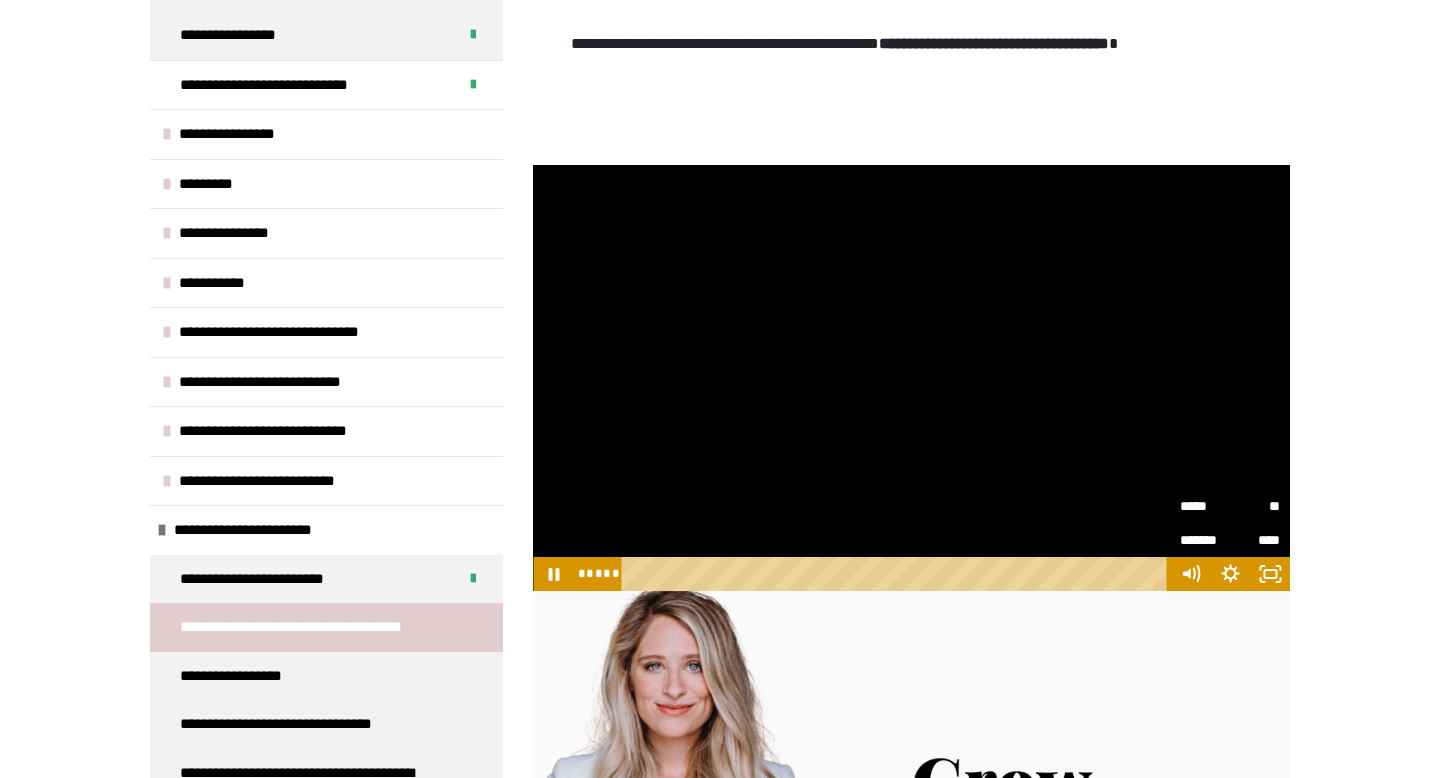 click on "*****" at bounding box center (1205, 504) 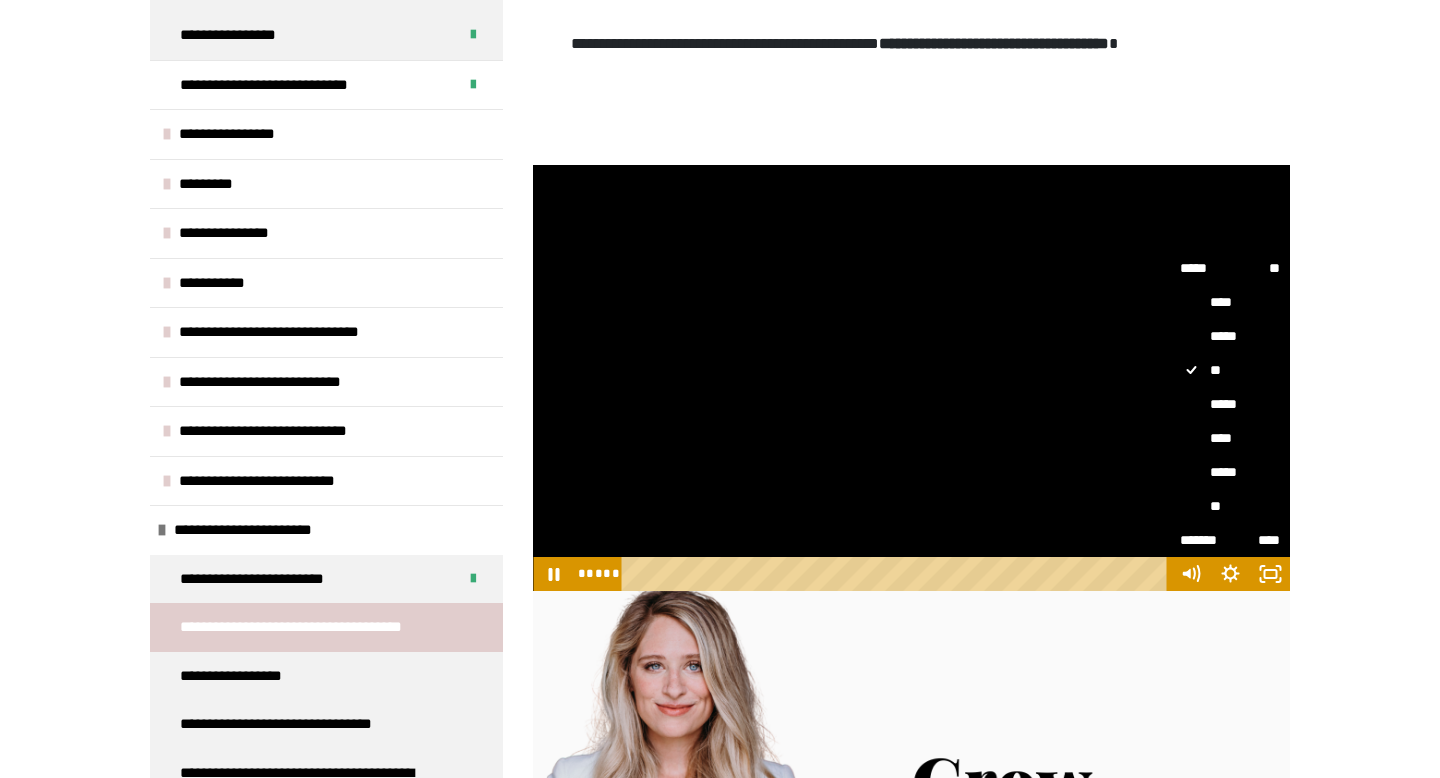 click on "*****" at bounding box center (1230, 472) 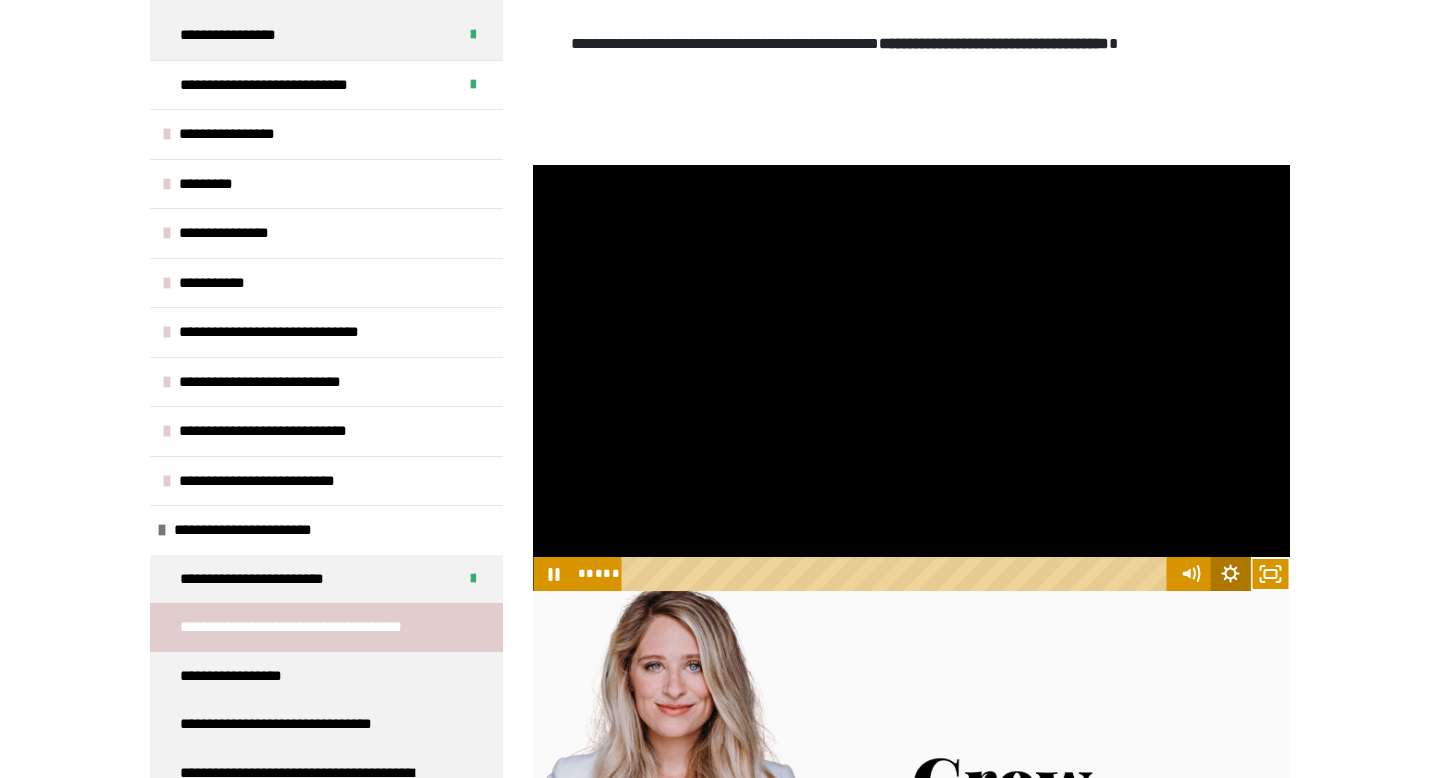 click 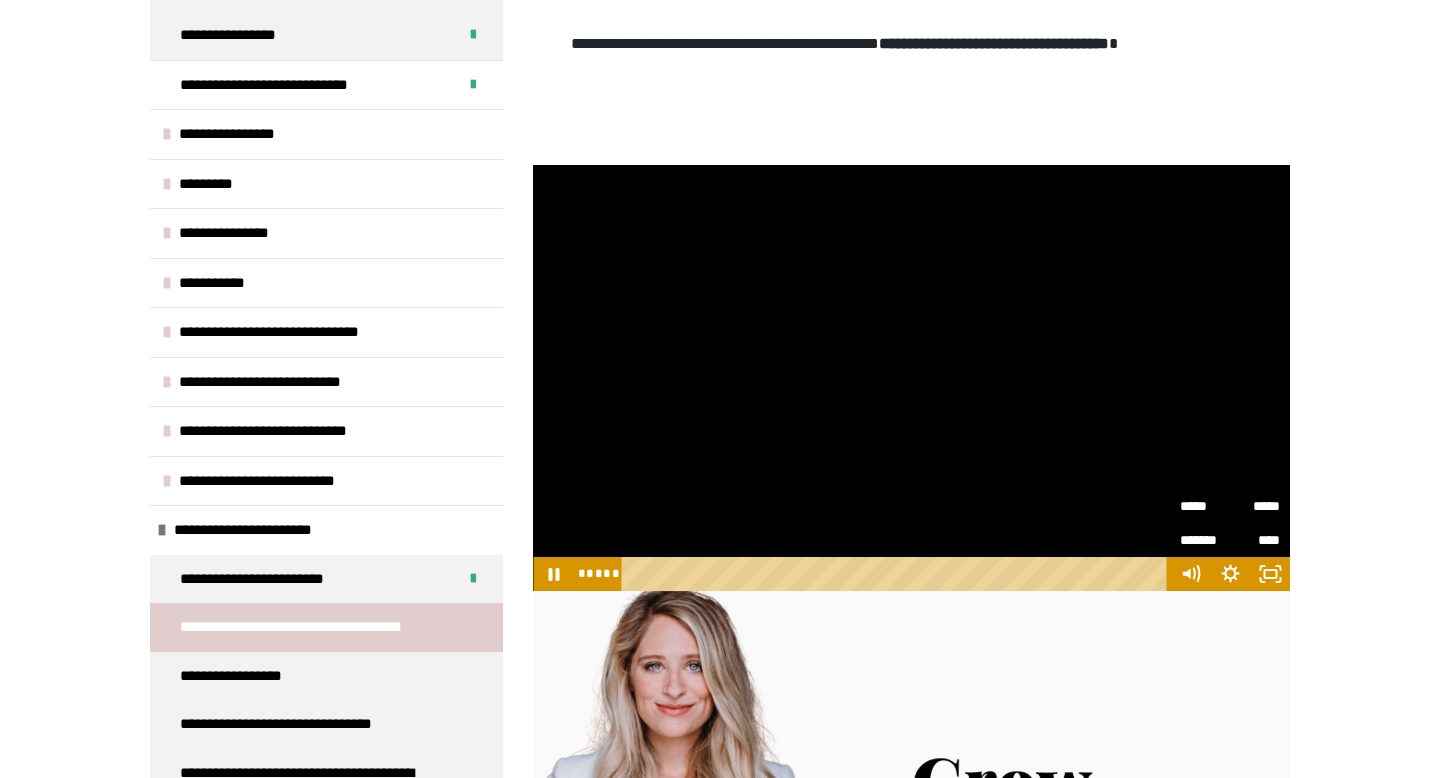 click on "*****" at bounding box center [1205, 499] 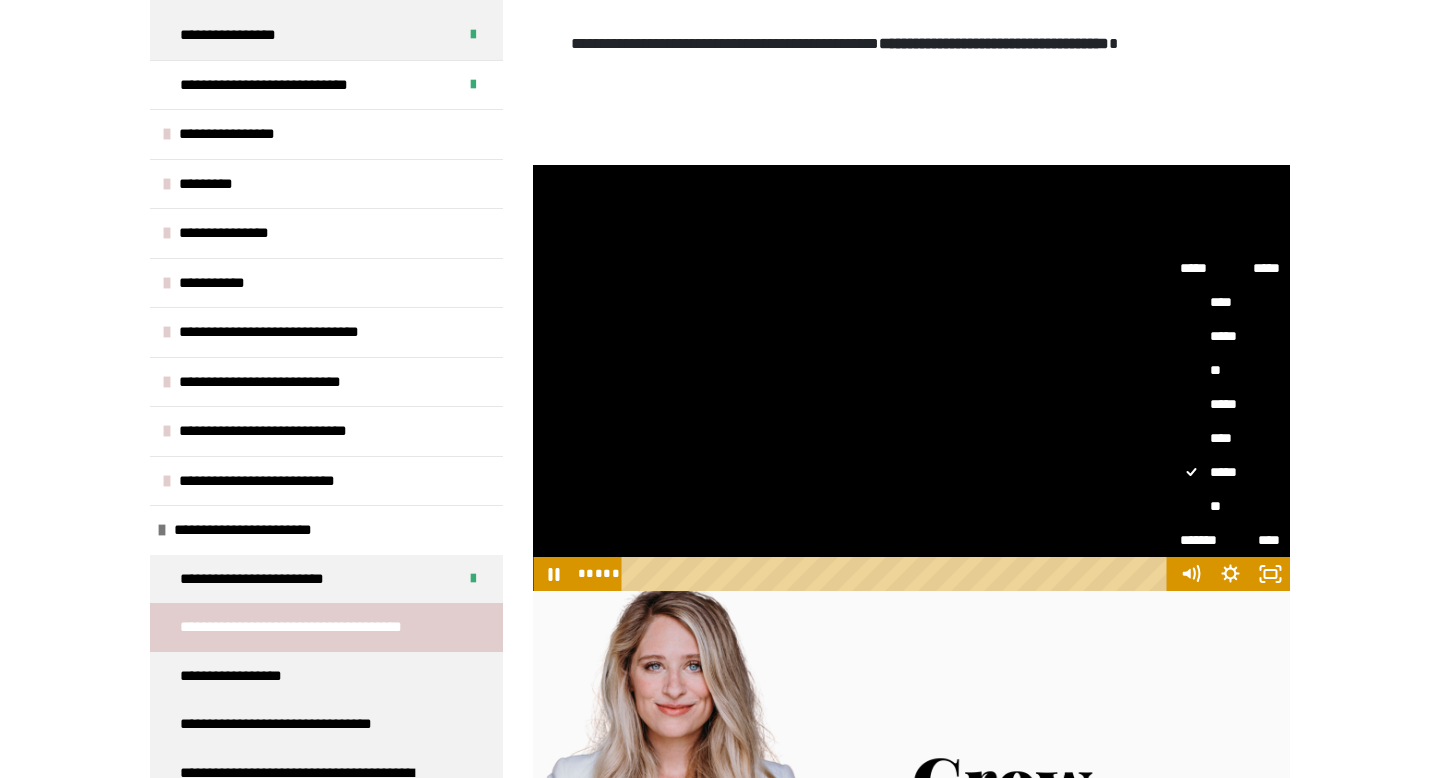 click on "*****" at bounding box center [1230, 404] 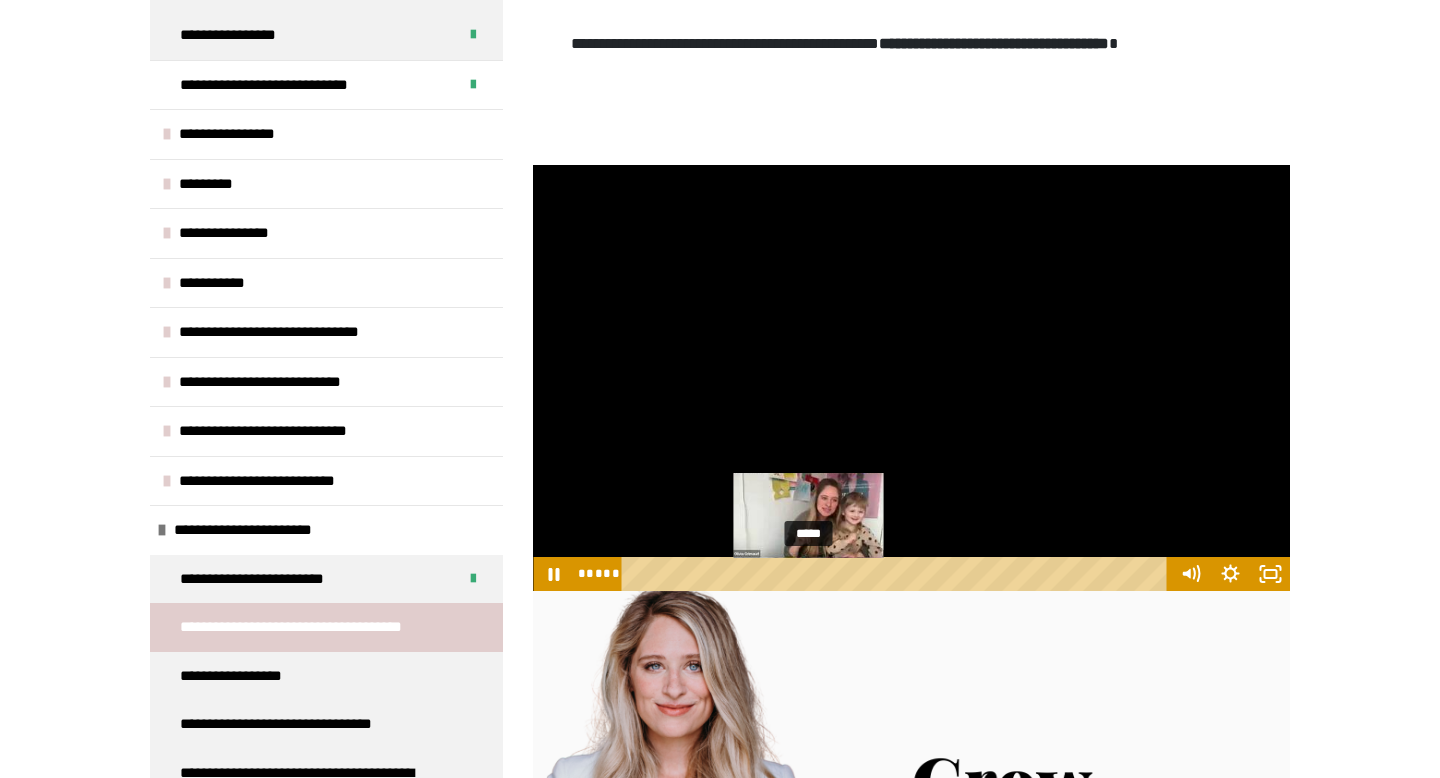 click at bounding box center [814, 574] 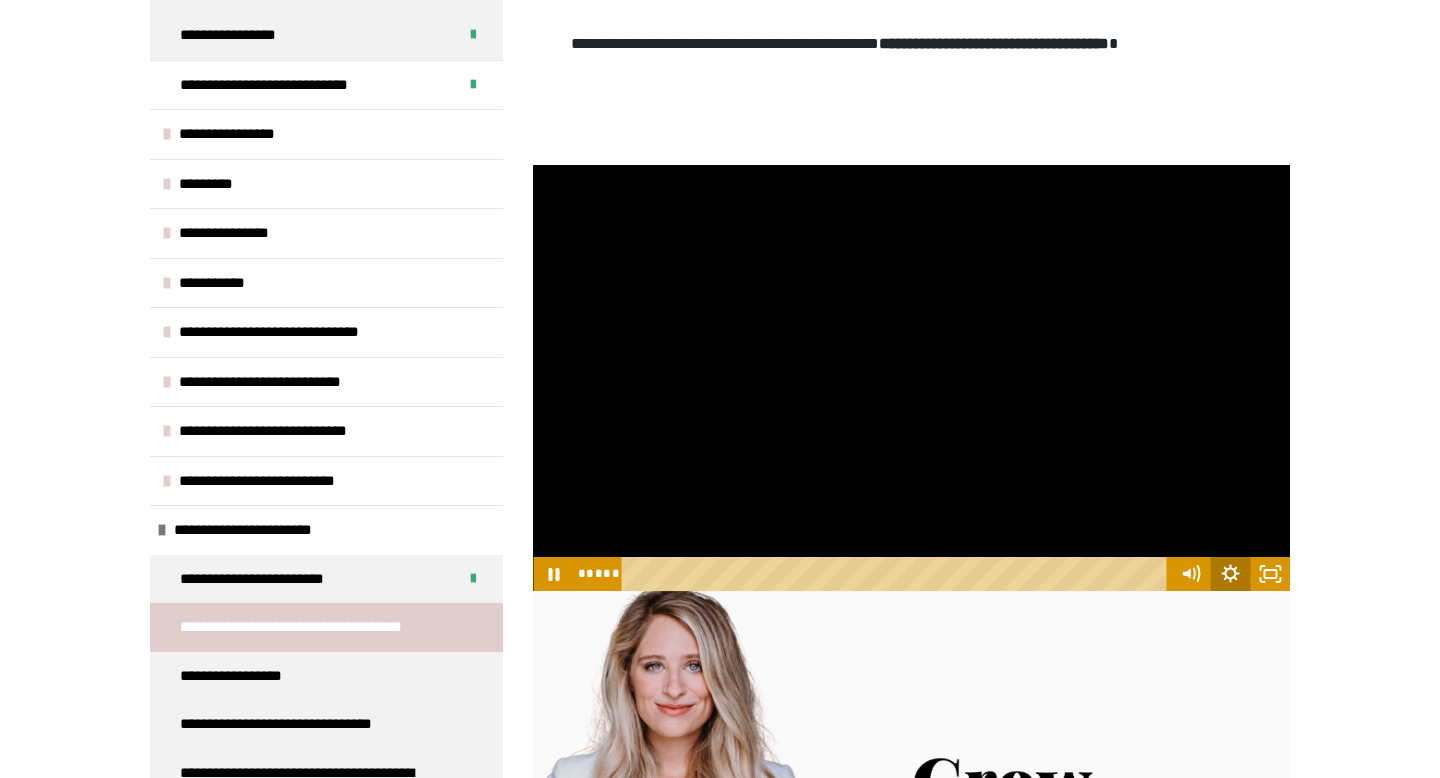 click 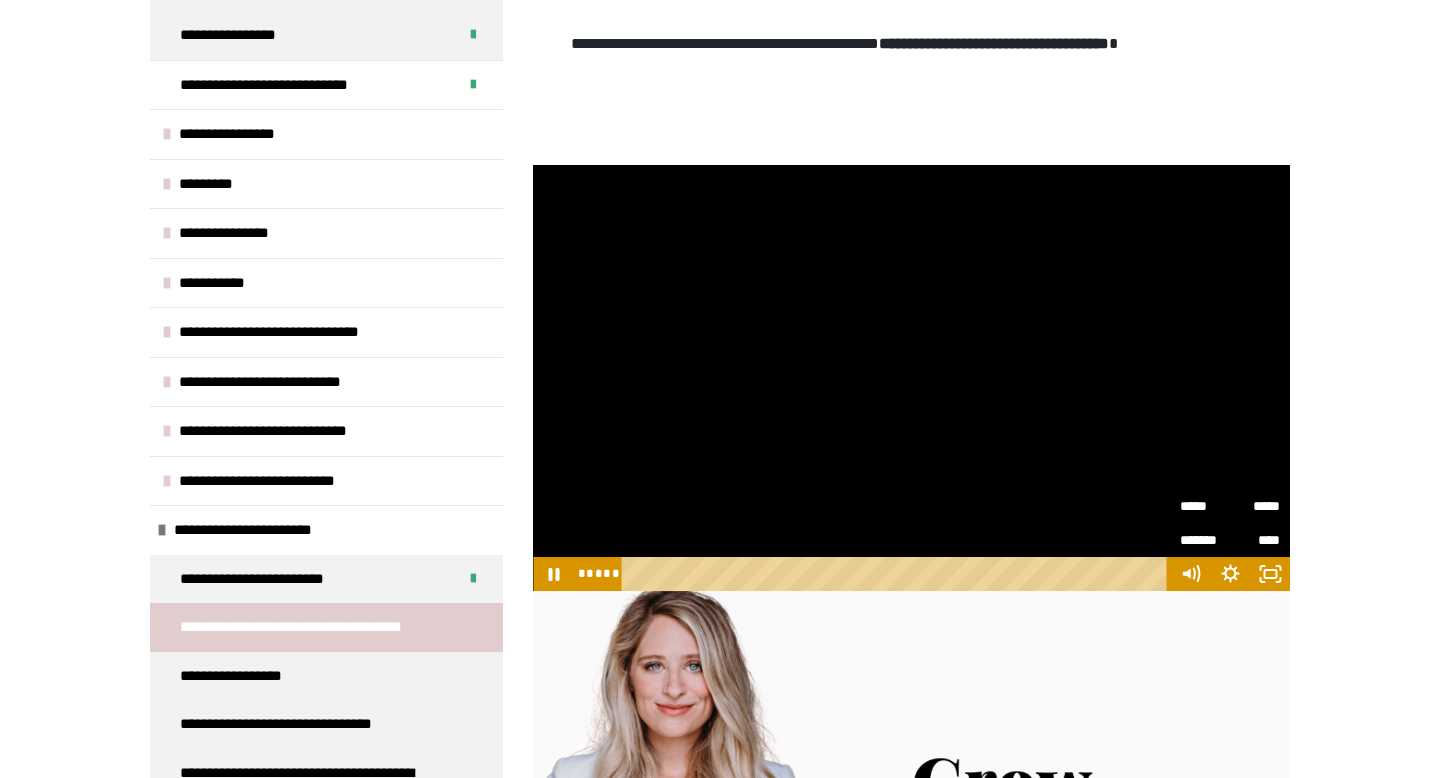 click on "*****" at bounding box center [1255, 500] 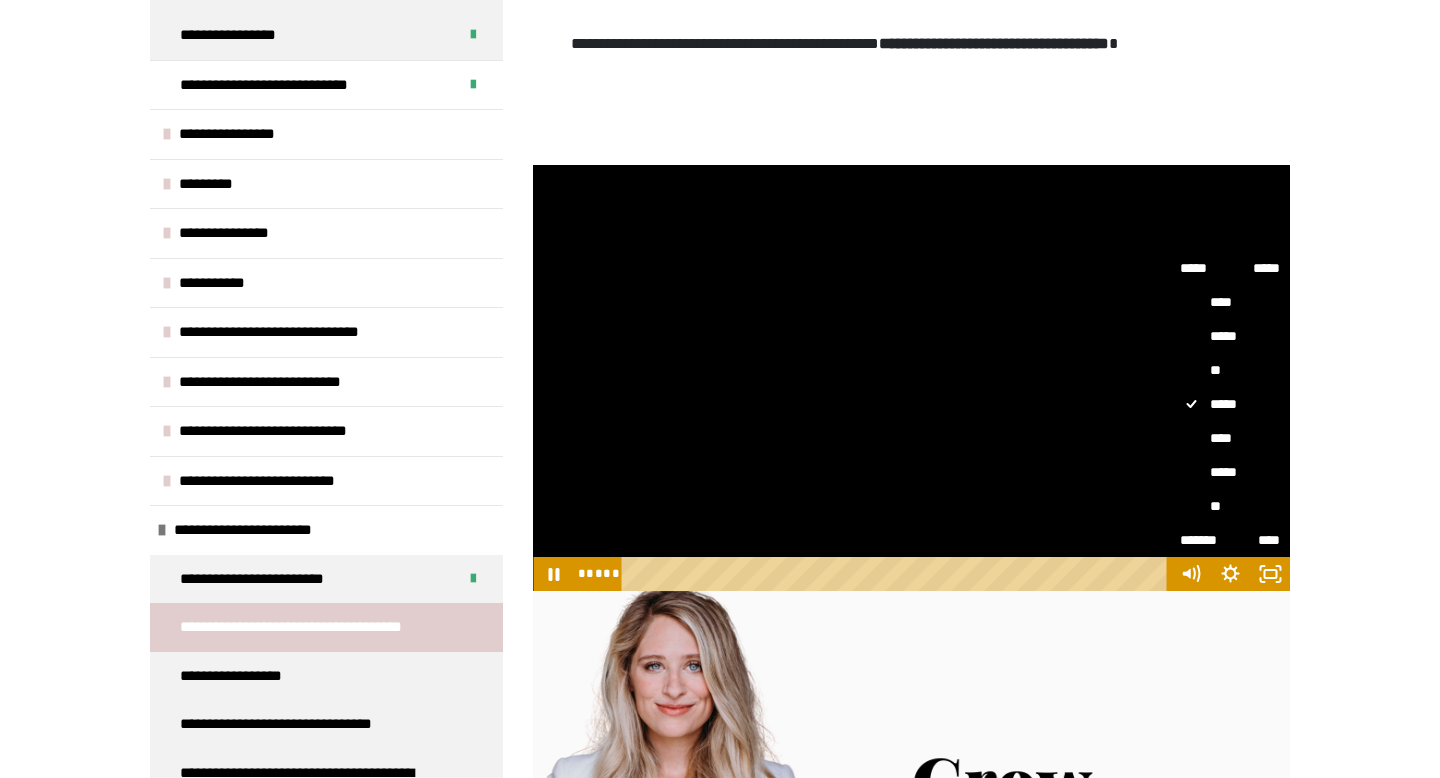 click on "****" at bounding box center [1230, 438] 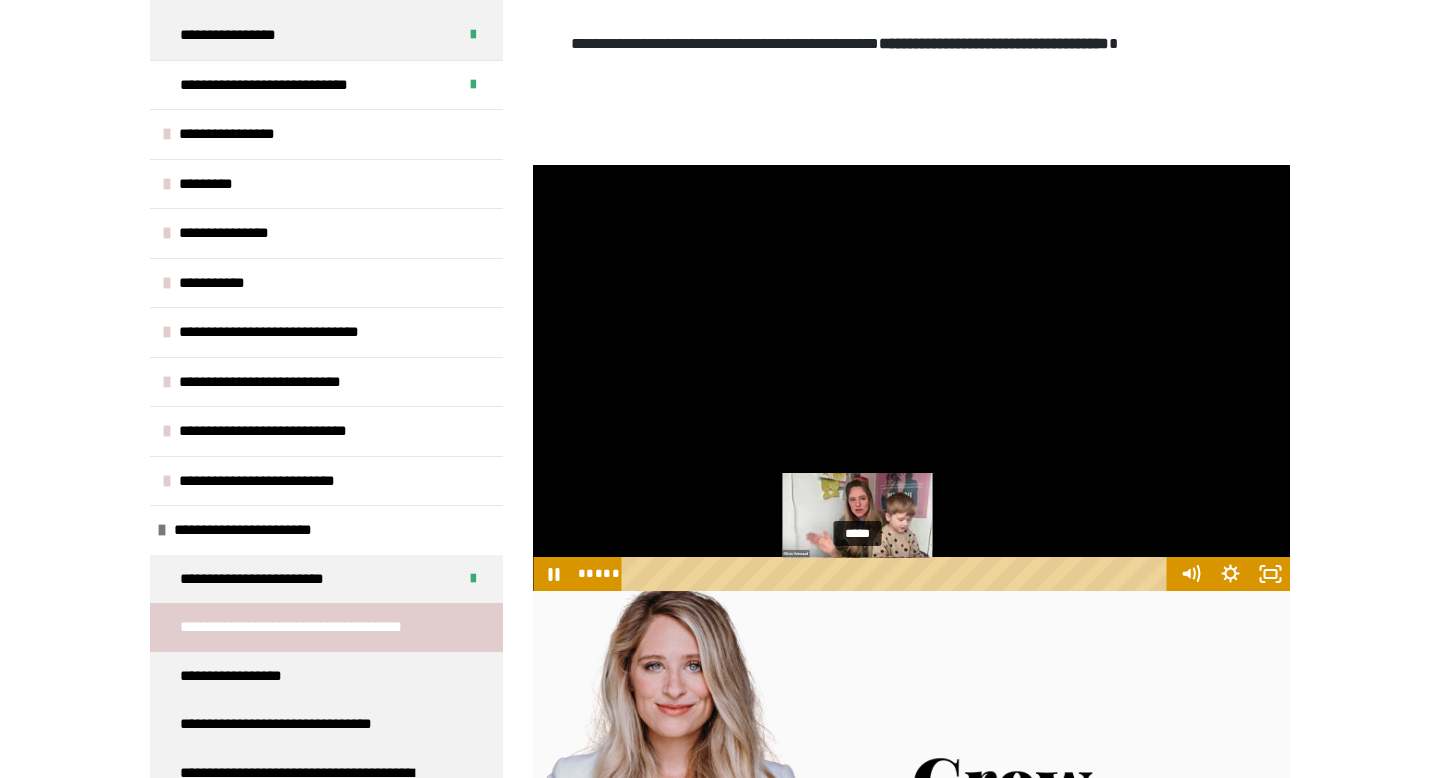 click on "*****" at bounding box center [897, 574] 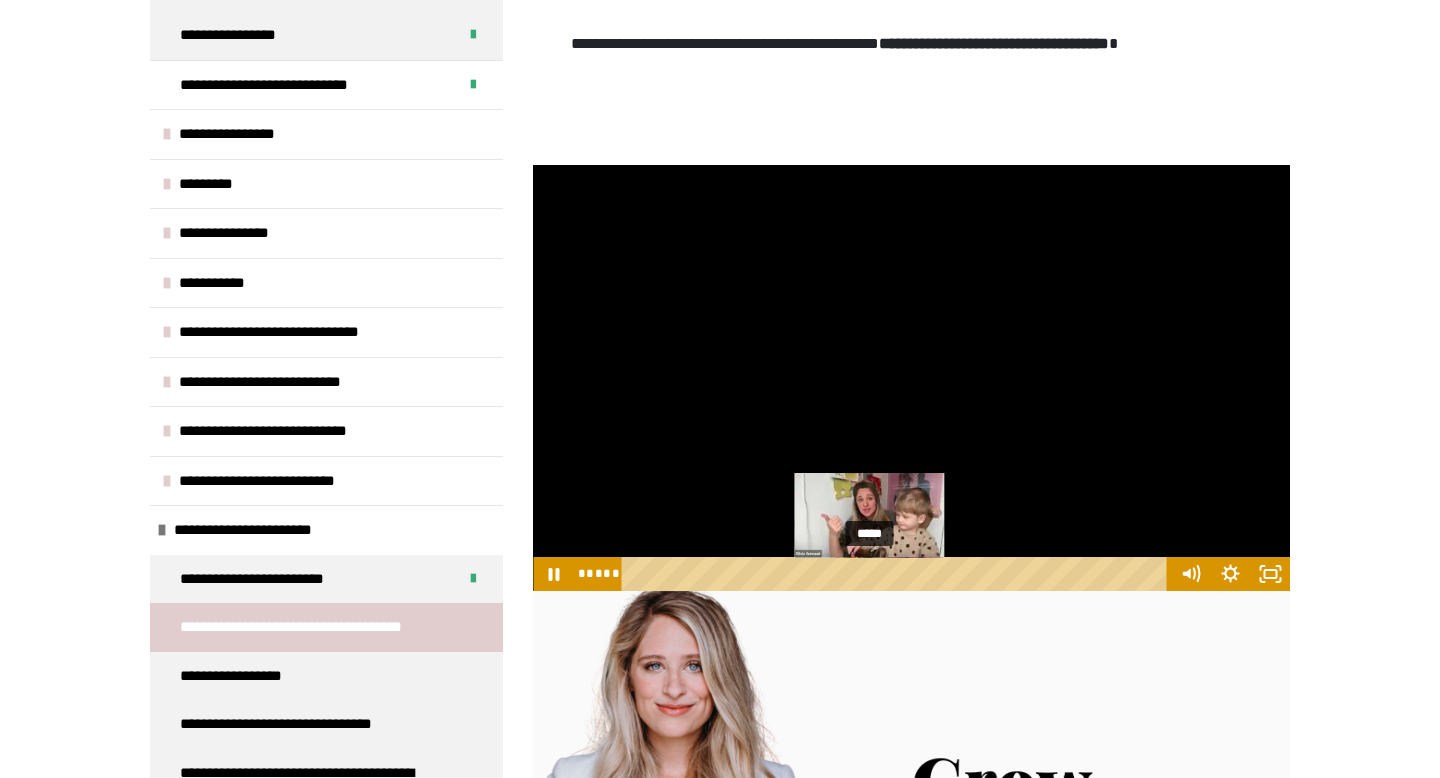 click on "*****" at bounding box center [897, 574] 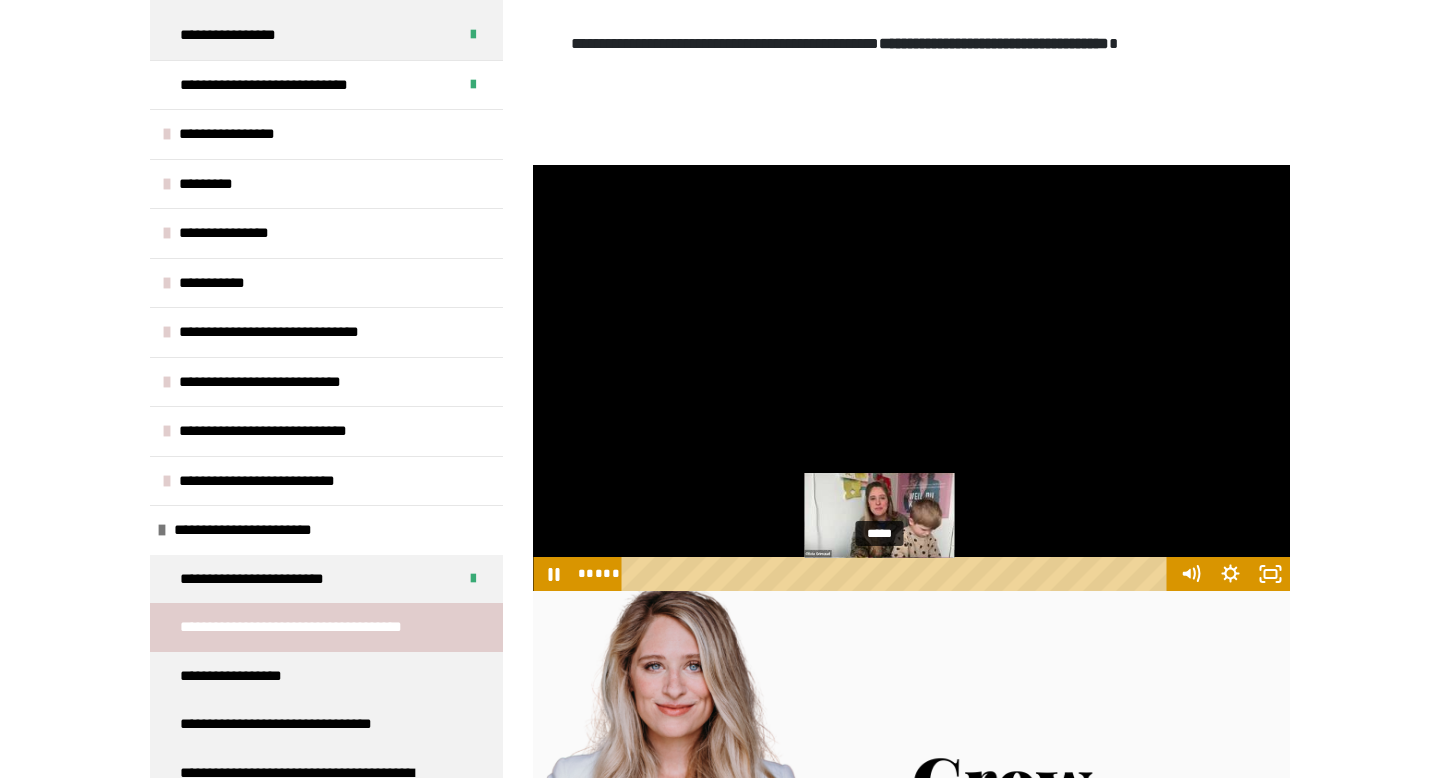 click on "*****" at bounding box center (897, 574) 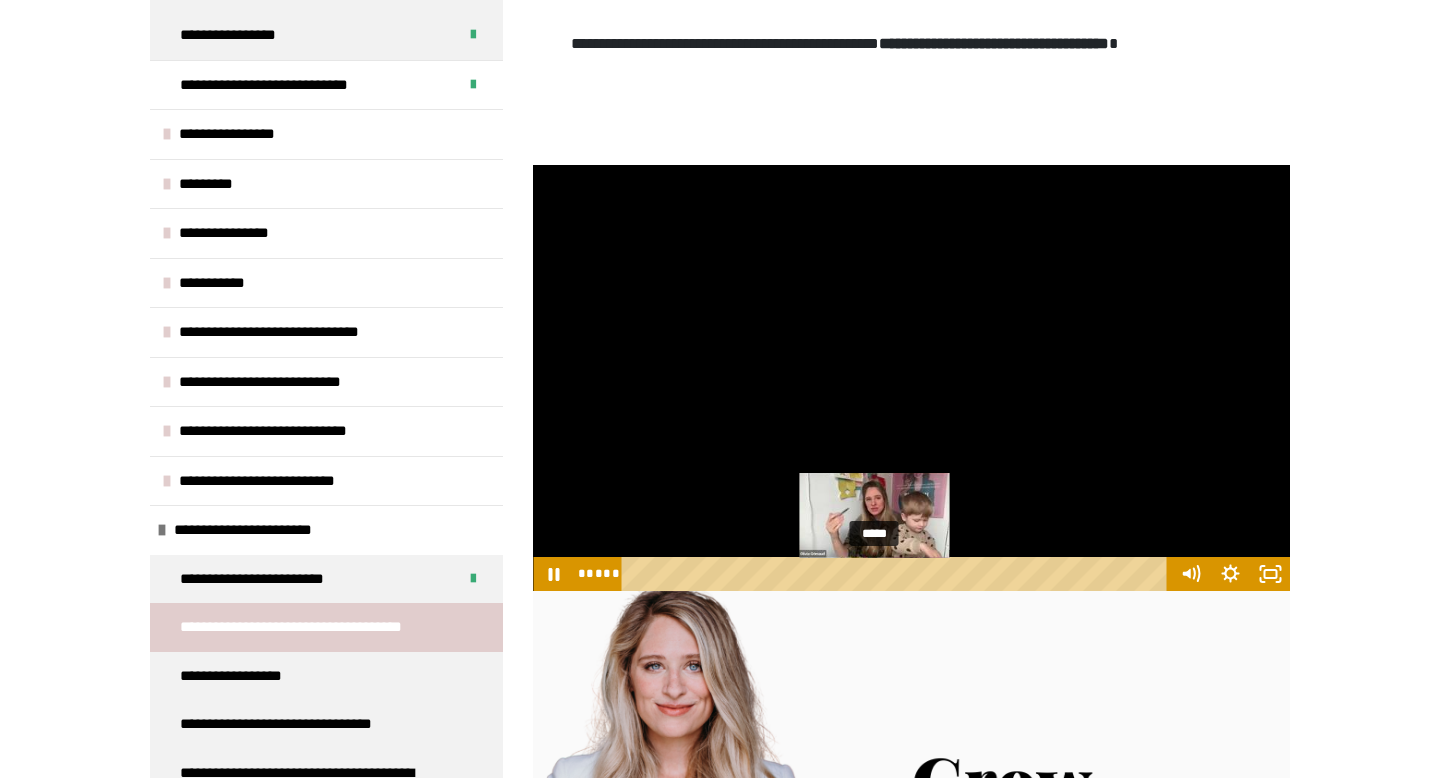 click at bounding box center (879, 574) 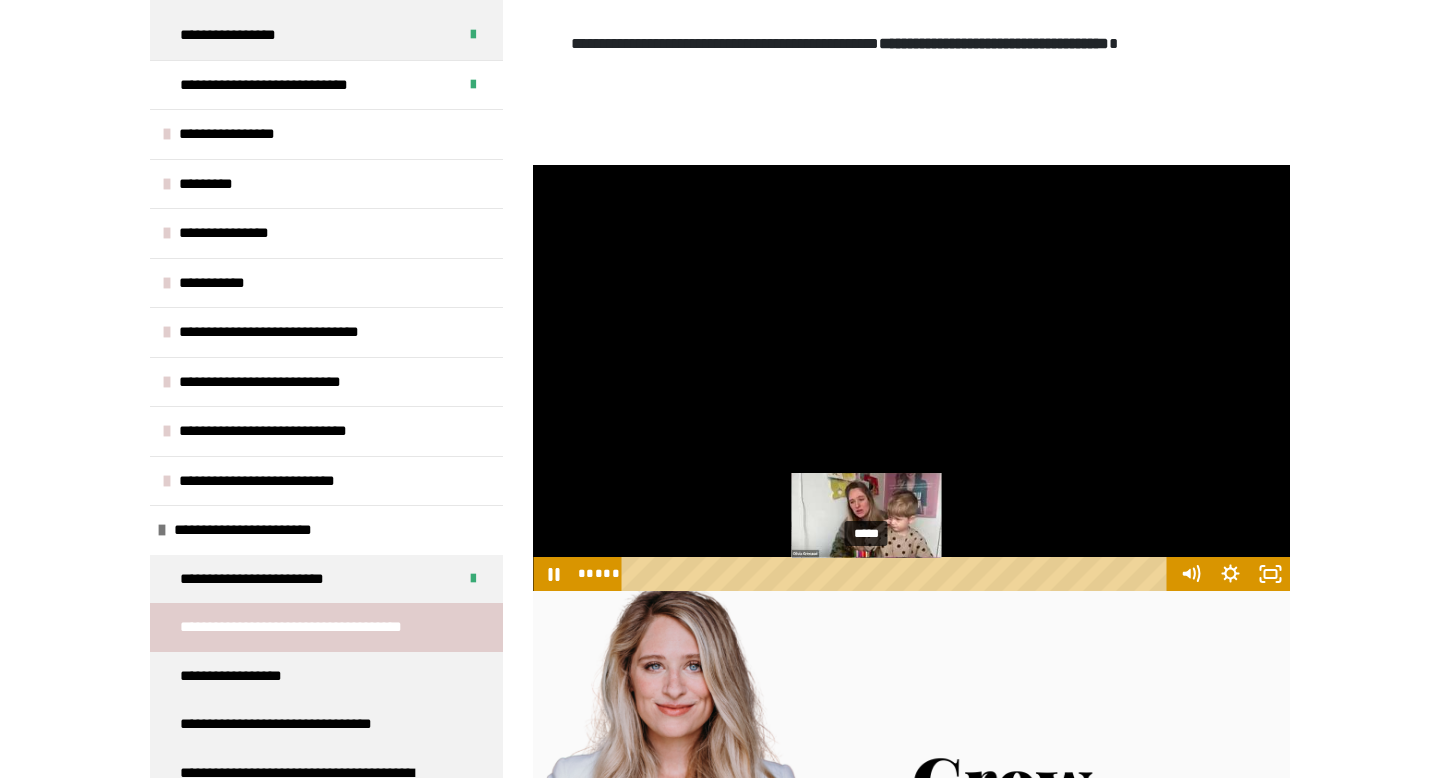 click on "*****" at bounding box center (897, 574) 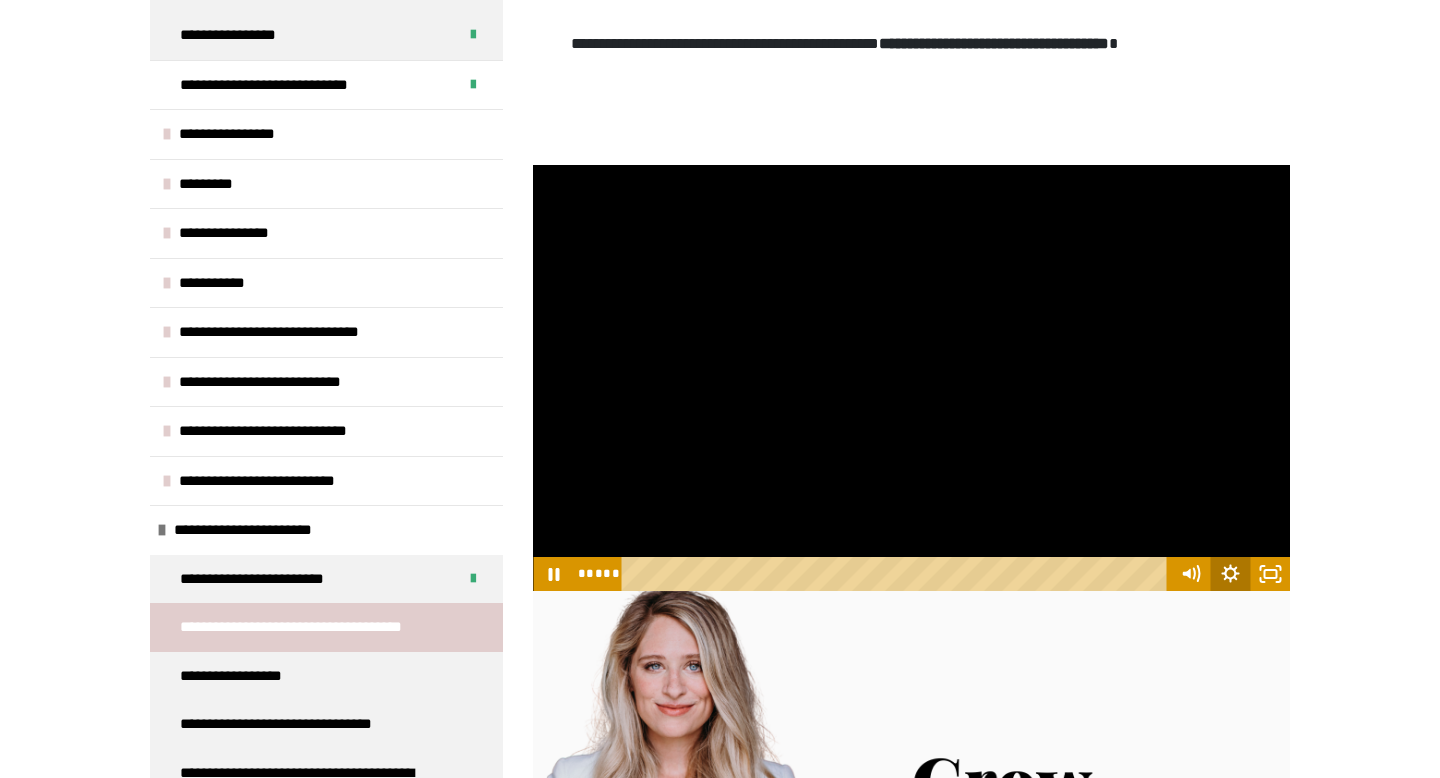 click 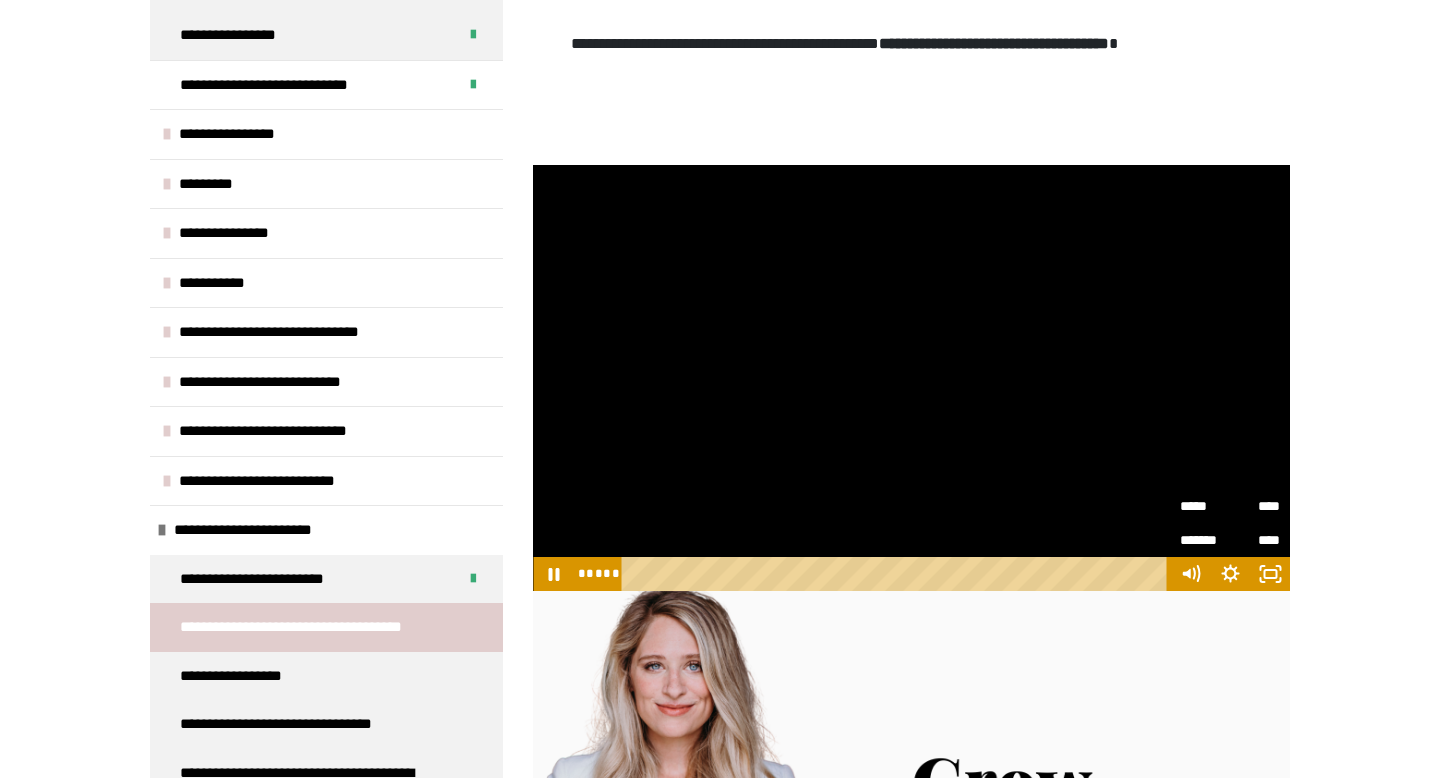 click on "****" at bounding box center [1255, 499] 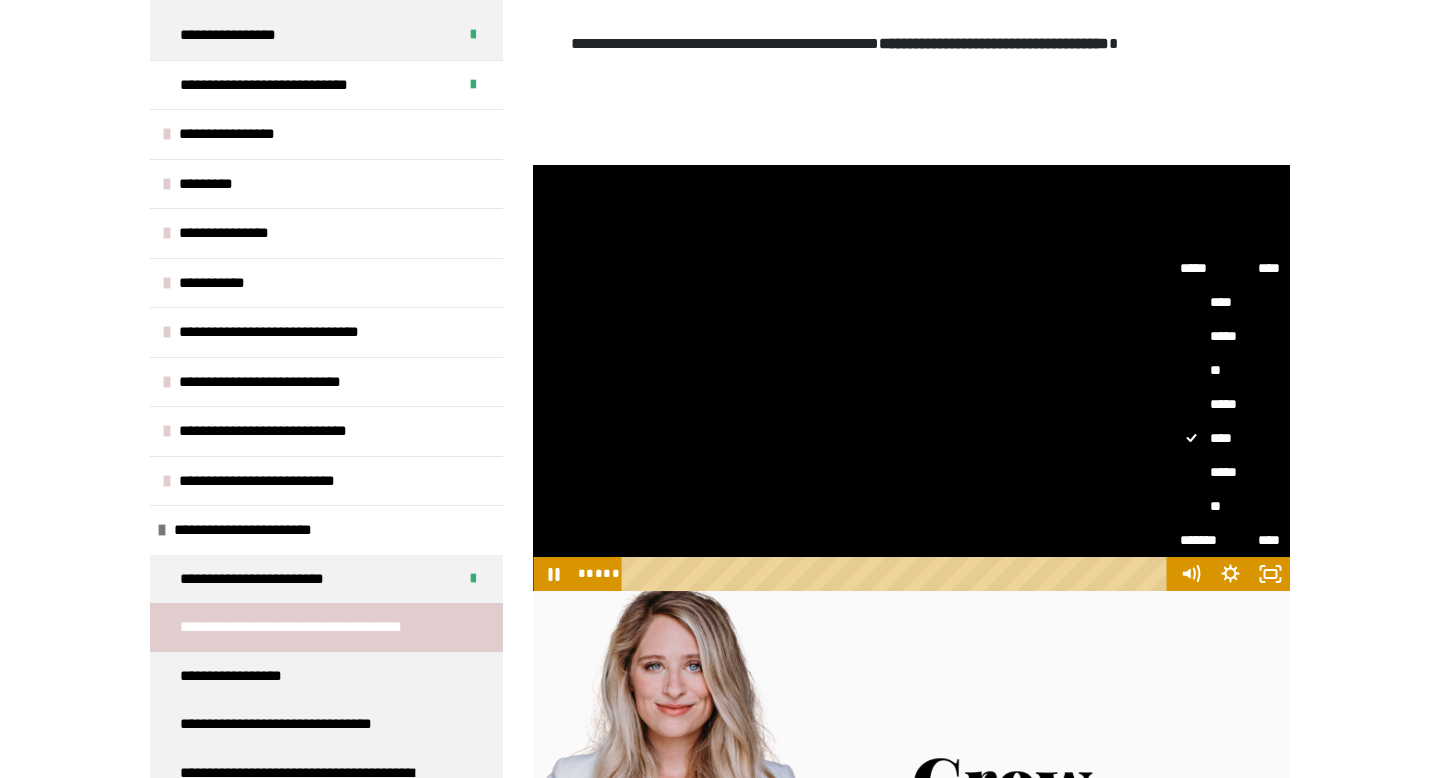 click on "*****" at bounding box center [1230, 404] 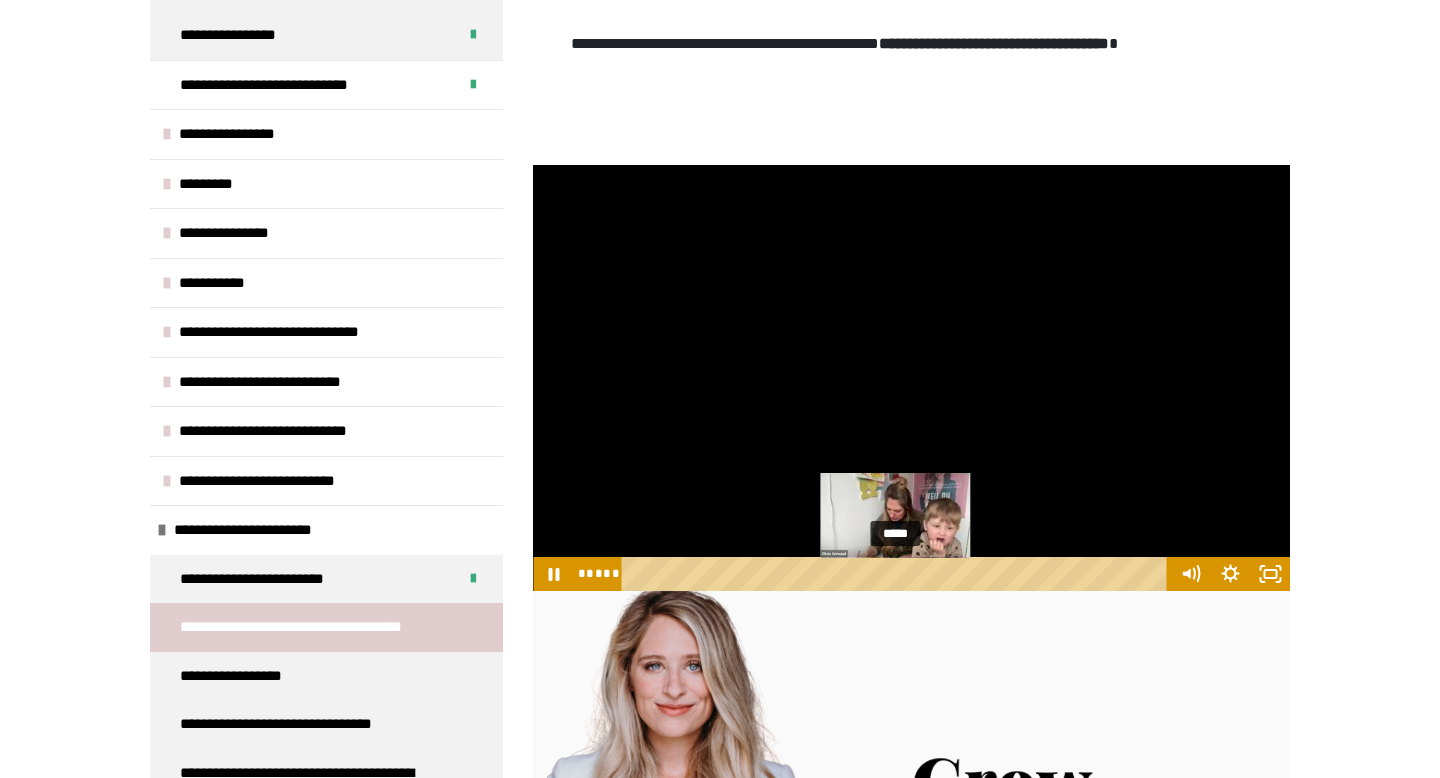 click on "*****" at bounding box center [897, 574] 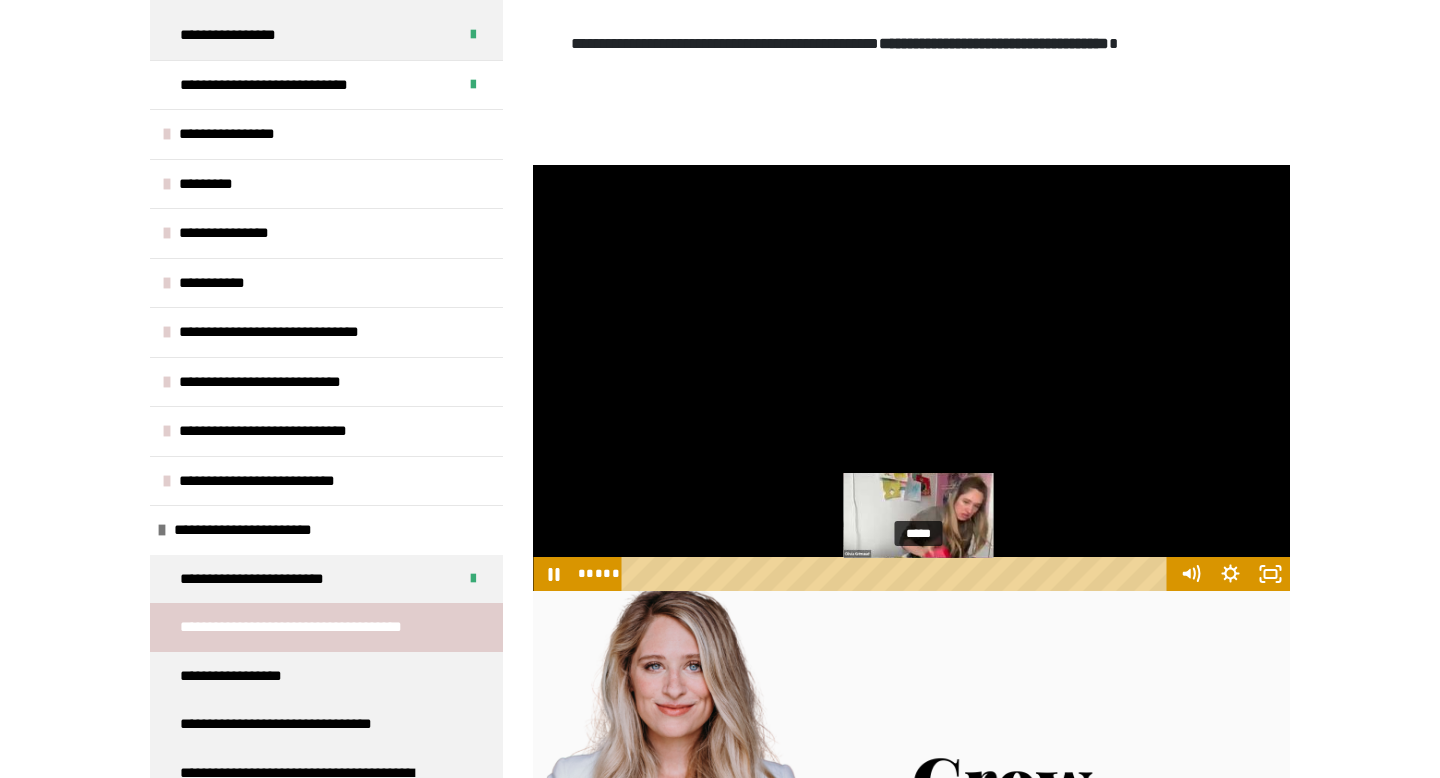 click on "*****" at bounding box center (897, 574) 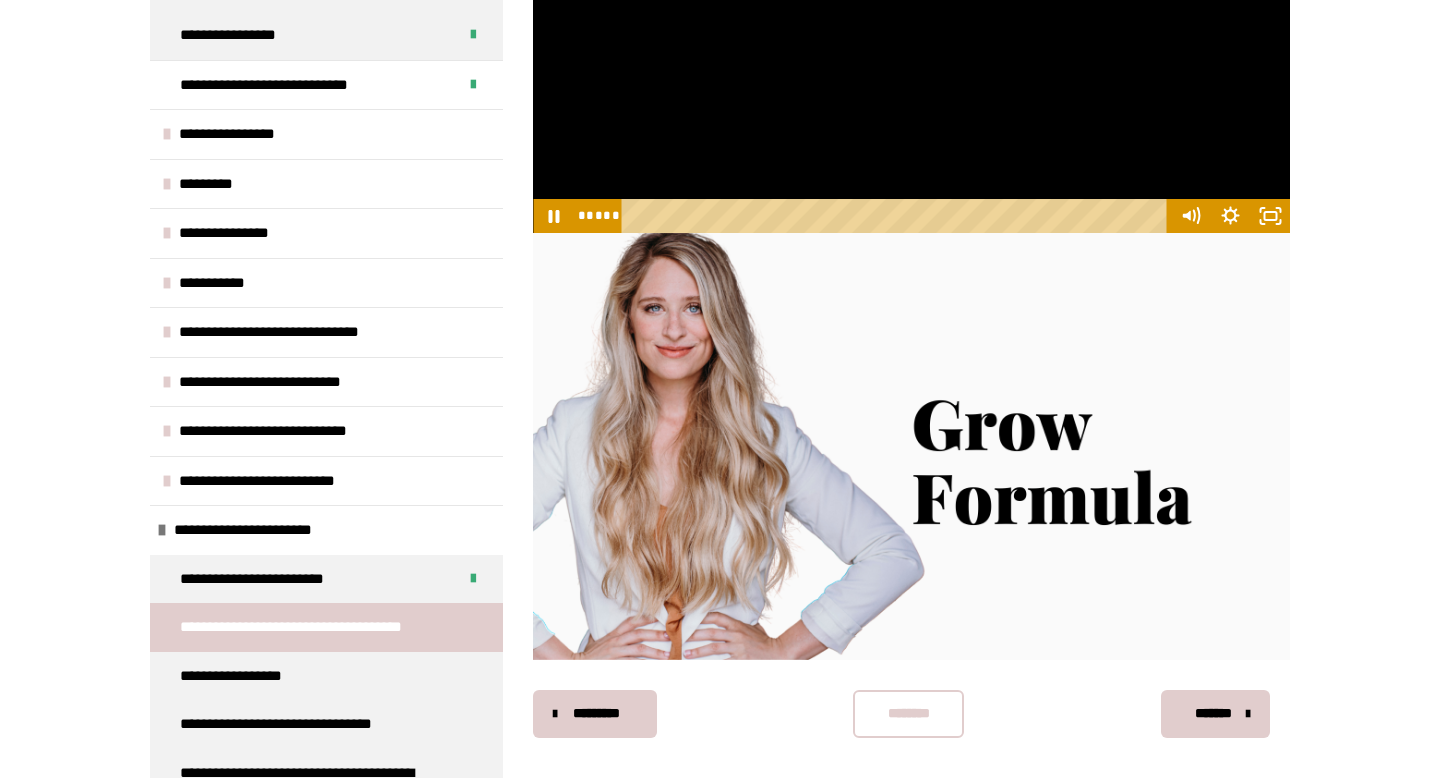scroll, scrollTop: 882, scrollLeft: 0, axis: vertical 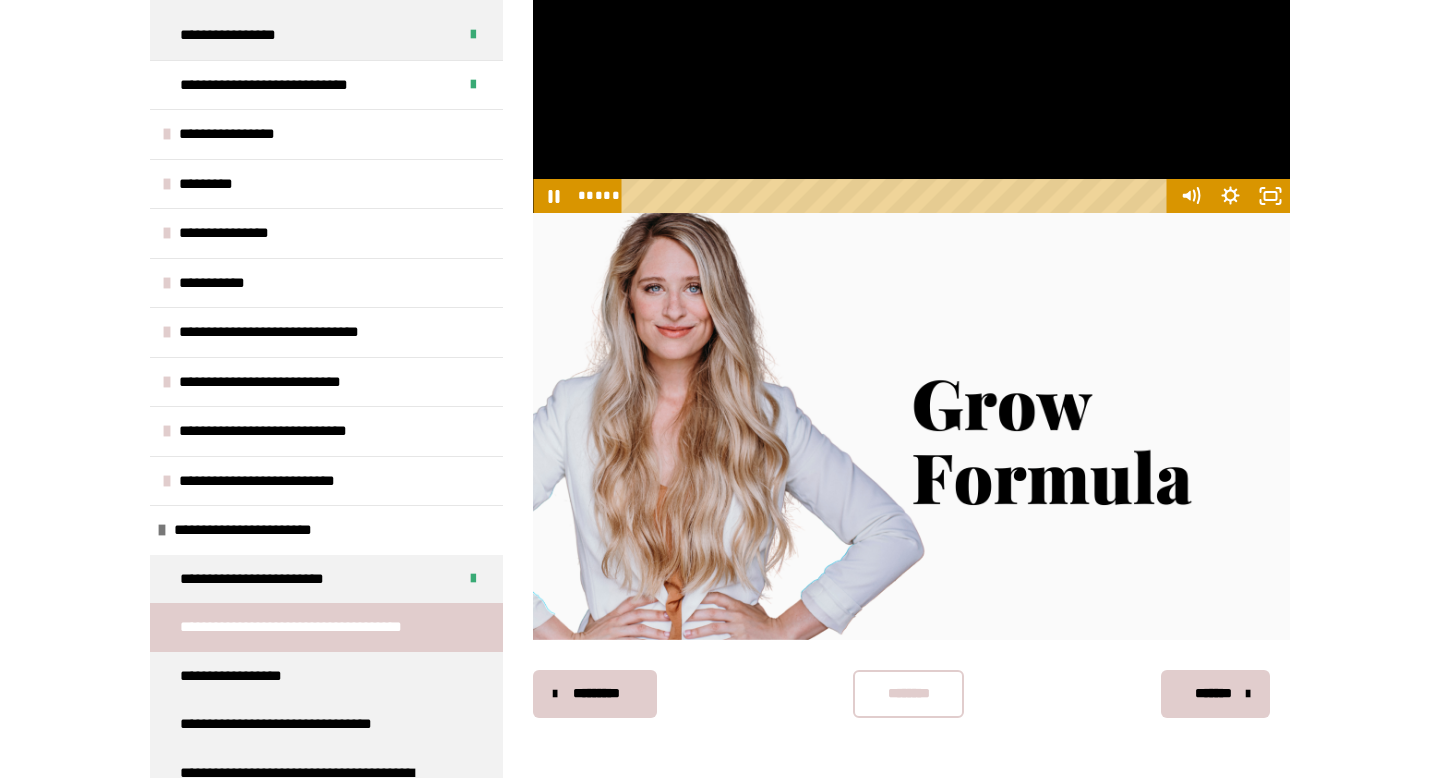 click on "********" at bounding box center [908, 693] 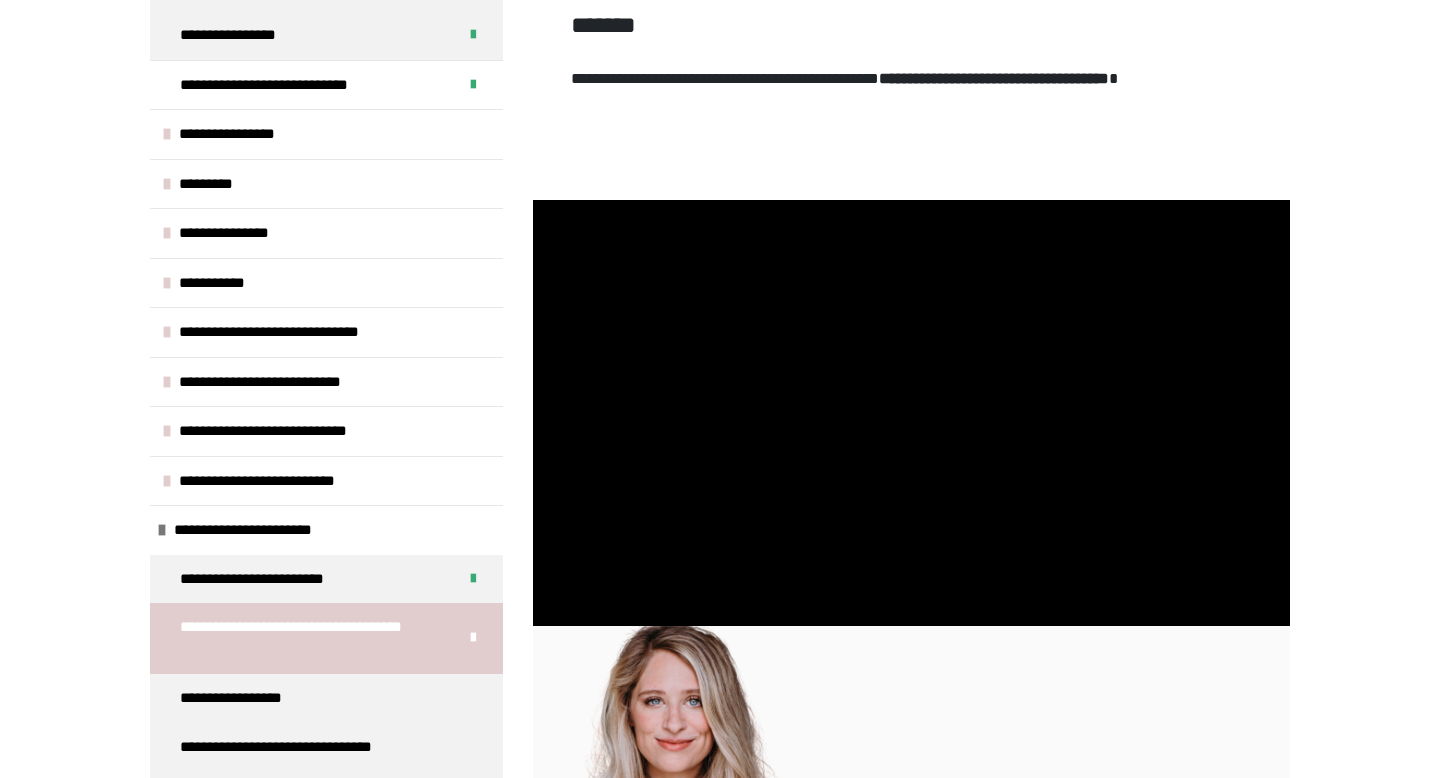 scroll, scrollTop: 475, scrollLeft: 0, axis: vertical 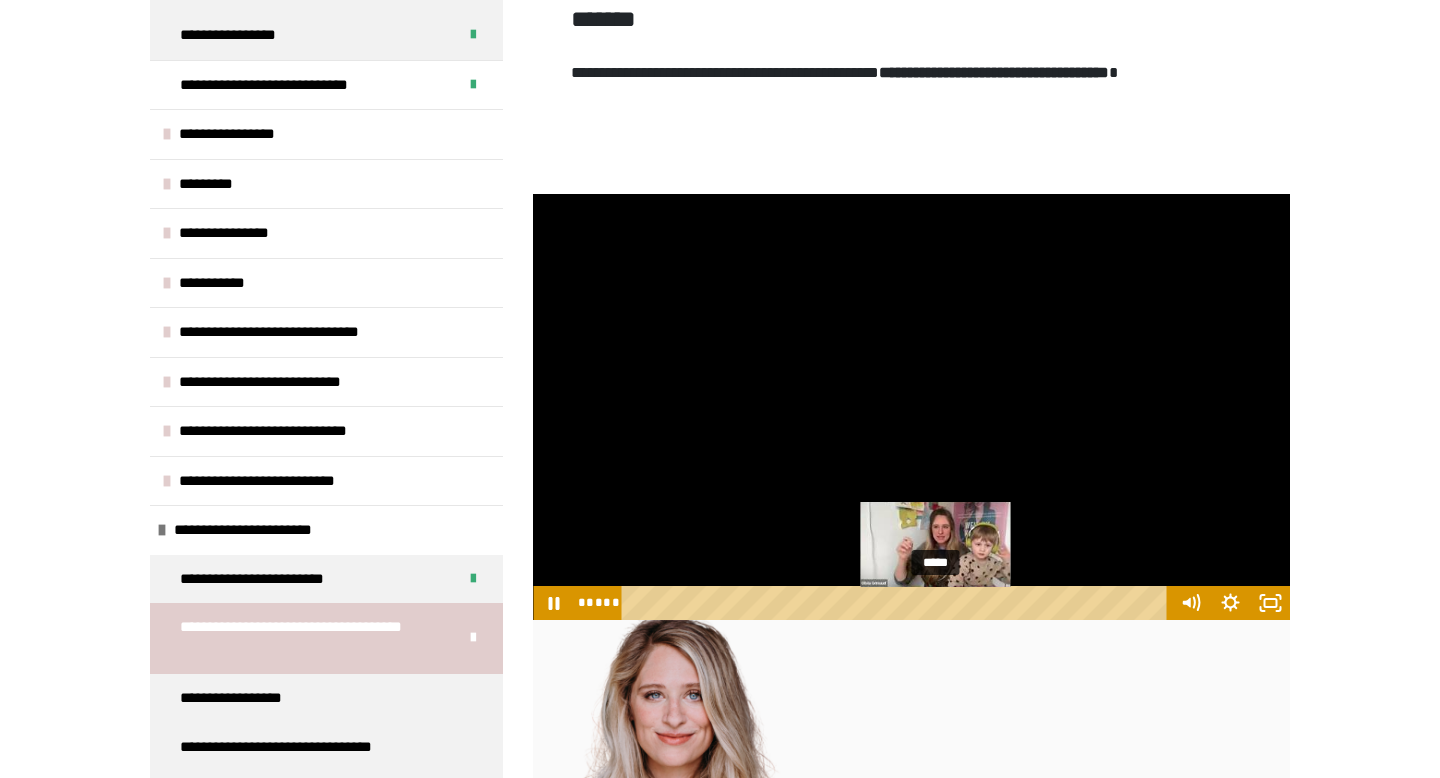click on "*****" at bounding box center (897, 603) 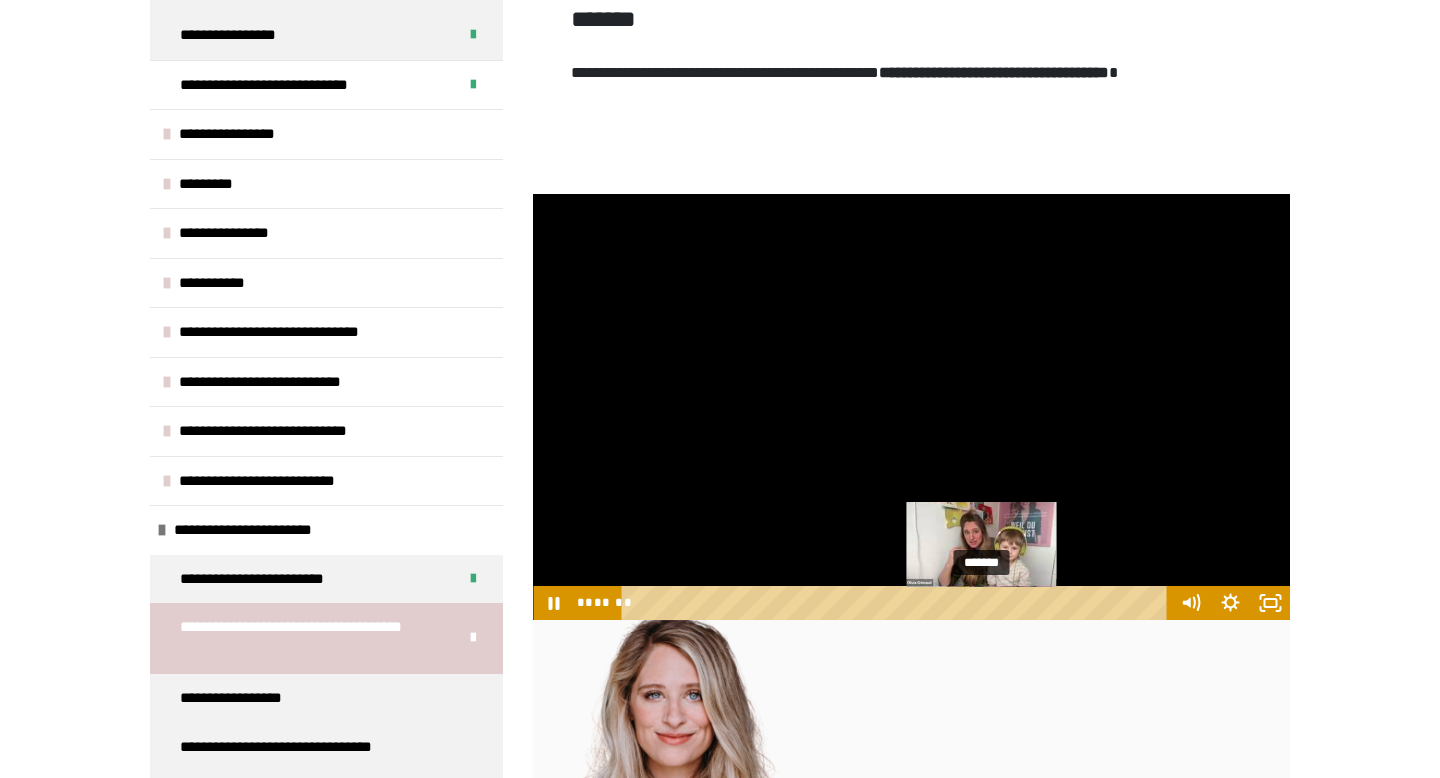 click at bounding box center [985, 603] 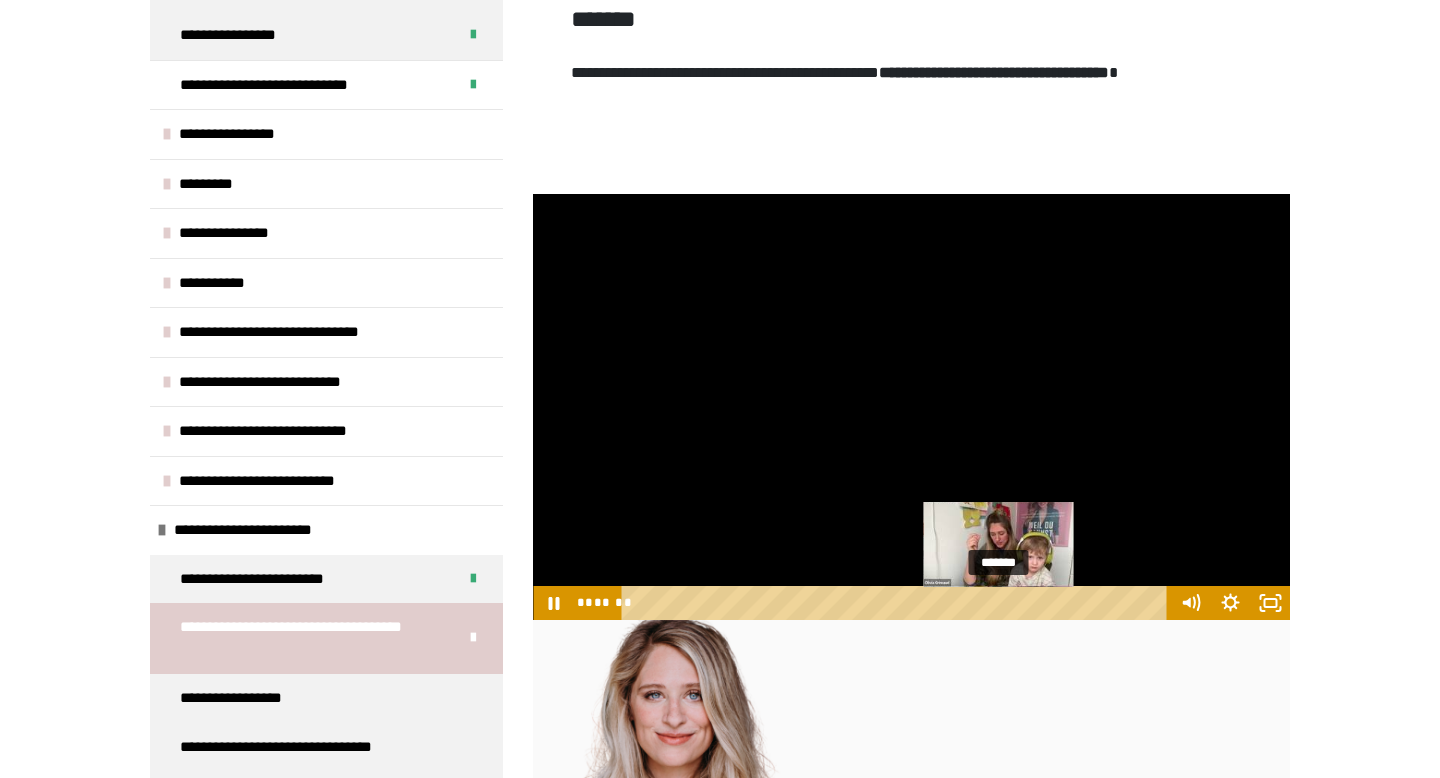 click on "*******" at bounding box center (897, 603) 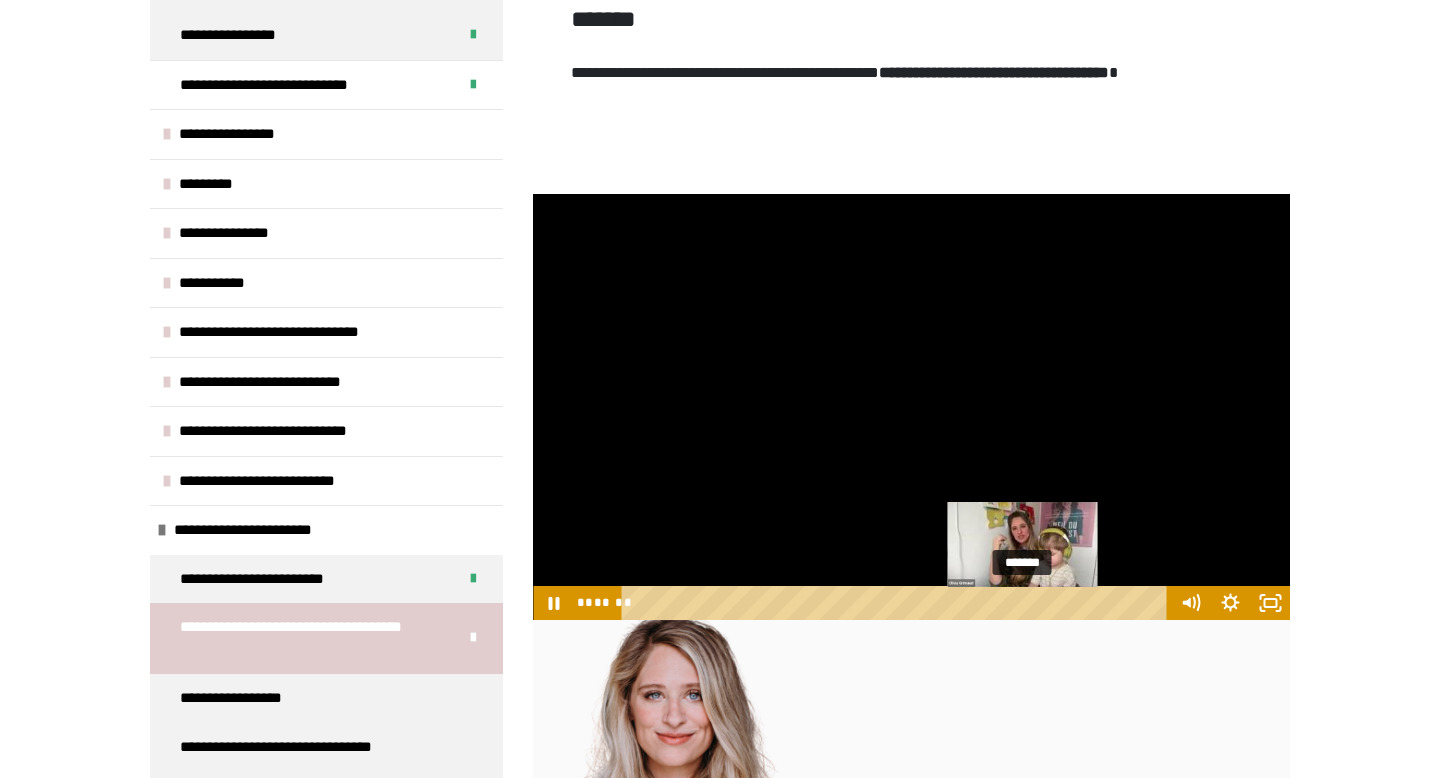 click at bounding box center [1030, 603] 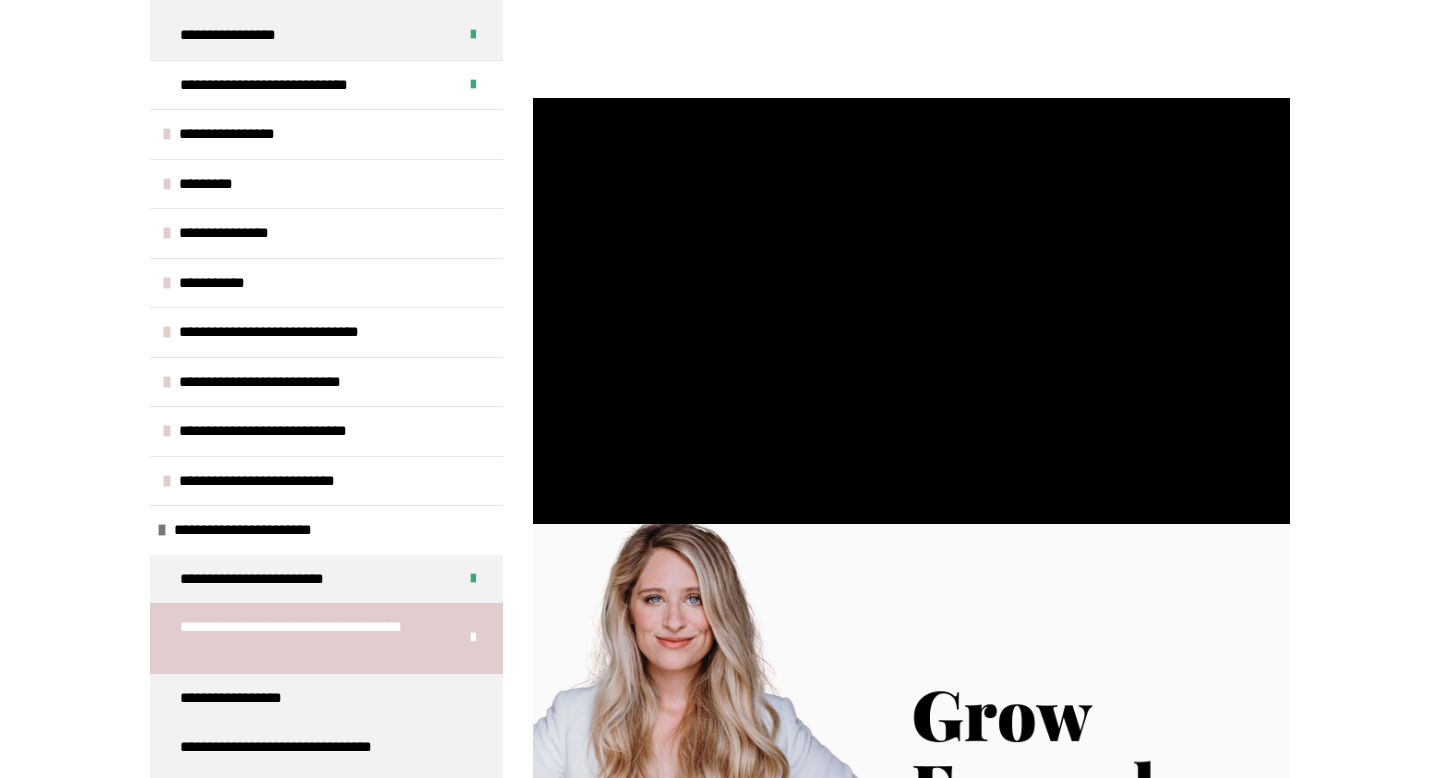 scroll, scrollTop: 581, scrollLeft: 0, axis: vertical 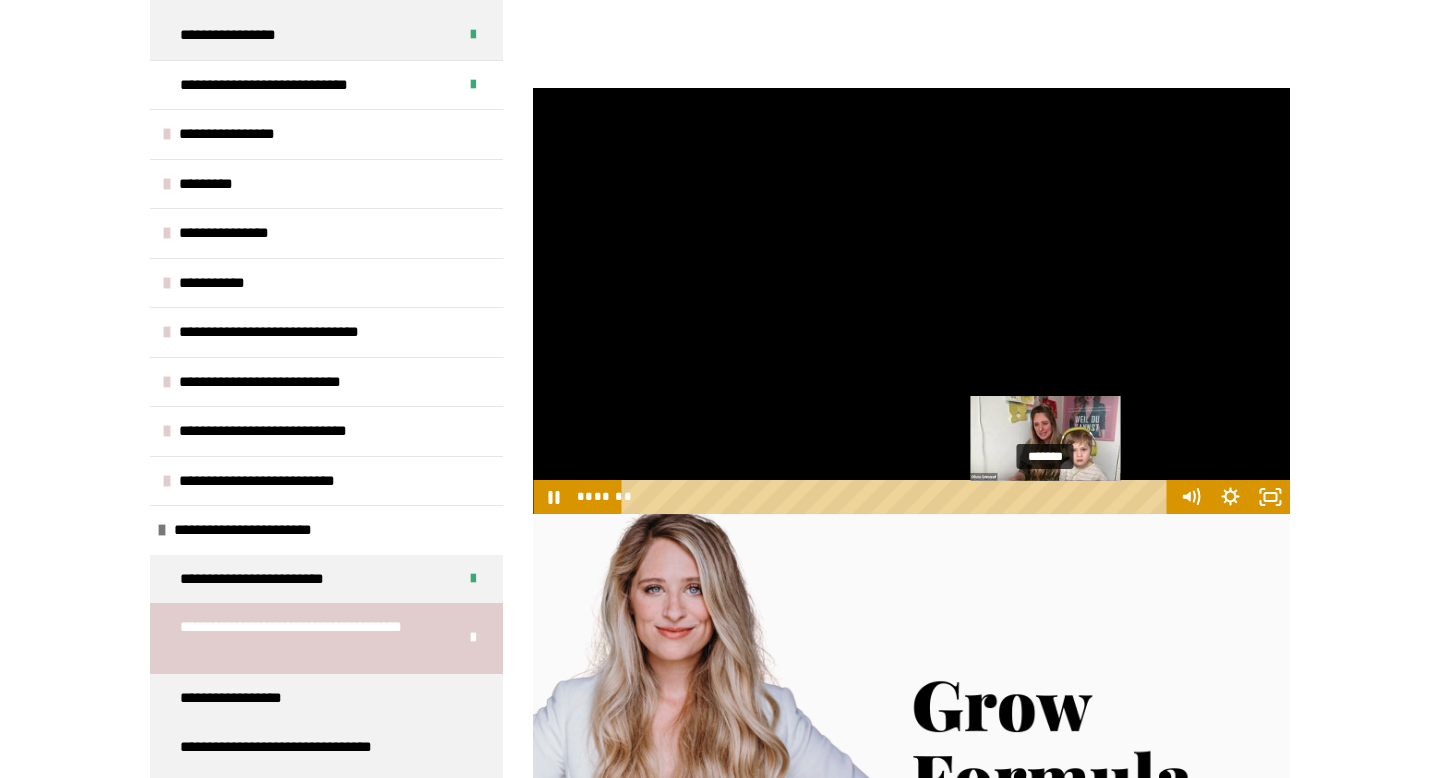 click on "*******" at bounding box center (897, 497) 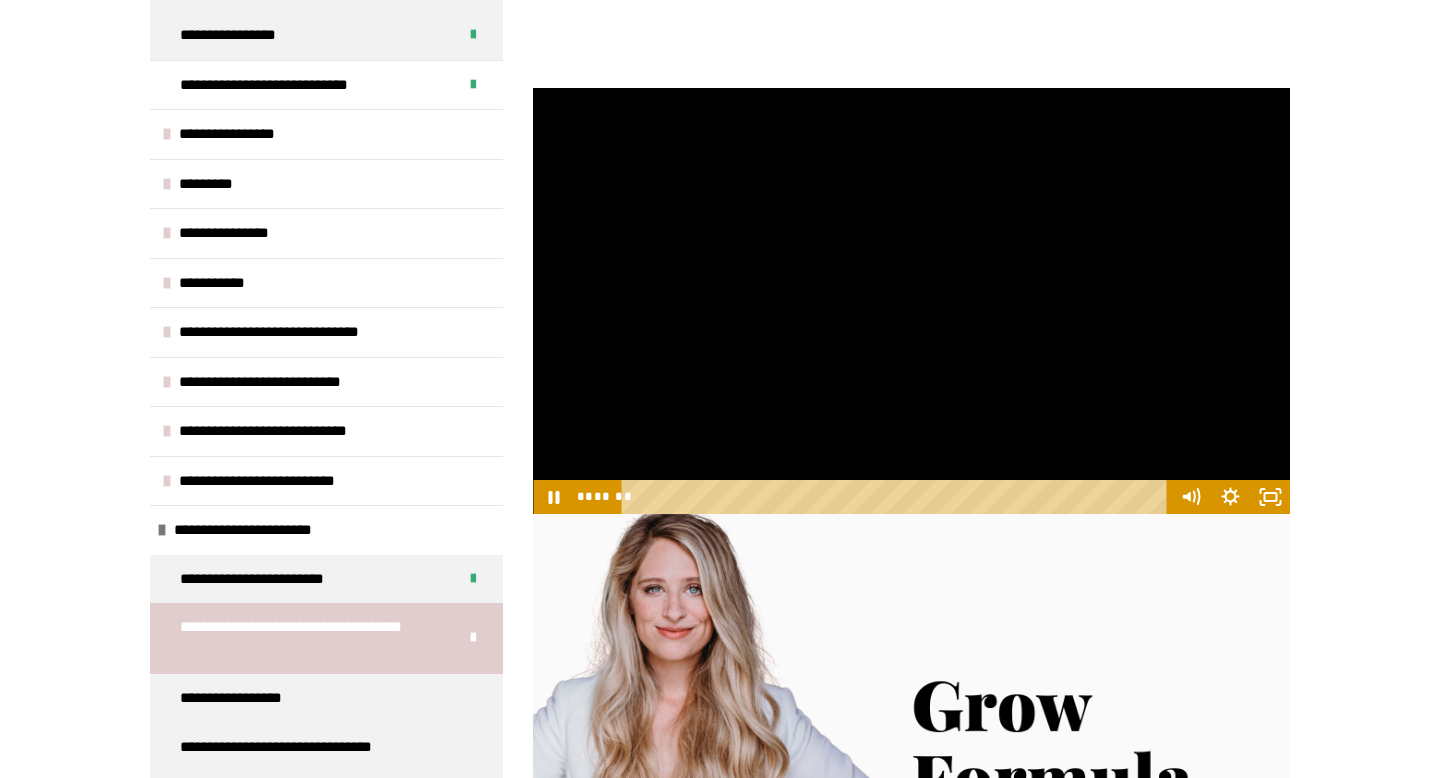 click at bounding box center (911, 301) 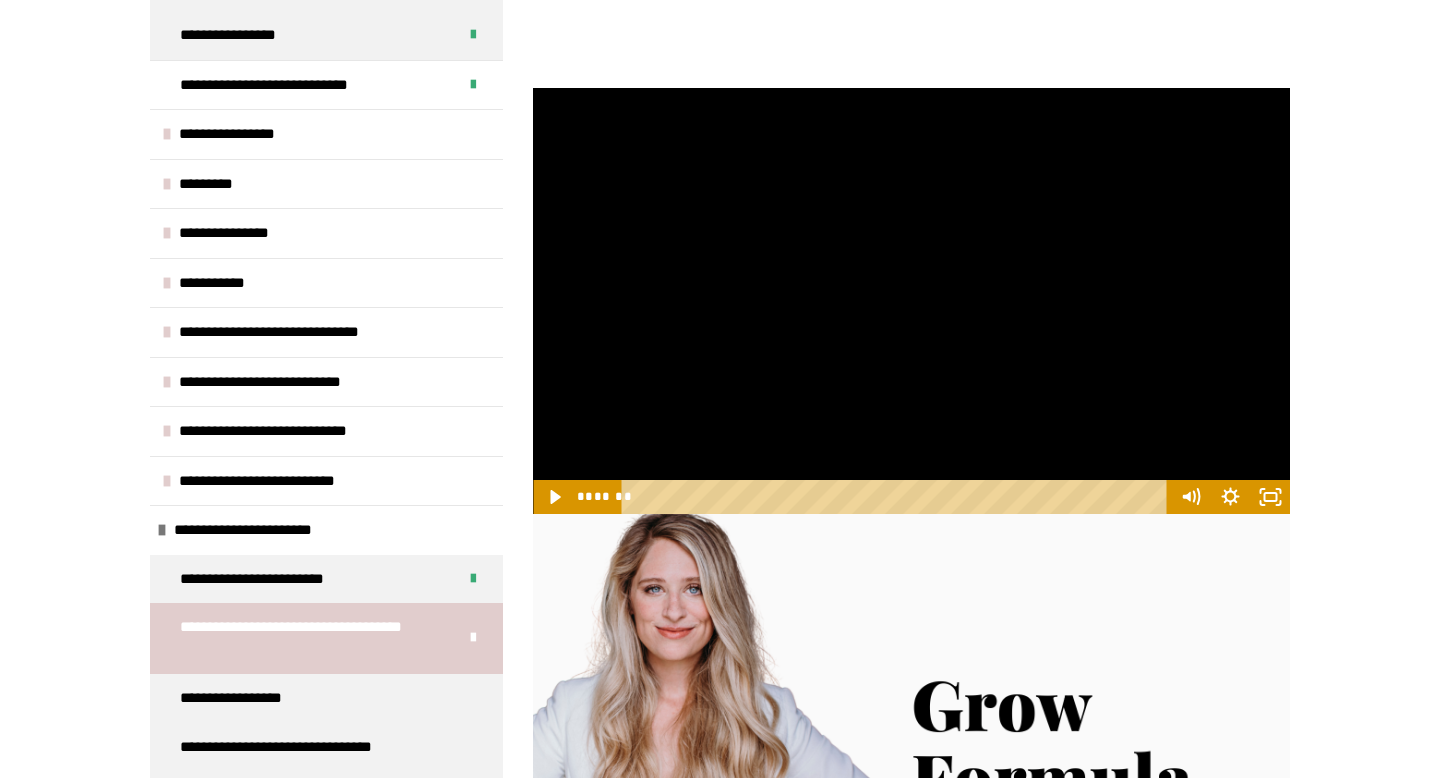 click at bounding box center [911, 301] 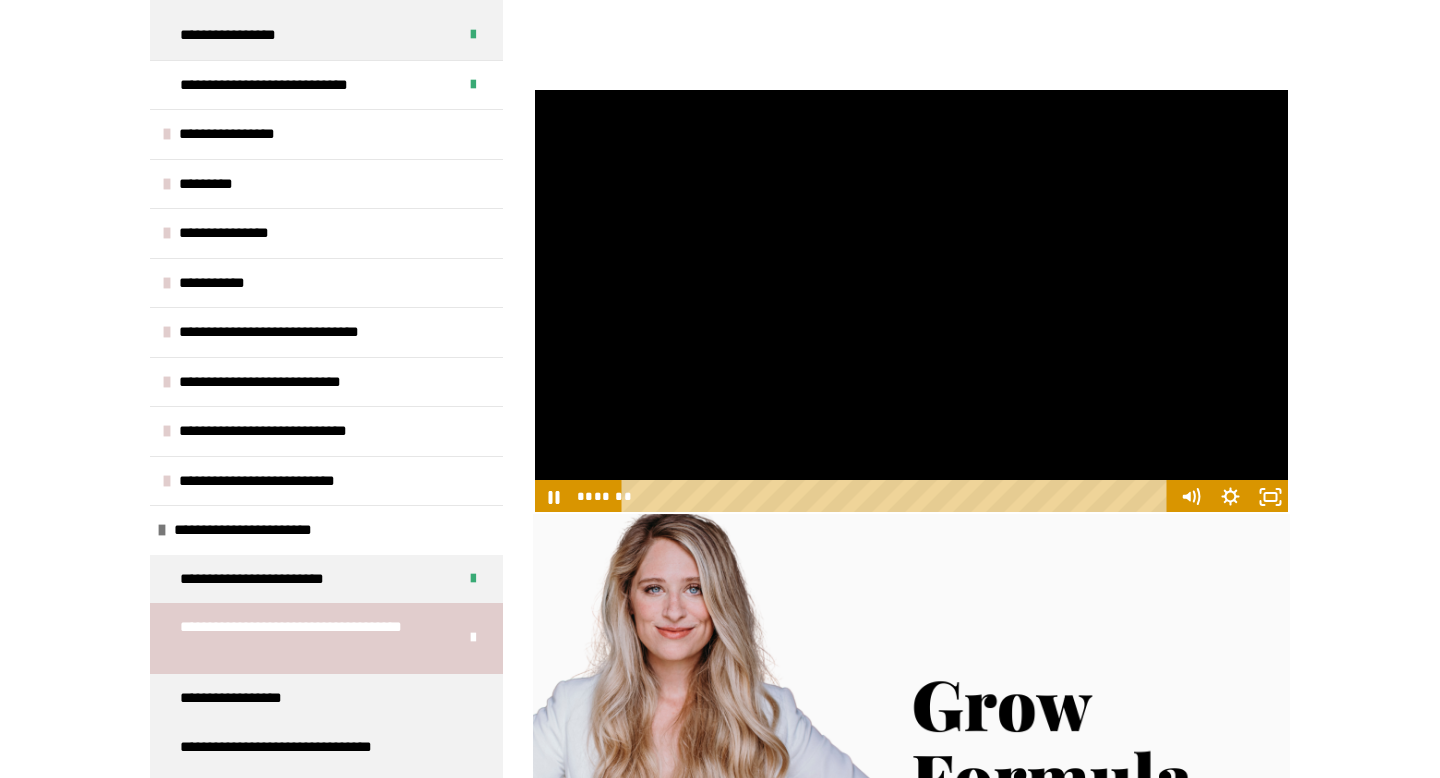 click at bounding box center (911, 301) 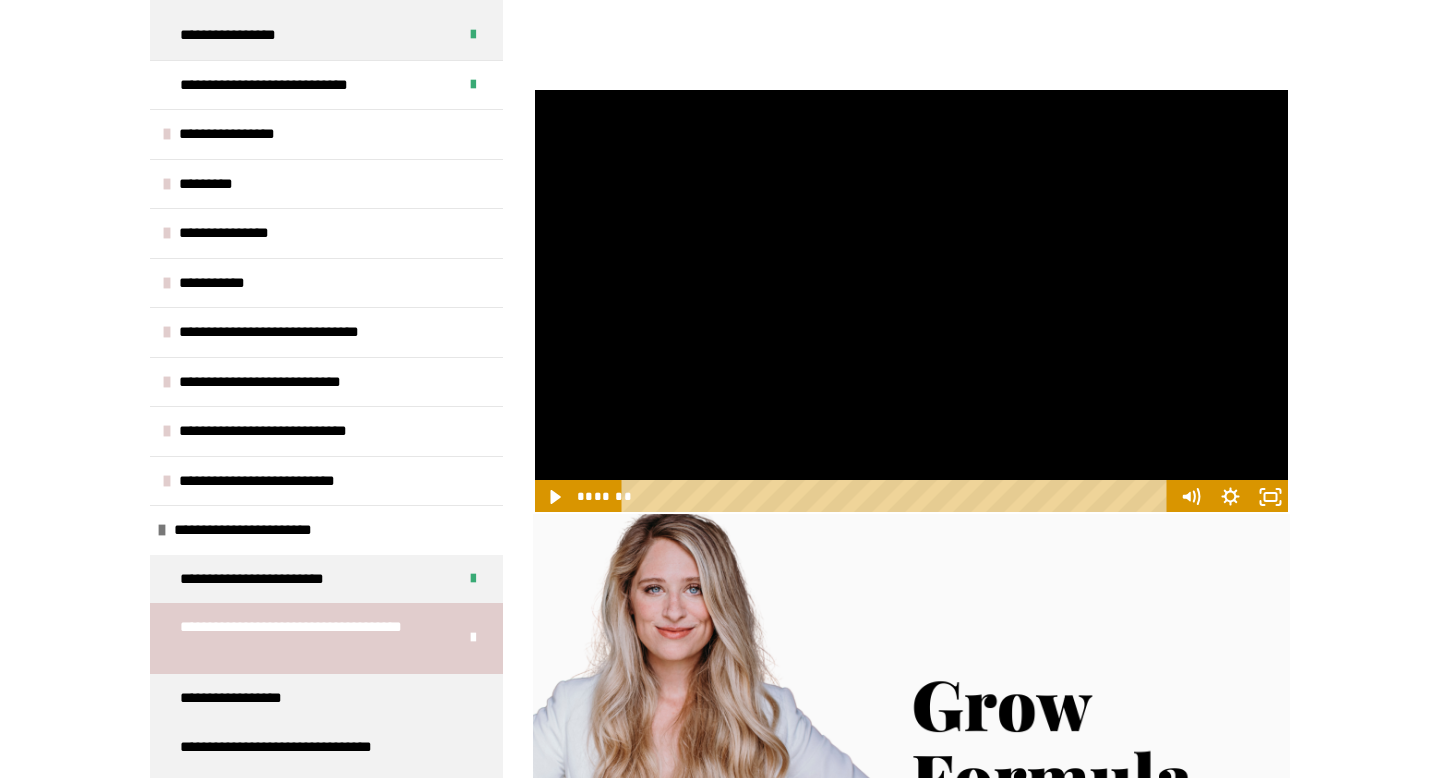 click at bounding box center [911, 301] 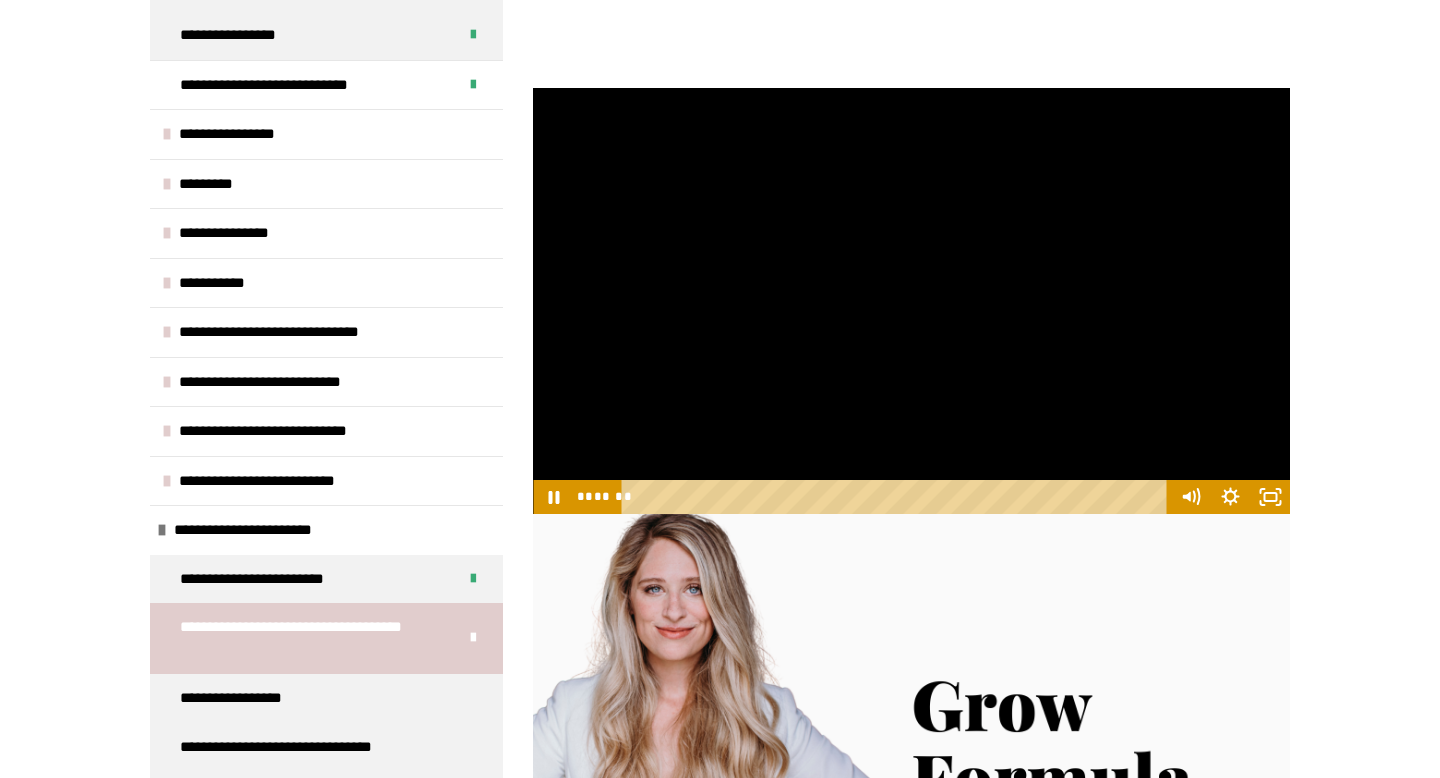 click at bounding box center (911, 301) 